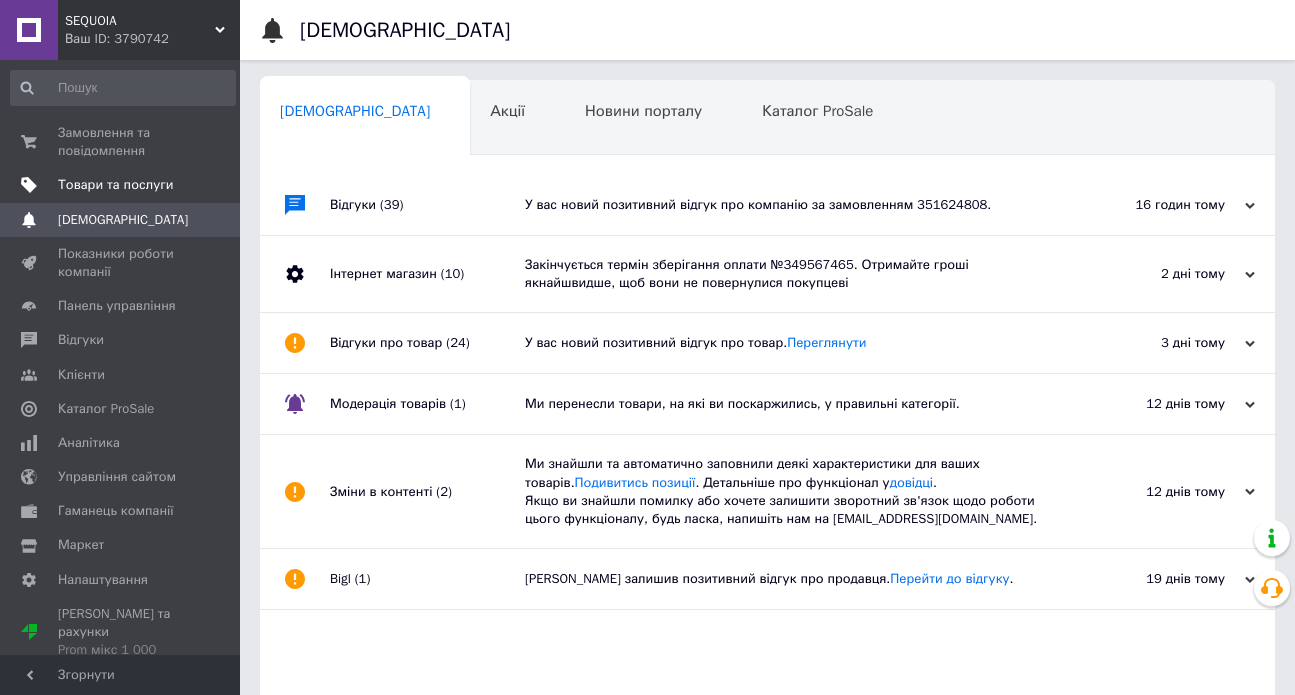 scroll, scrollTop: 0, scrollLeft: 0, axis: both 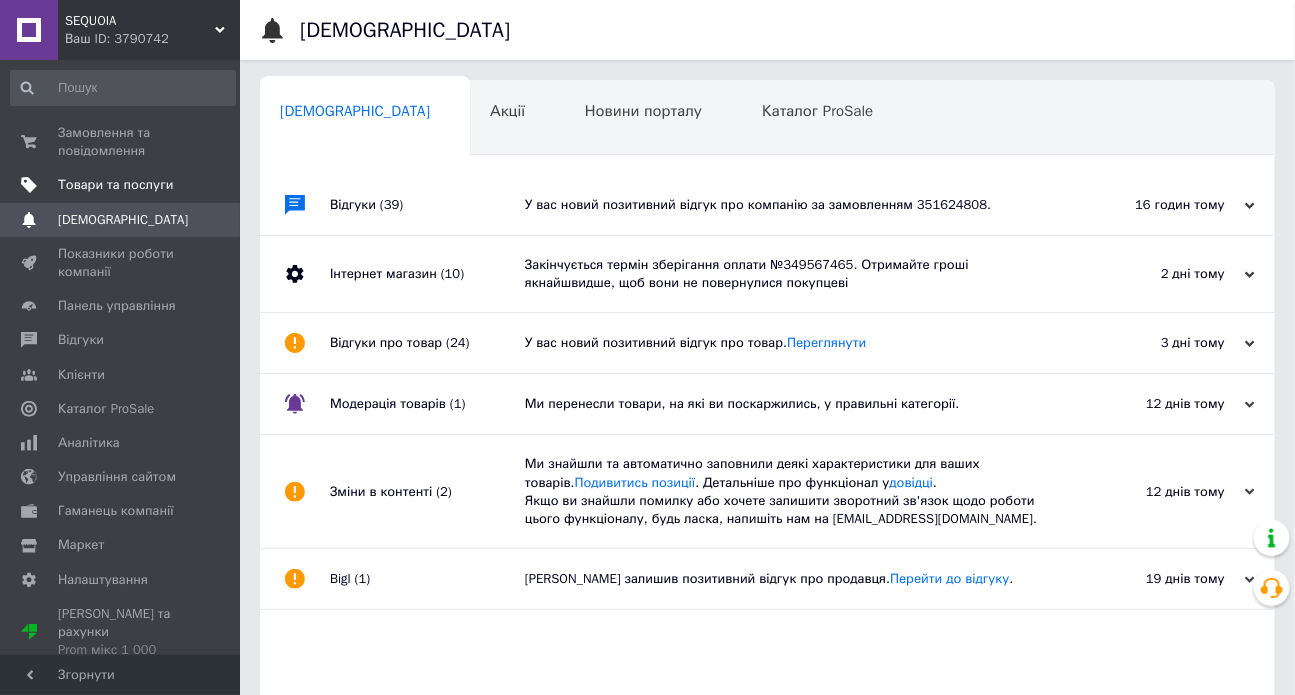 click on "Товари та послуги" at bounding box center [123, 185] 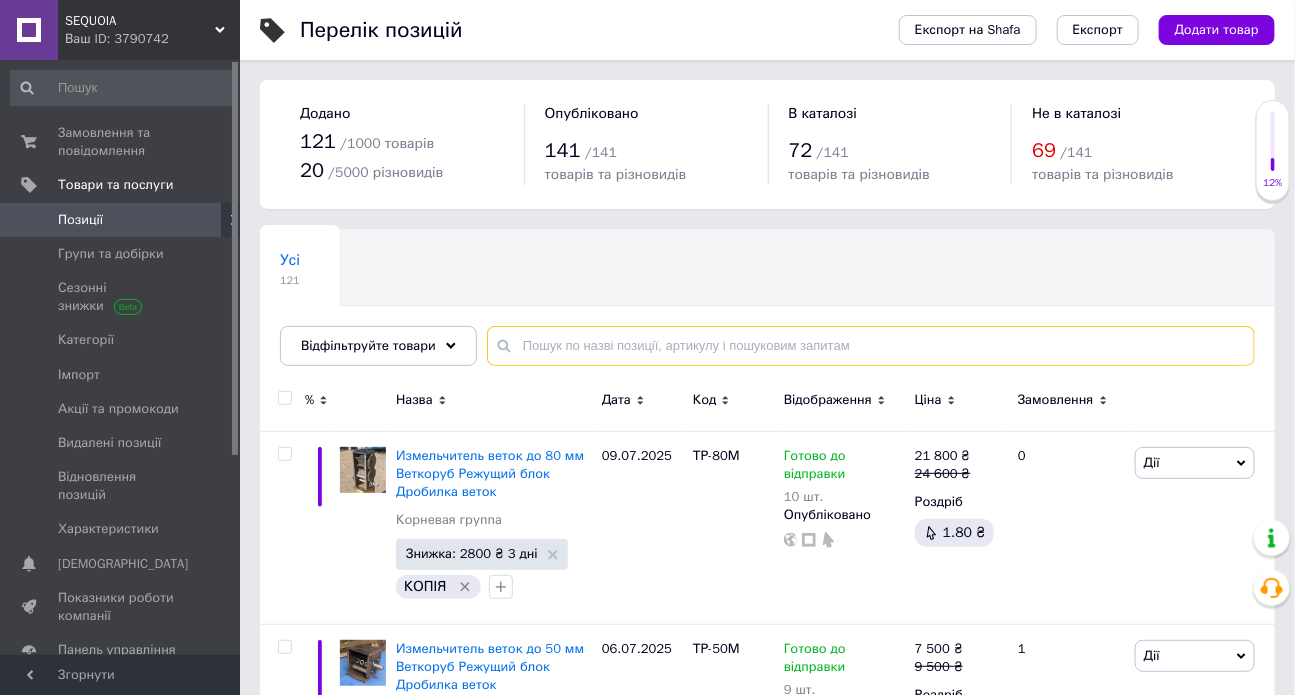 click at bounding box center (871, 346) 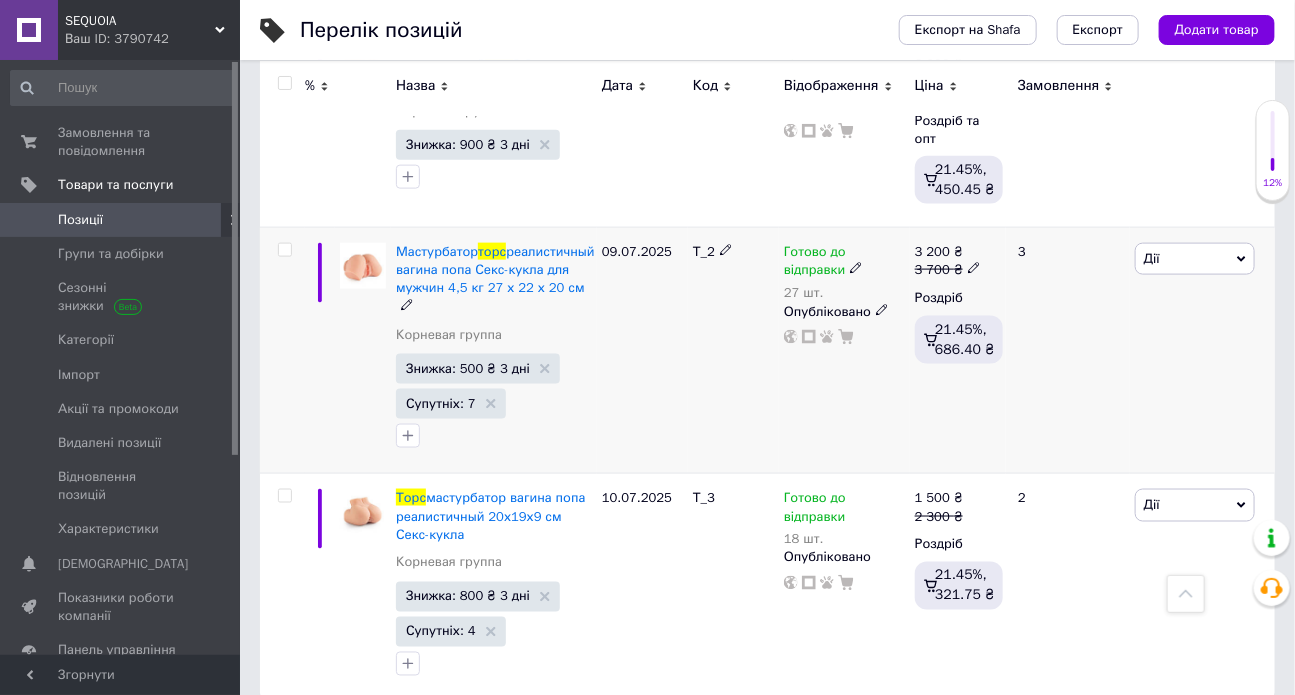 scroll, scrollTop: 885, scrollLeft: 0, axis: vertical 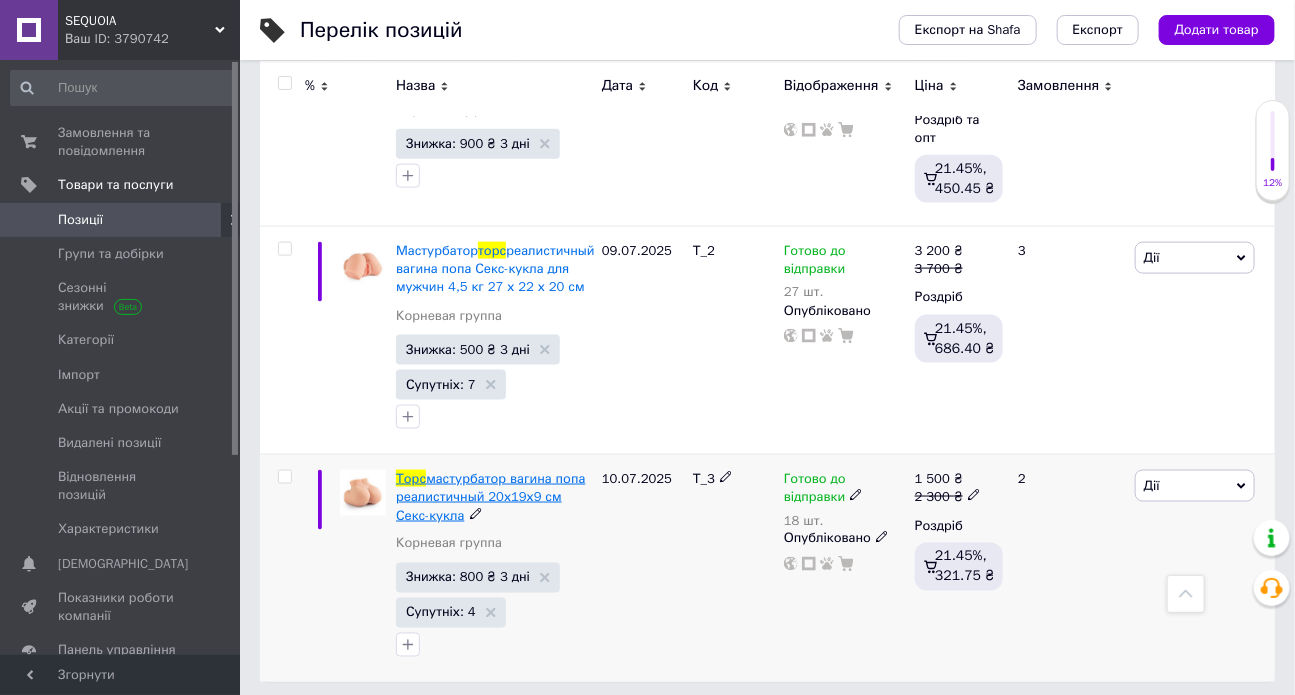 type on "торс" 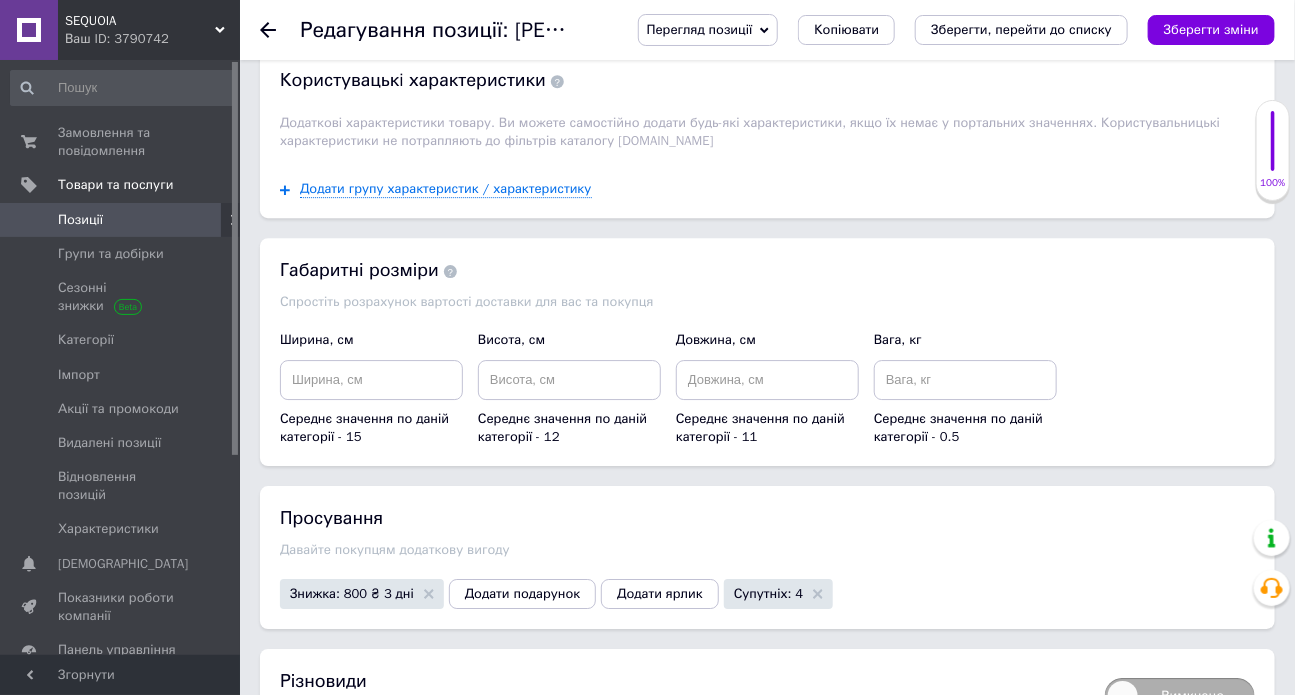 scroll, scrollTop: 2243, scrollLeft: 0, axis: vertical 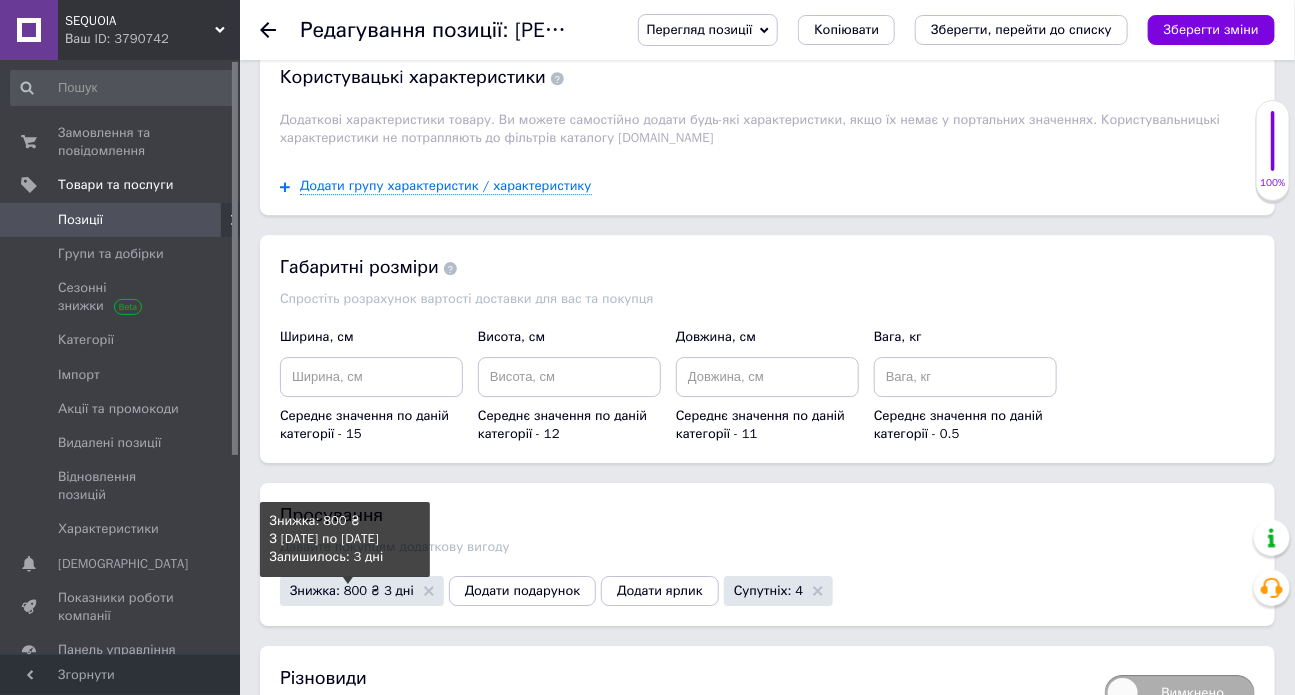 click on "Знижка: 800 ₴ 3 дні" at bounding box center [352, 590] 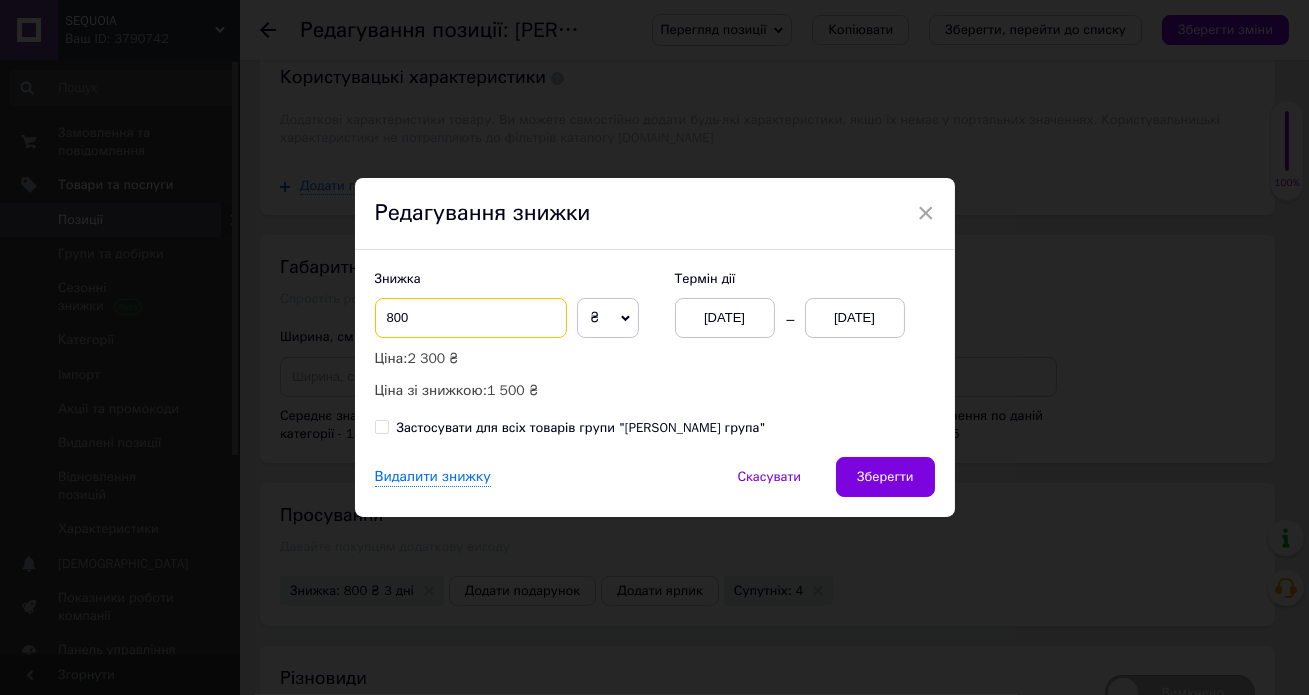 click on "800" at bounding box center [471, 318] 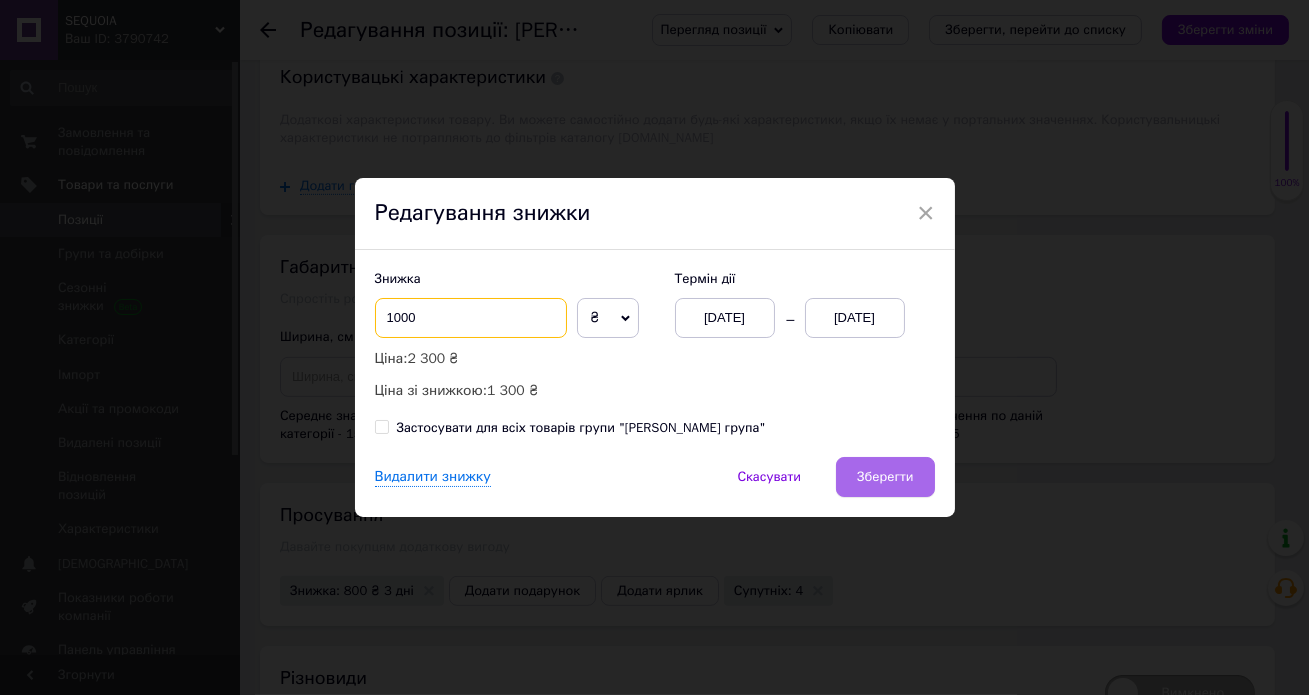 type on "1000" 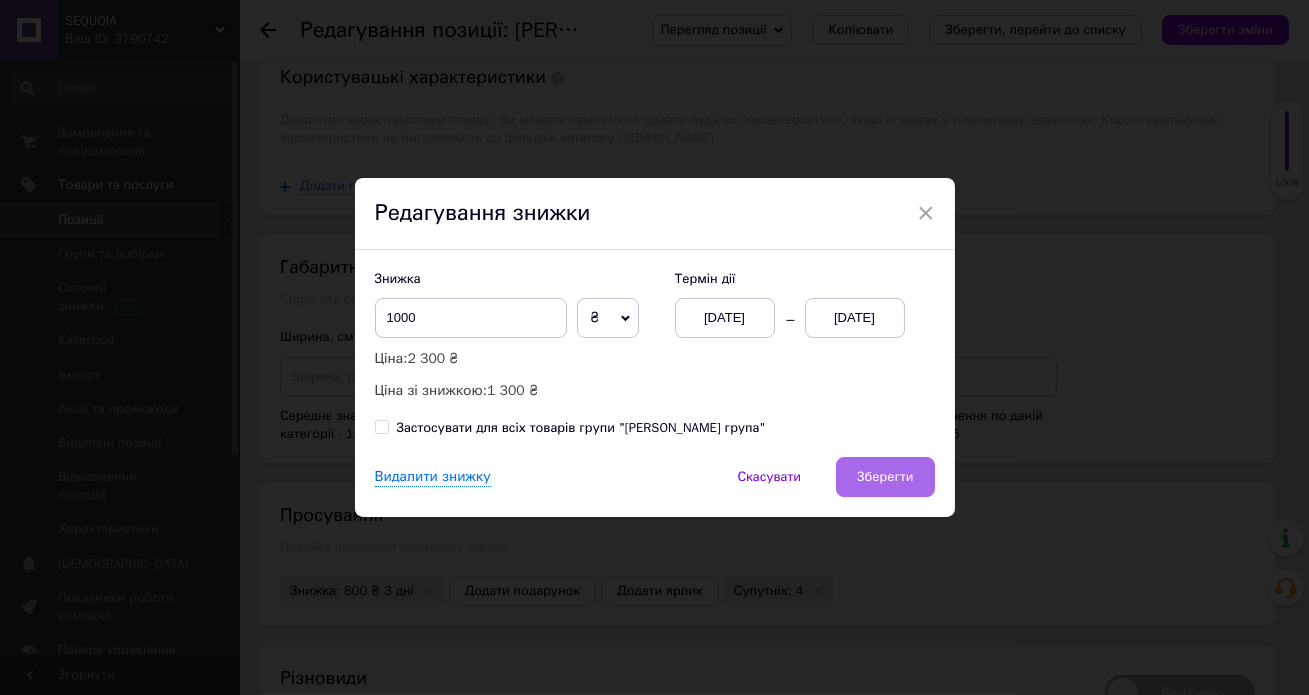 click on "Зберегти" at bounding box center [885, 477] 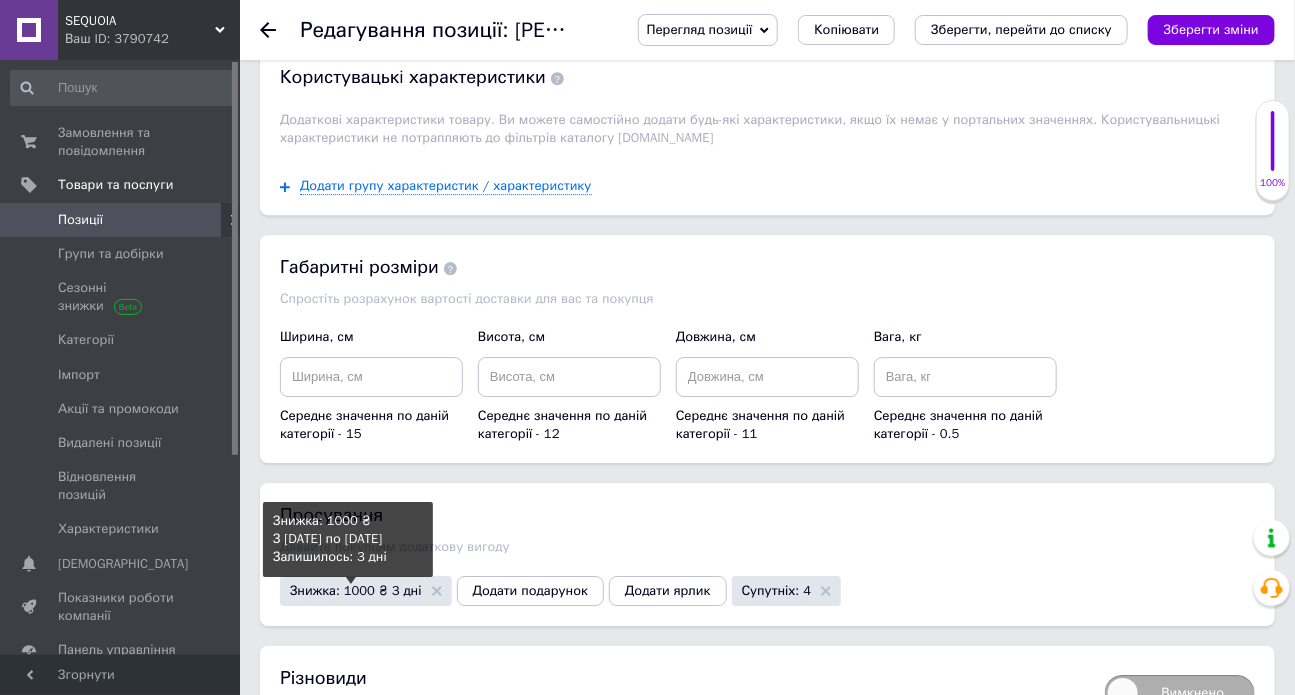 click on "Знижка: 1000 ₴ 3 дні" at bounding box center [356, 590] 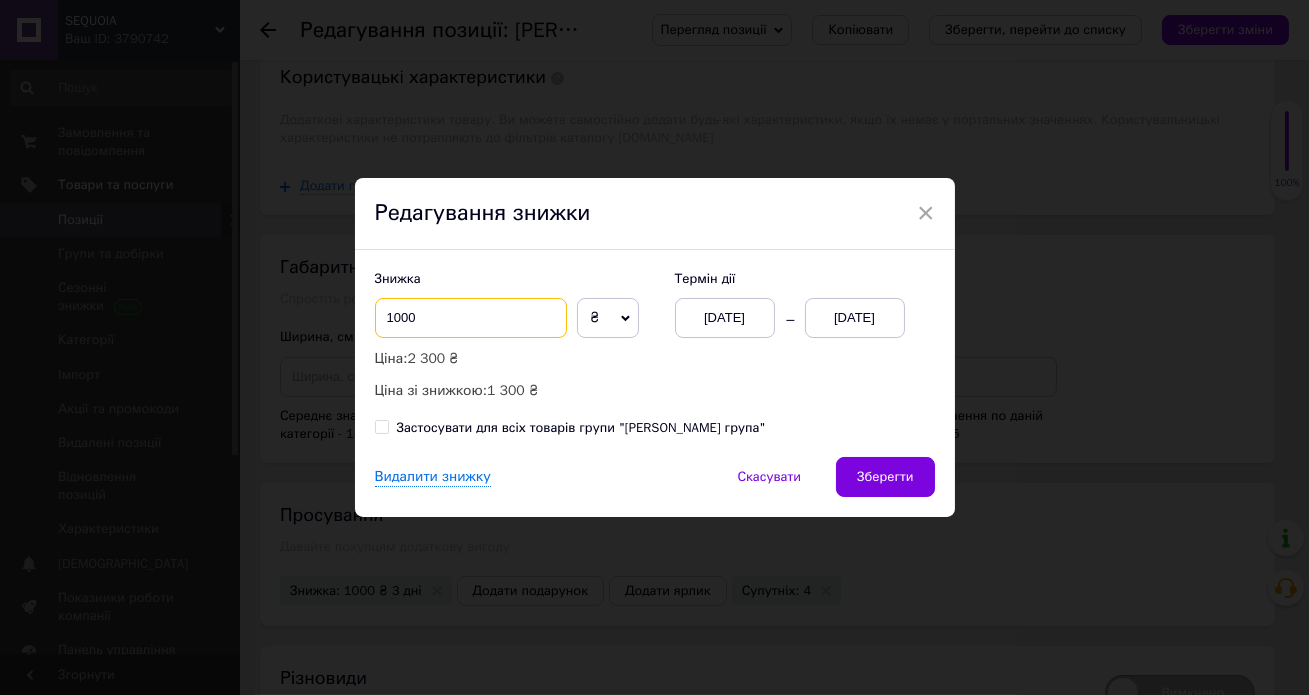 click on "1000" at bounding box center (471, 318) 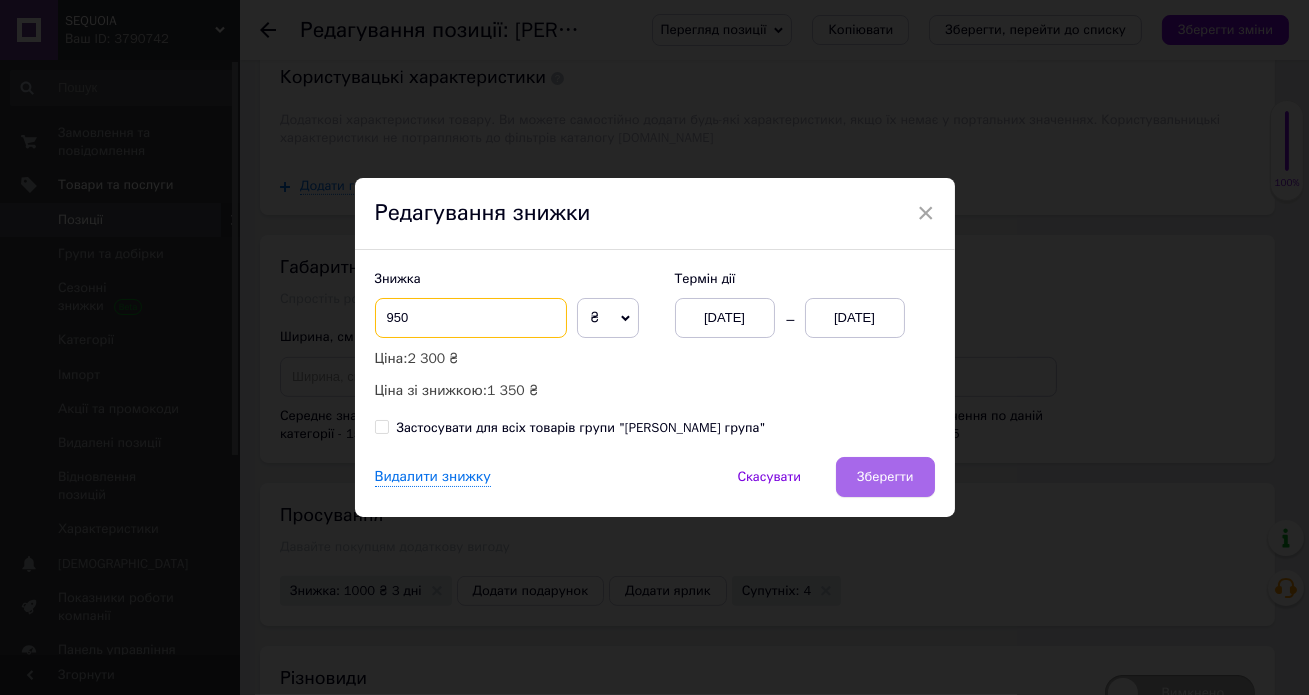 type on "950" 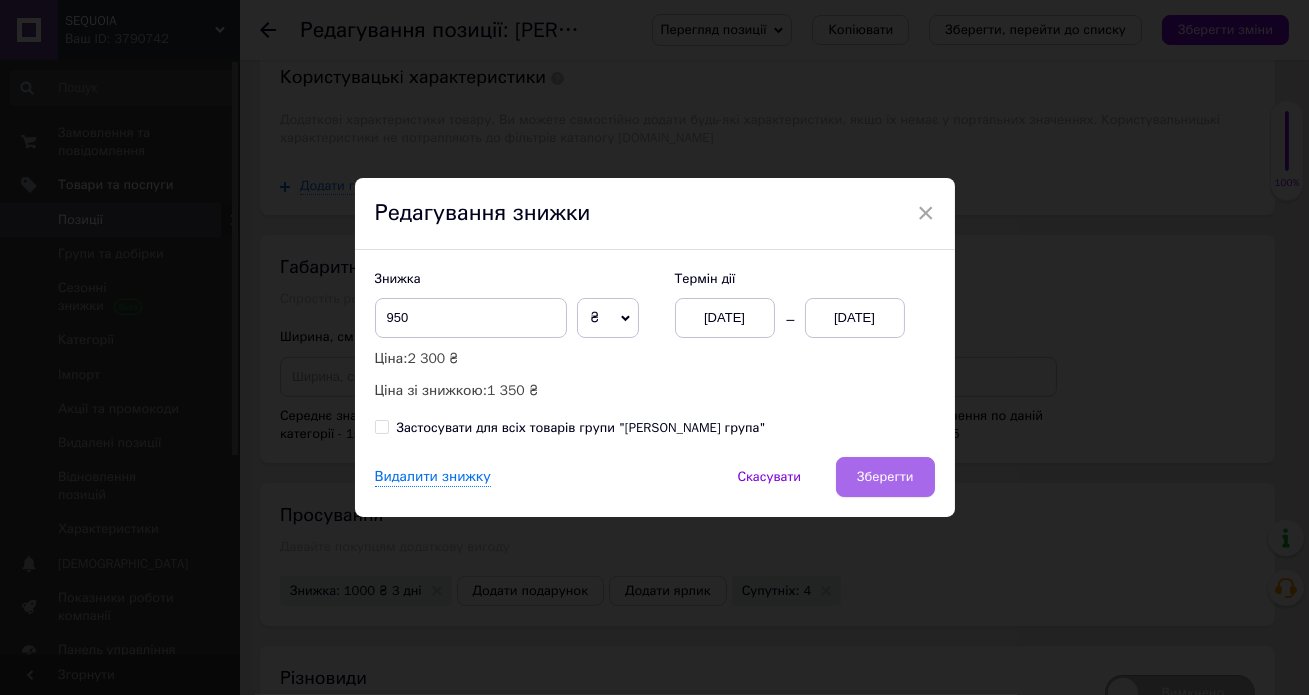click on "Зберегти" at bounding box center (885, 477) 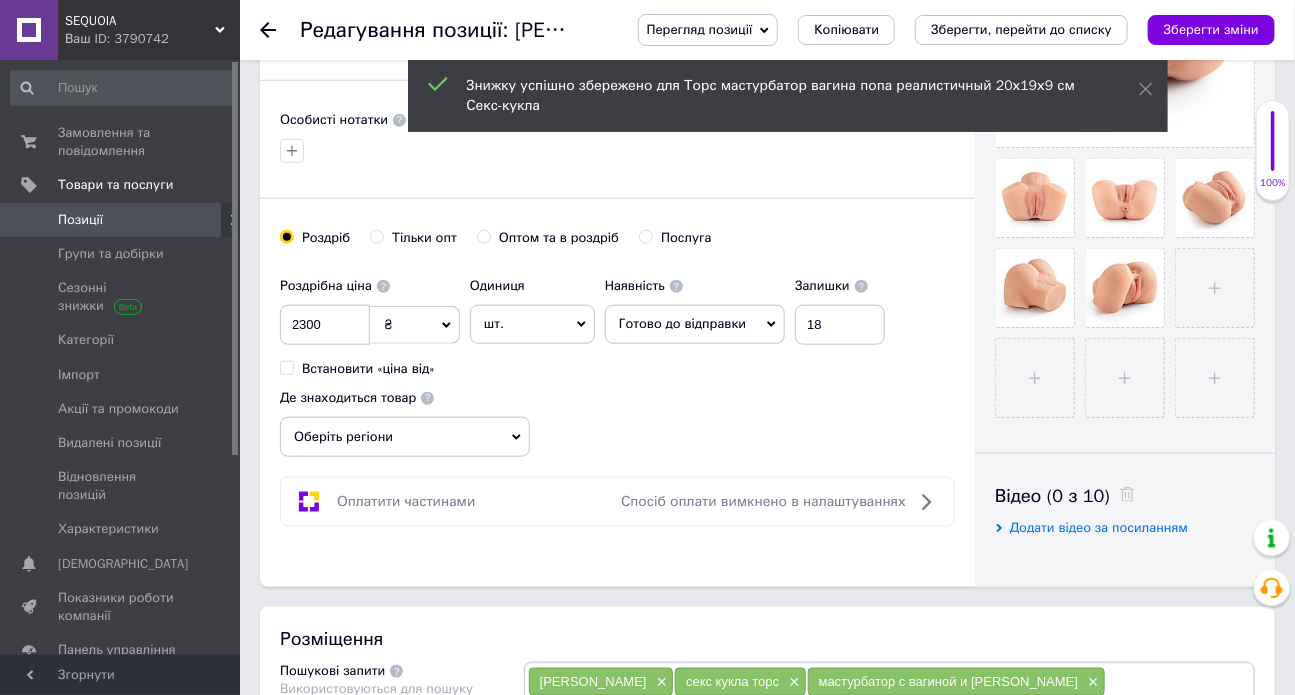 scroll, scrollTop: 605, scrollLeft: 0, axis: vertical 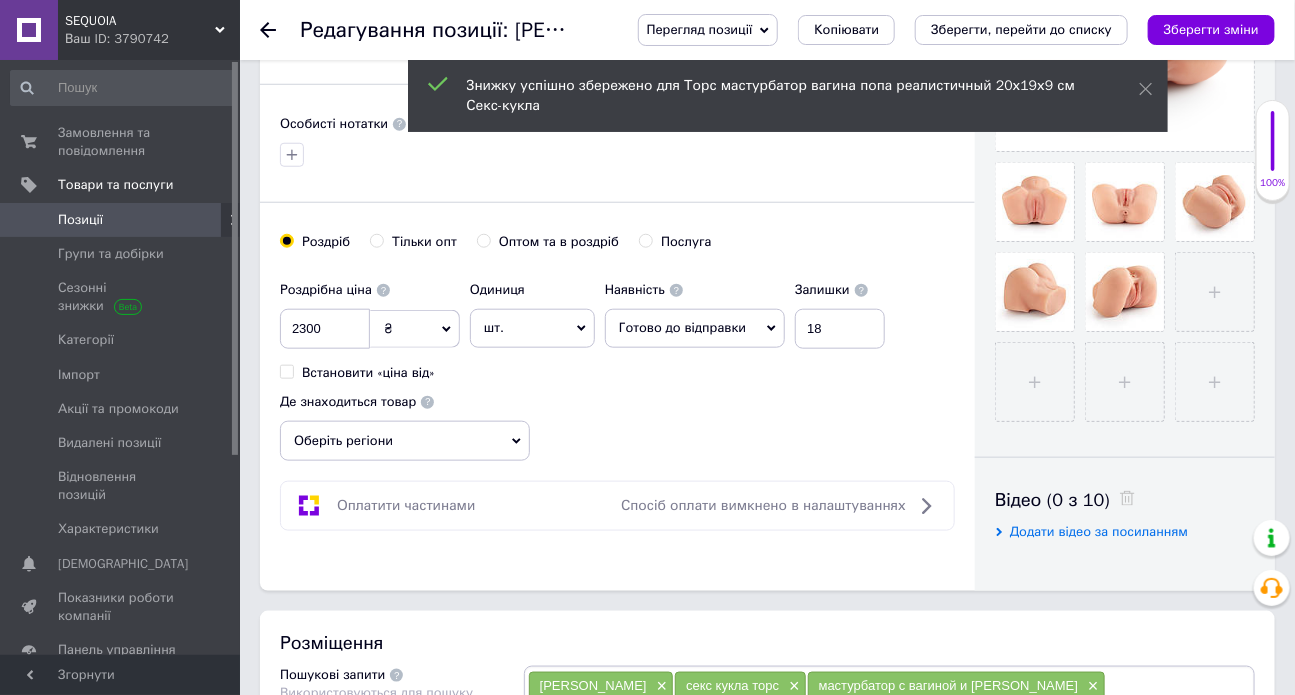 click on "Оптом та в роздріб" at bounding box center (483, 240) 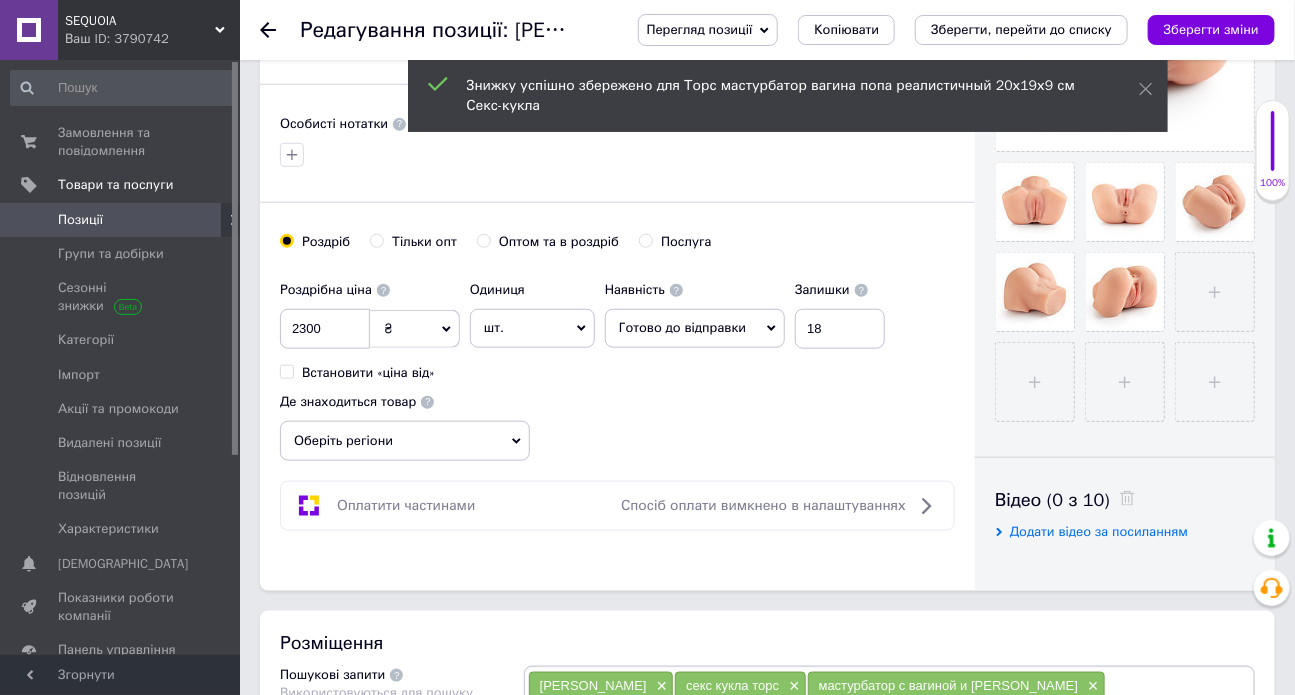 radio on "true" 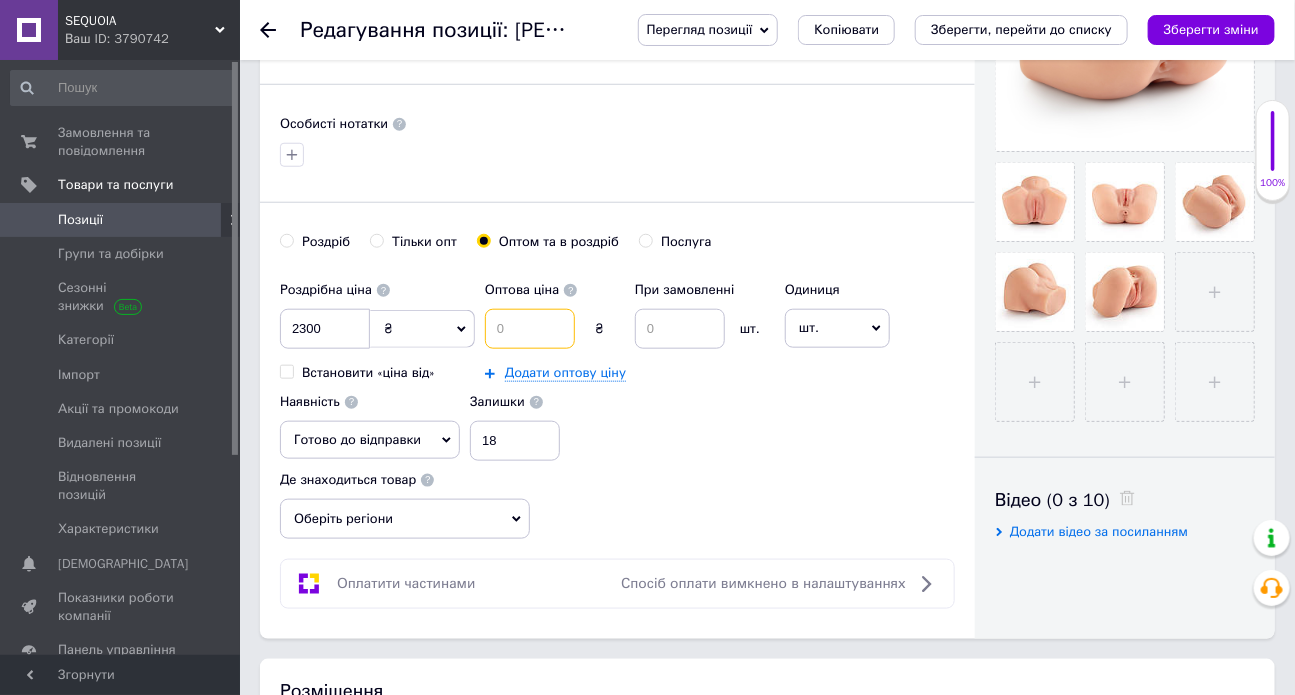 click at bounding box center (530, 329) 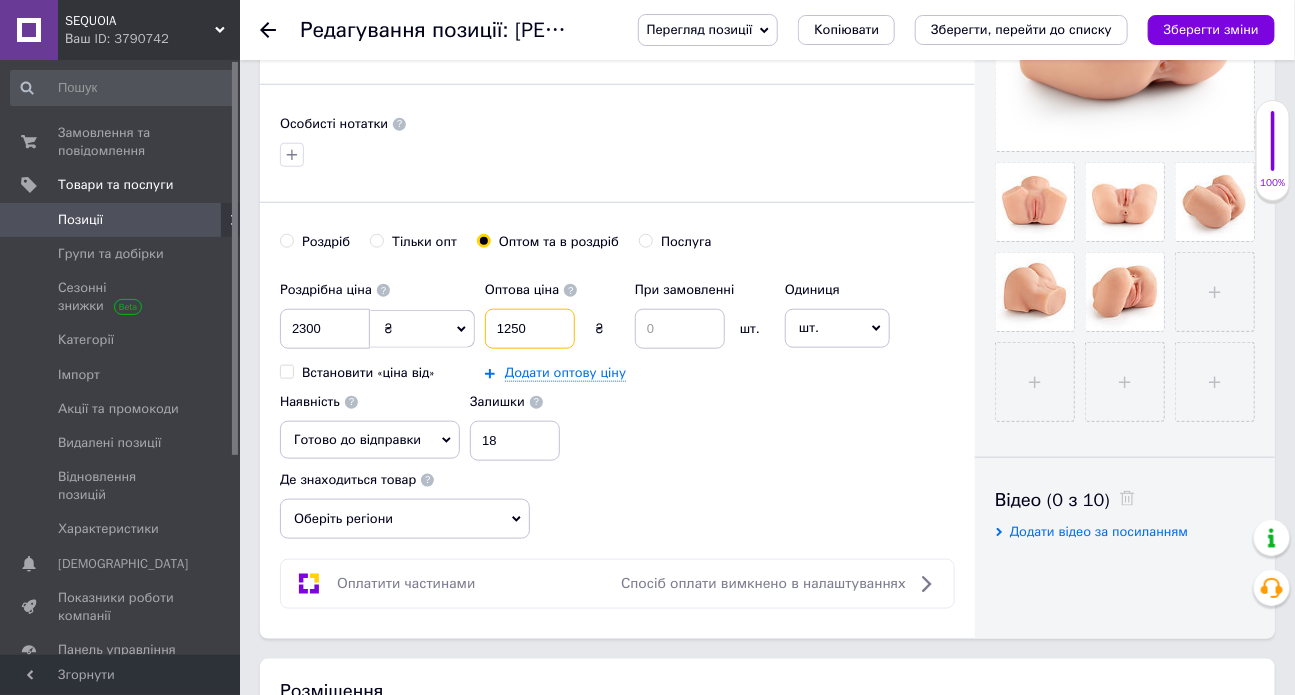 type on "1250" 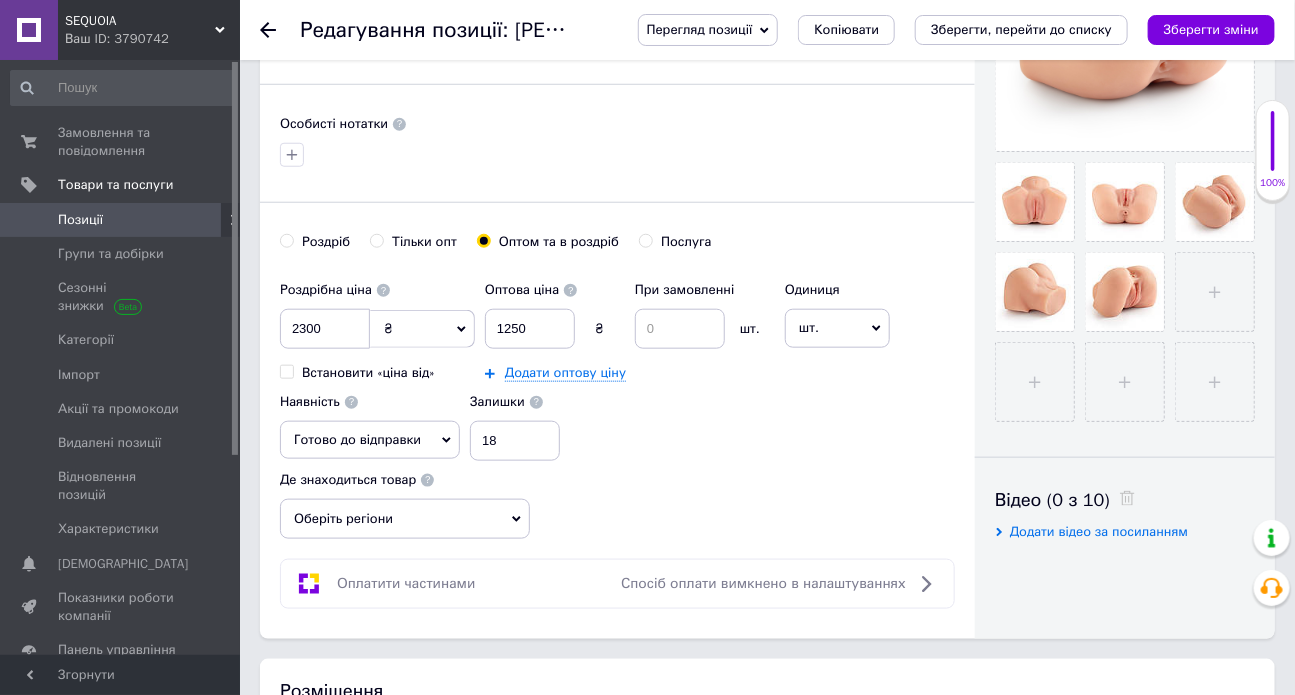 click on "₴" at bounding box center [600, 329] 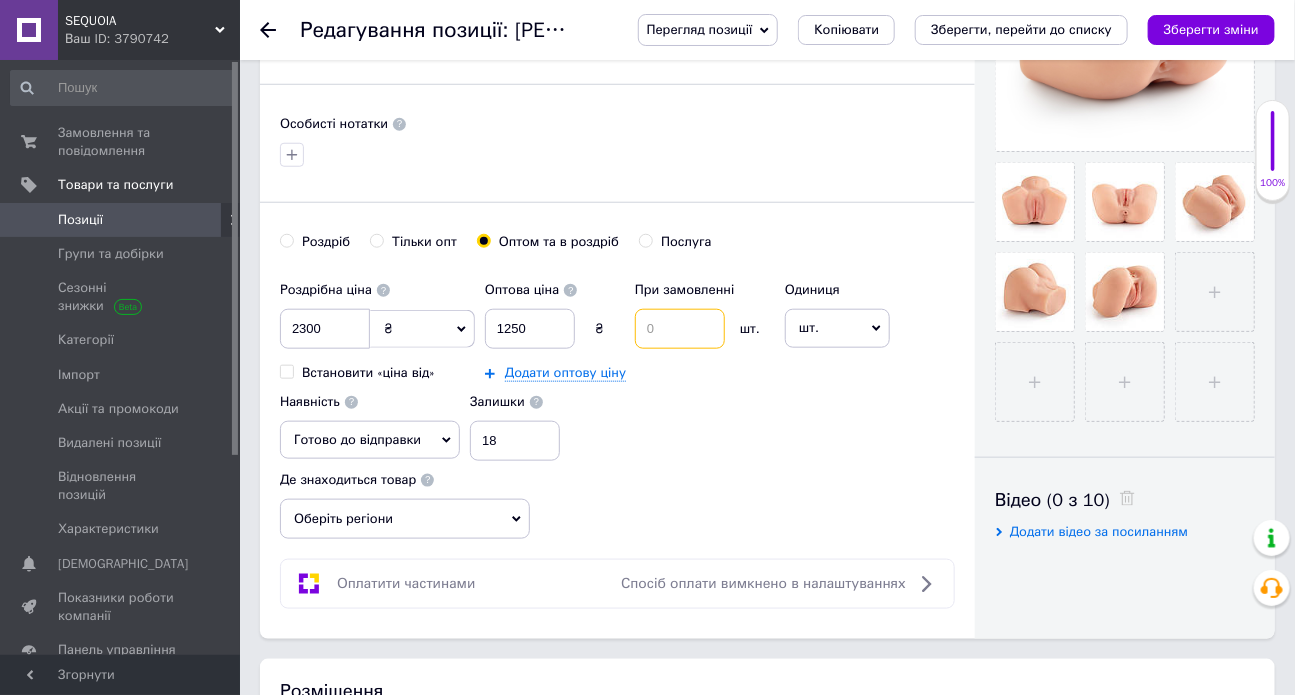 click at bounding box center [680, 329] 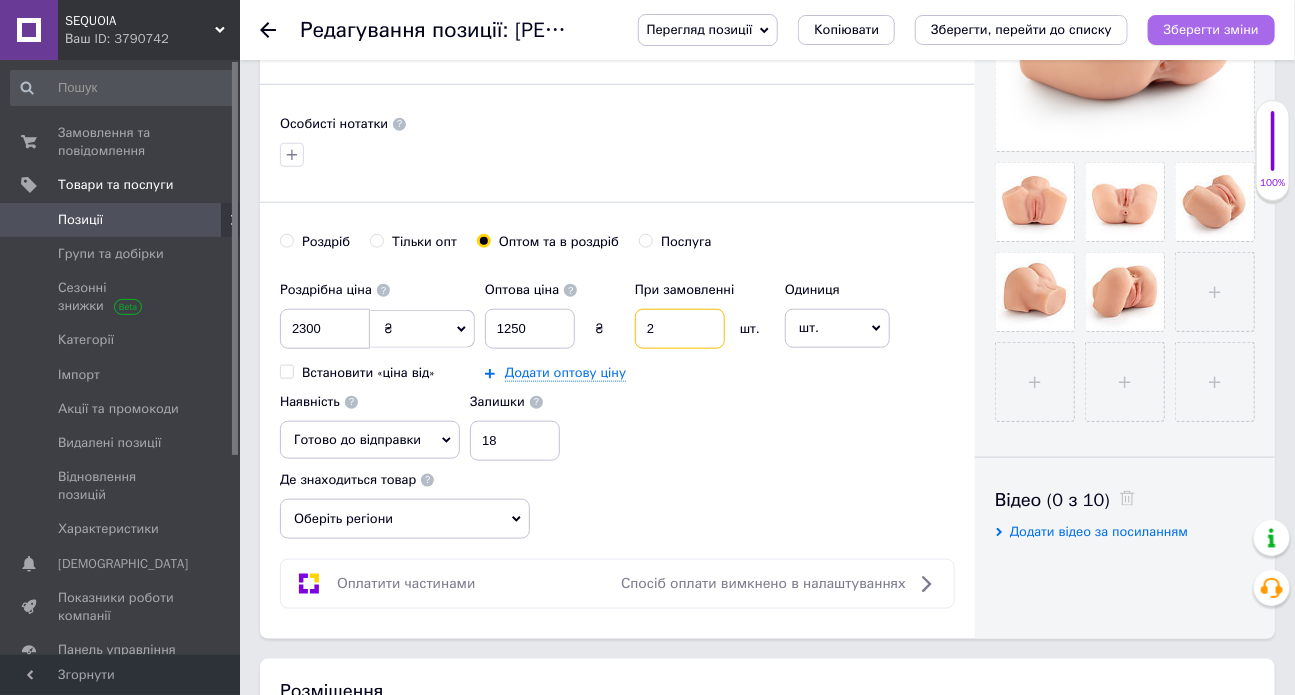 type on "2" 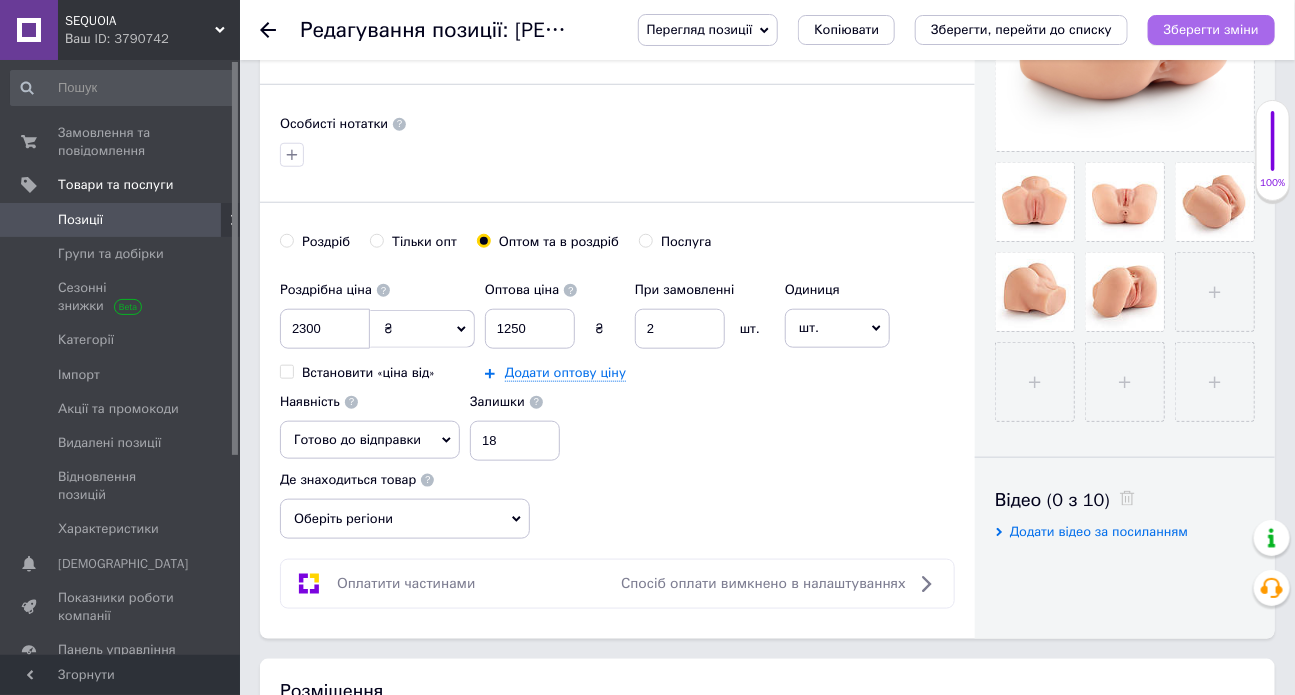 click on "Зберегти зміни" at bounding box center [1211, 29] 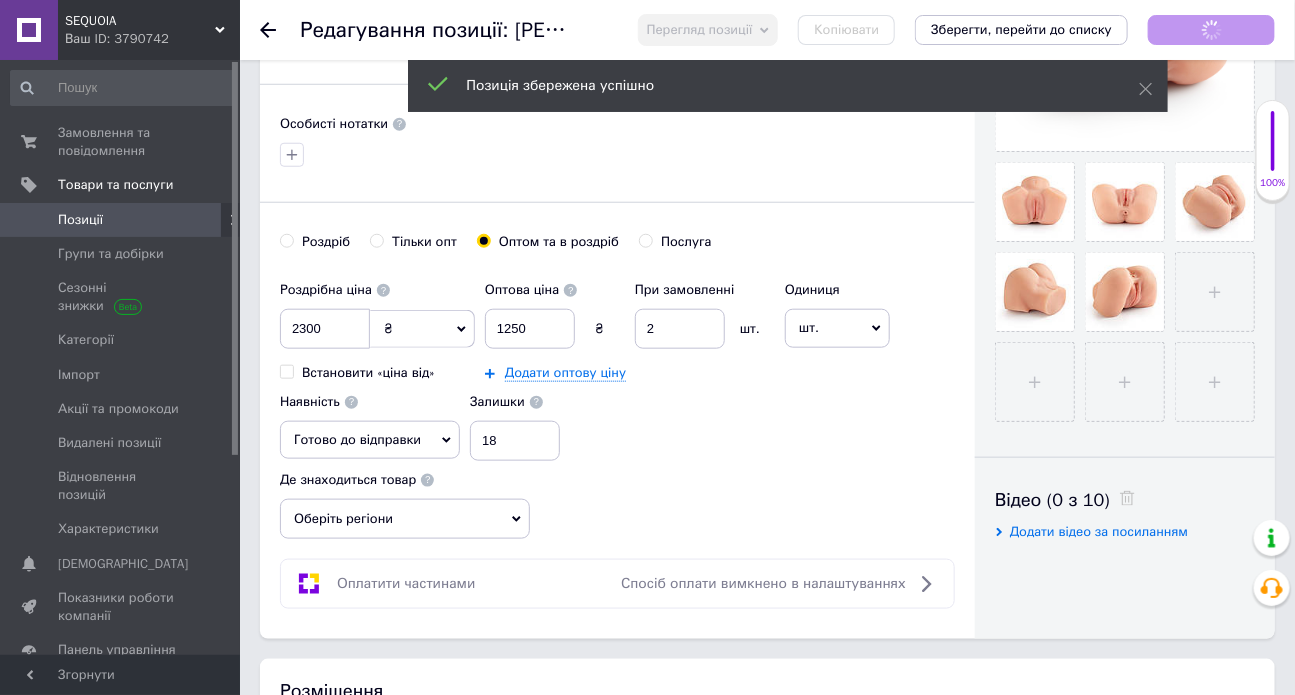 click on "Ваш ID: 3790742" at bounding box center (152, 39) 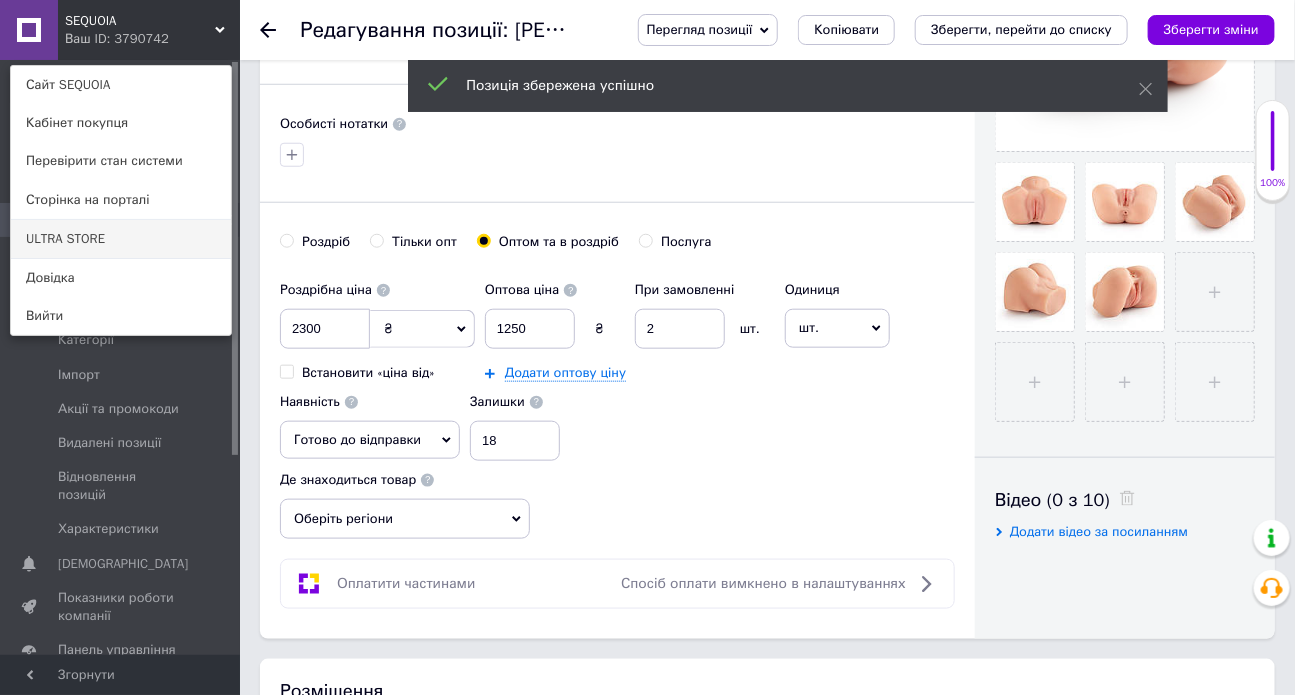click on "ULTRA STORE" at bounding box center [121, 239] 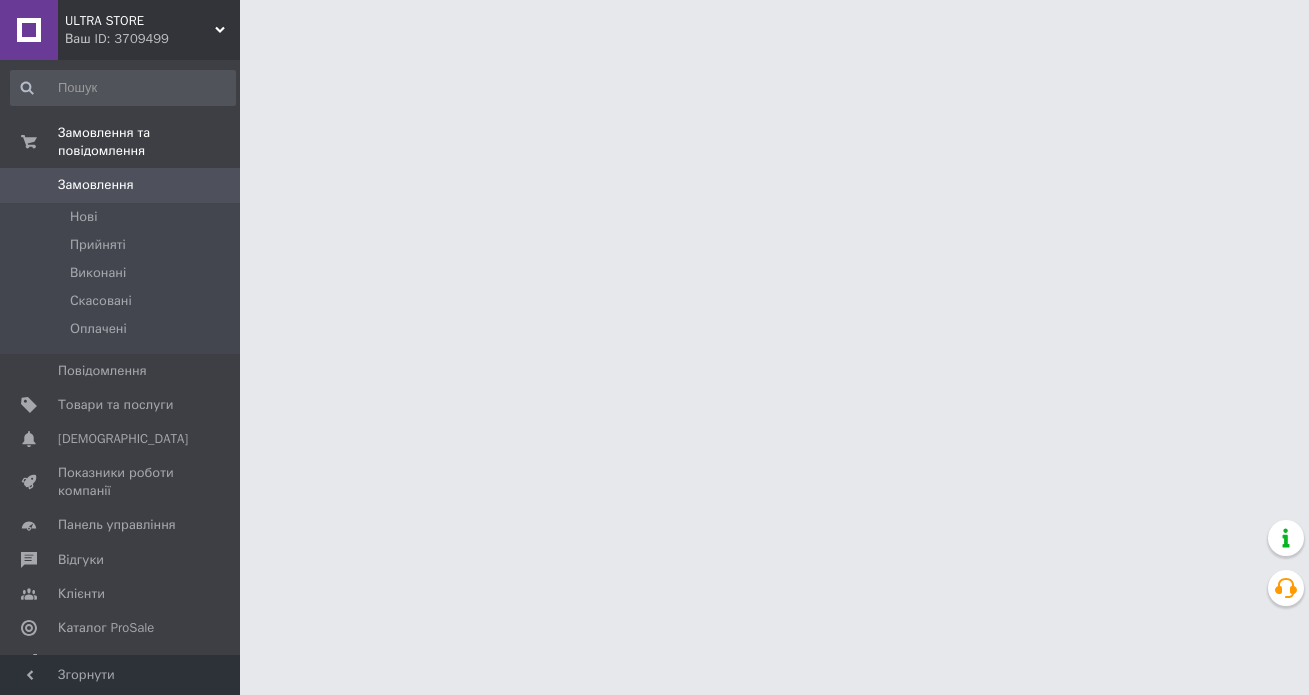 scroll, scrollTop: 0, scrollLeft: 0, axis: both 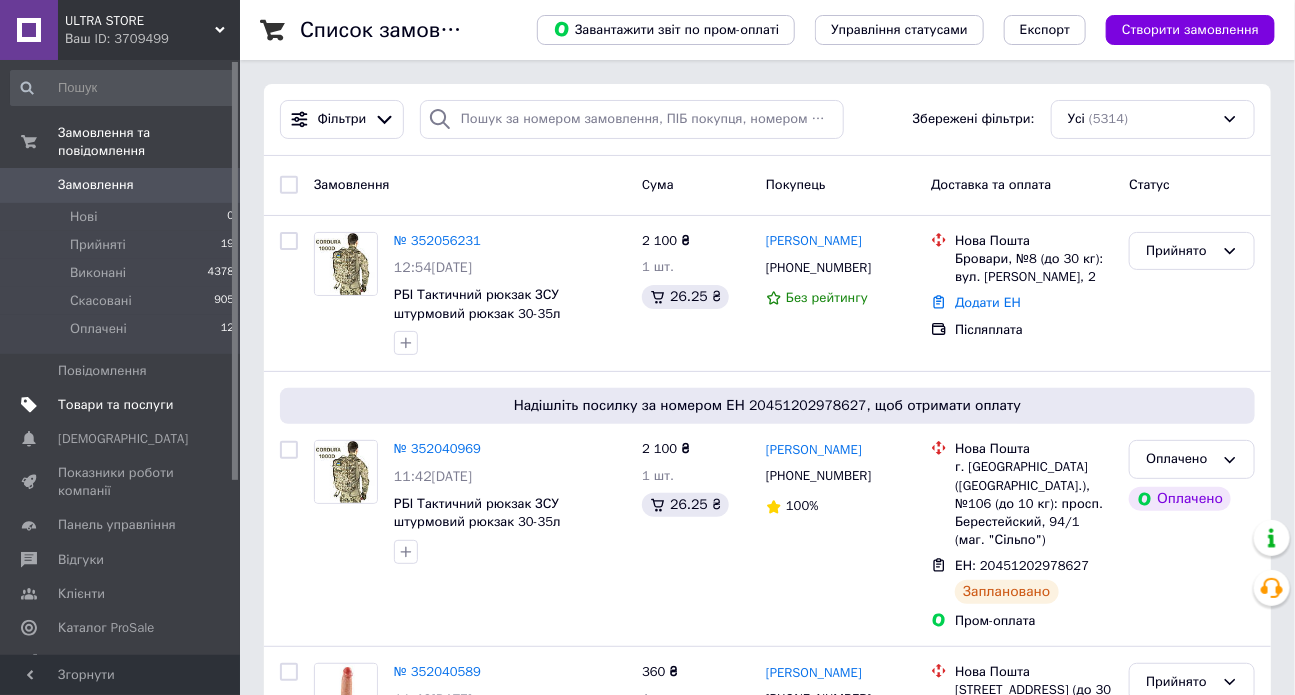 click on "Товари та послуги" at bounding box center [115, 405] 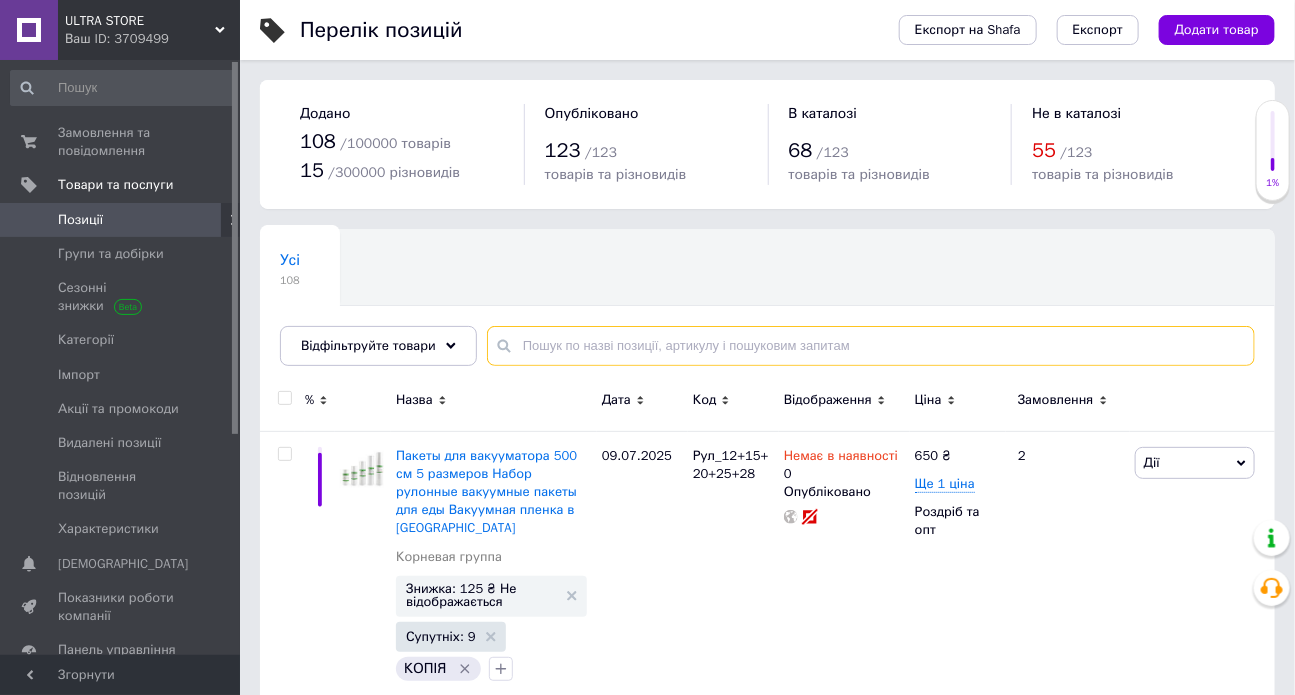 click at bounding box center (871, 346) 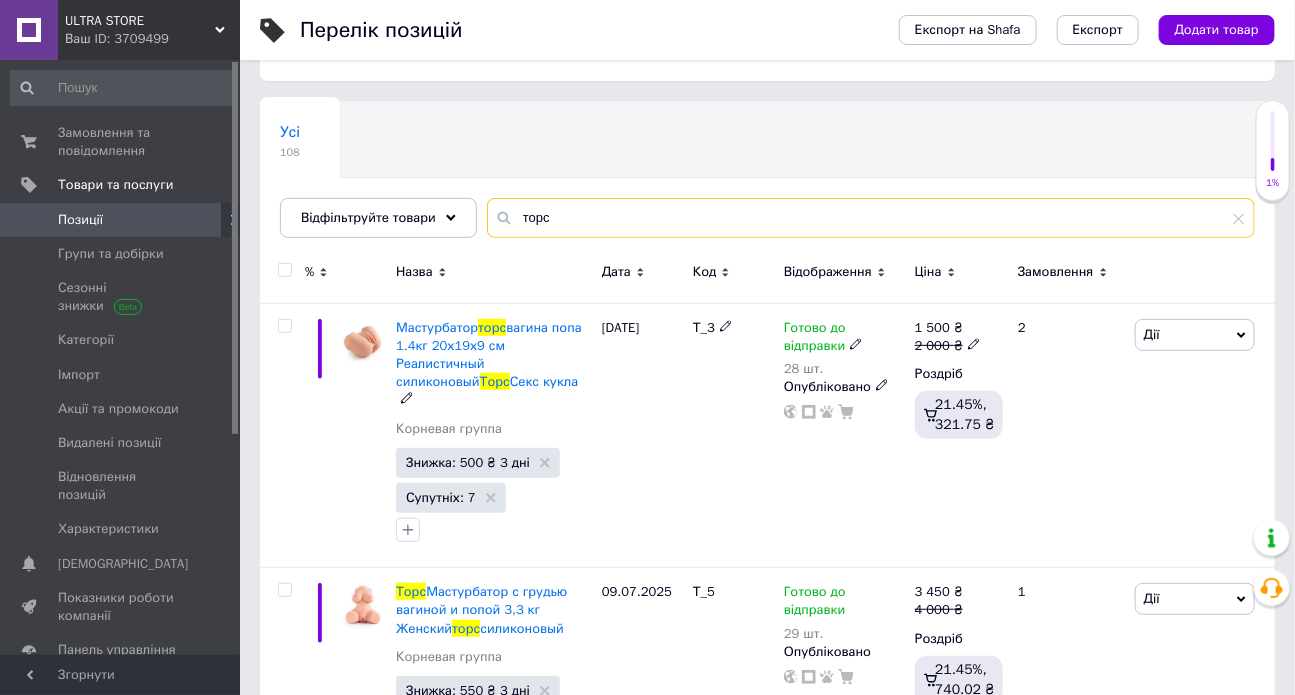 scroll, scrollTop: 129, scrollLeft: 0, axis: vertical 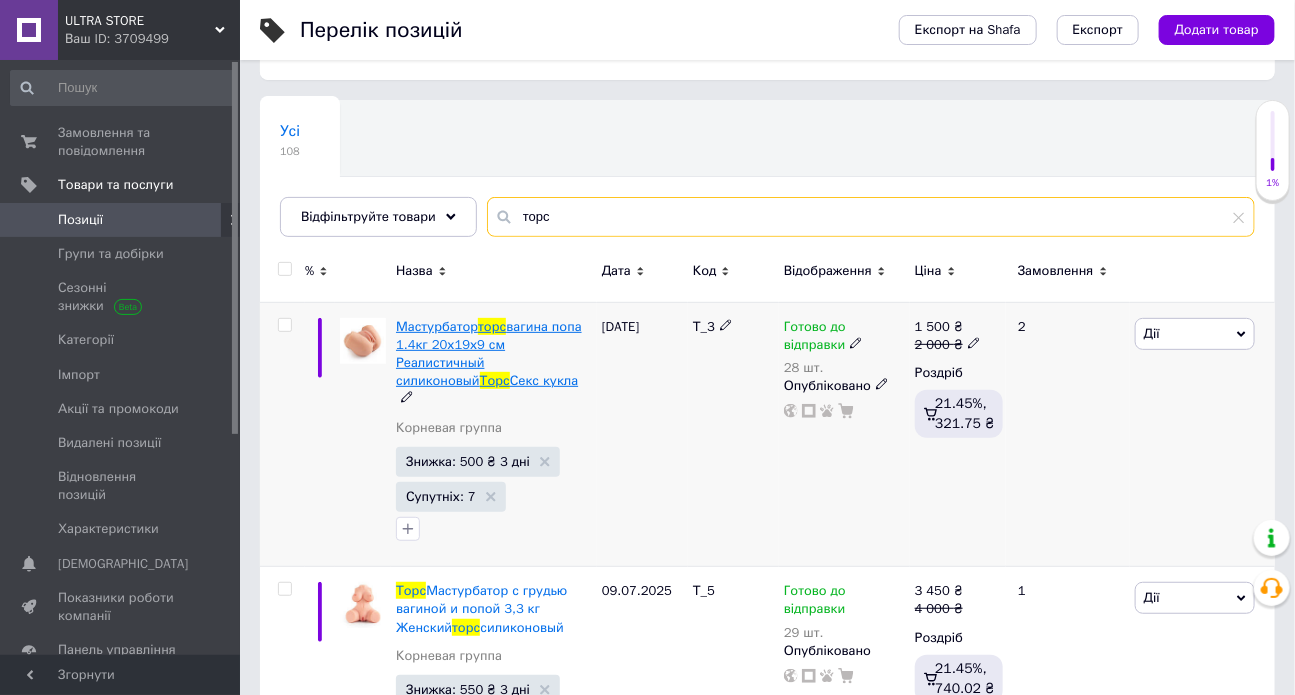 type on "торс" 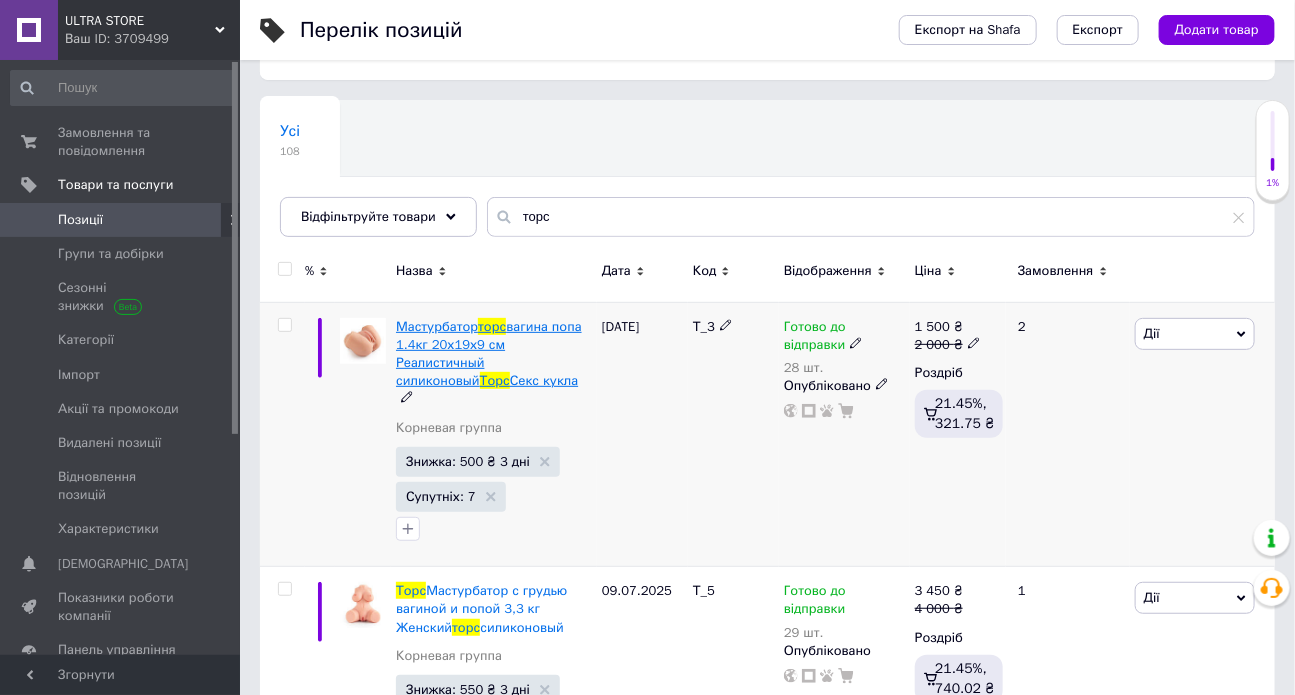 click on "Секс кукла" at bounding box center [544, 380] 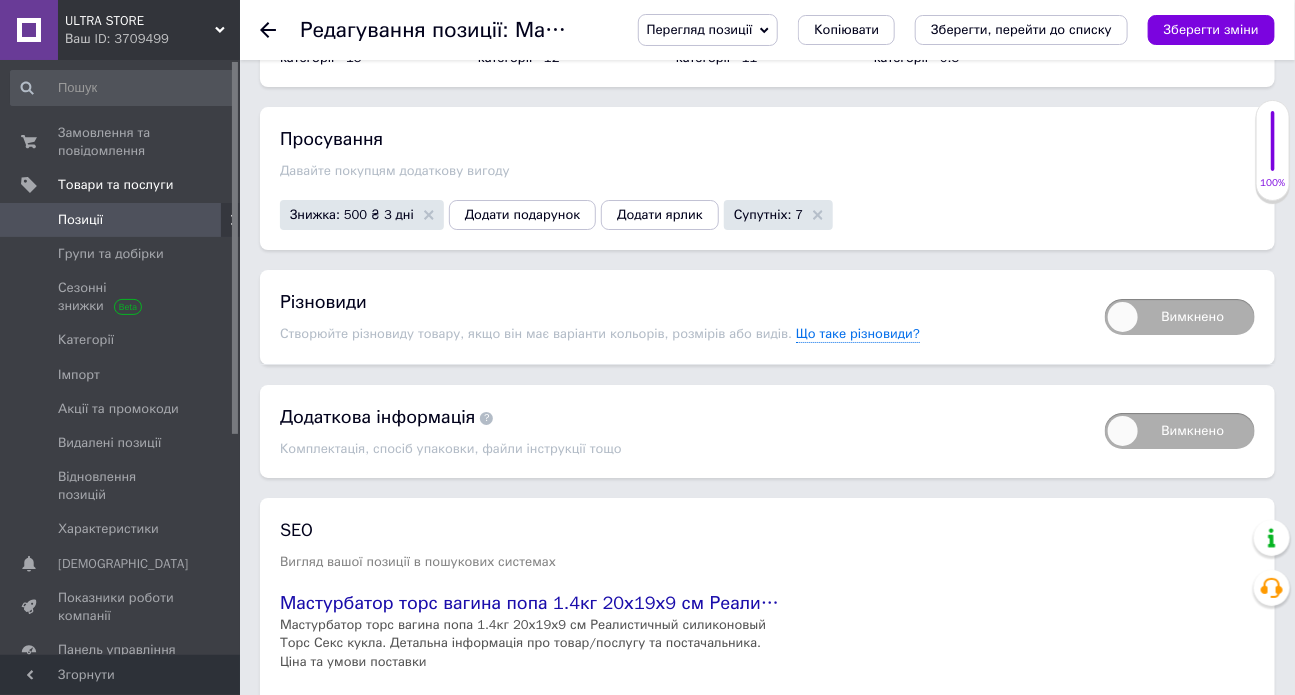 scroll, scrollTop: 2610, scrollLeft: 0, axis: vertical 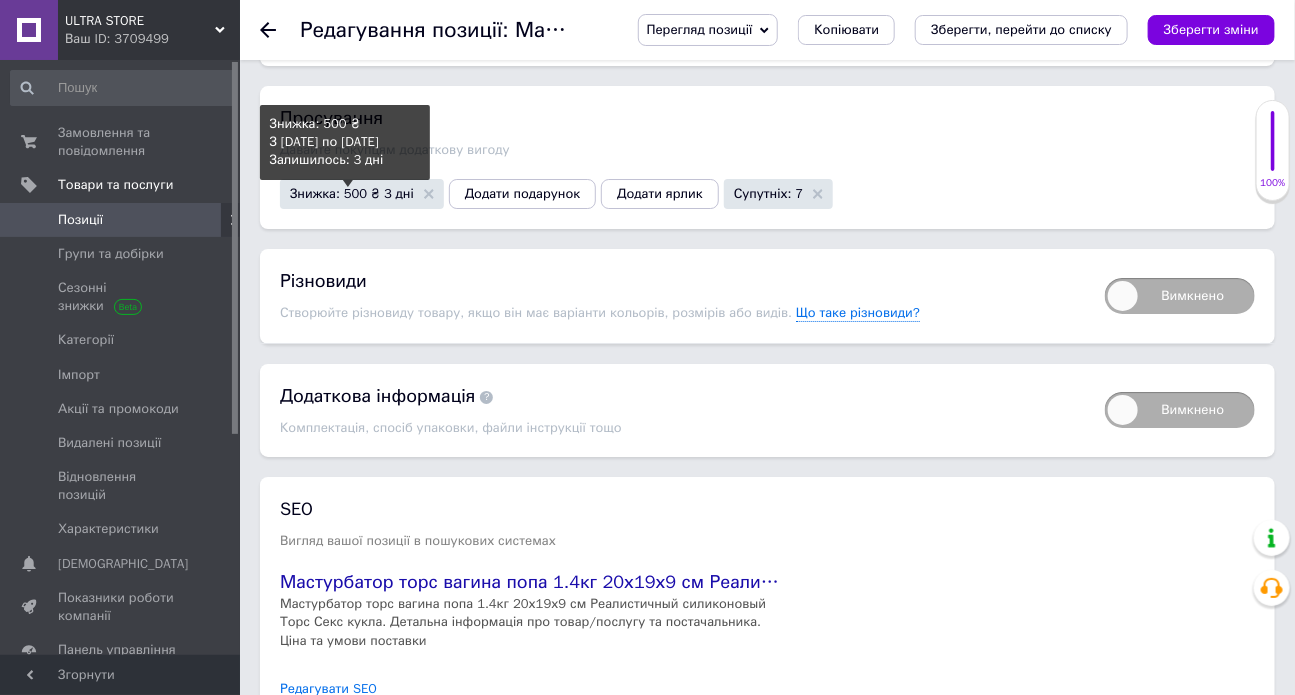 click on "Знижка: 500 ₴ 3 дні" at bounding box center [352, 193] 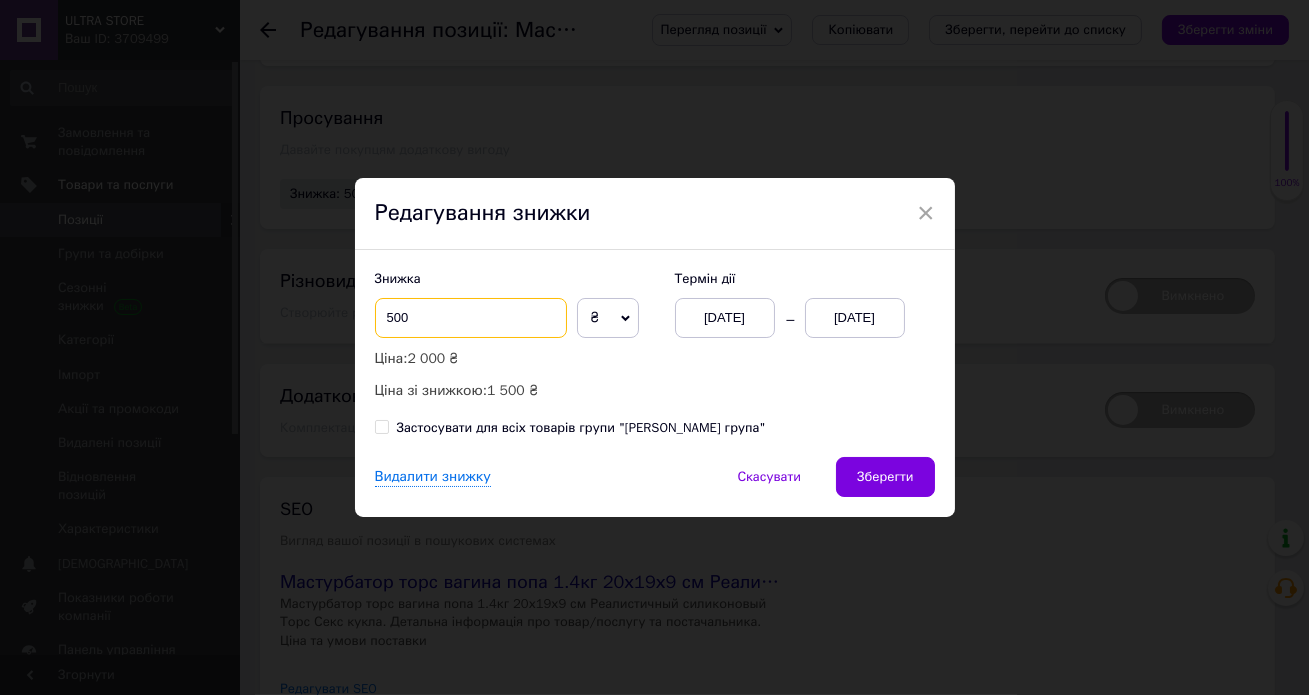 click on "500" at bounding box center [471, 318] 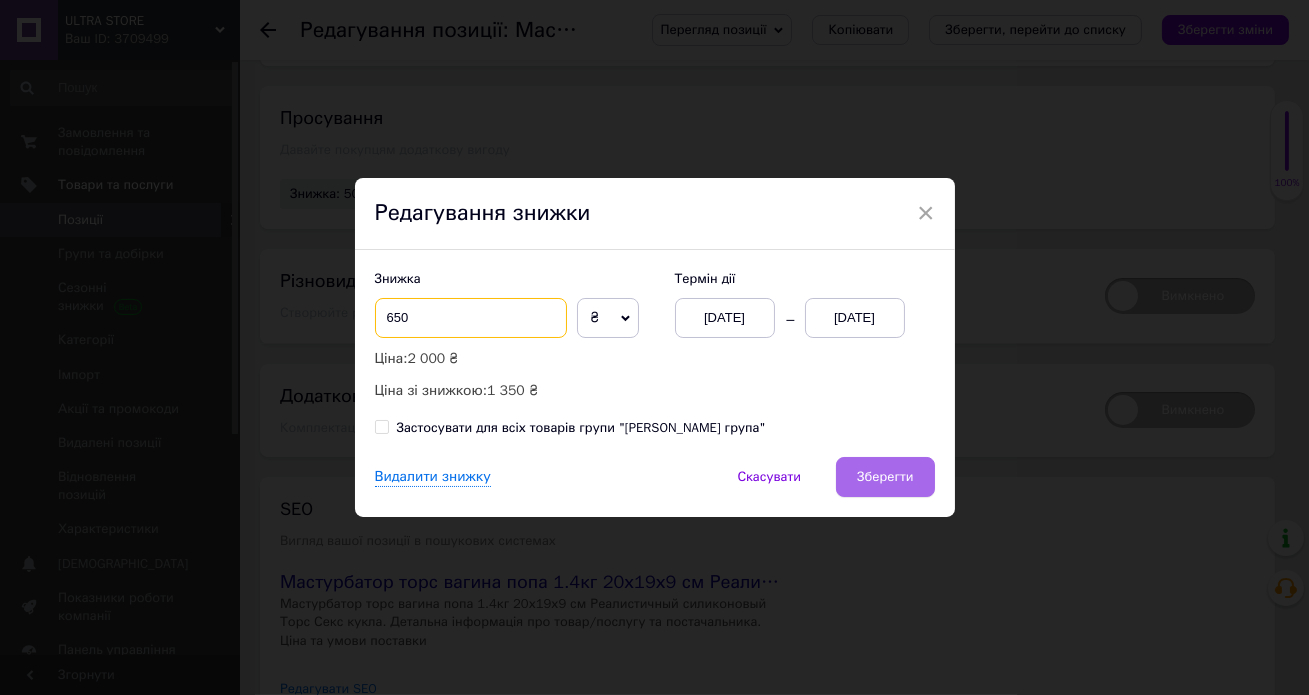 type on "650" 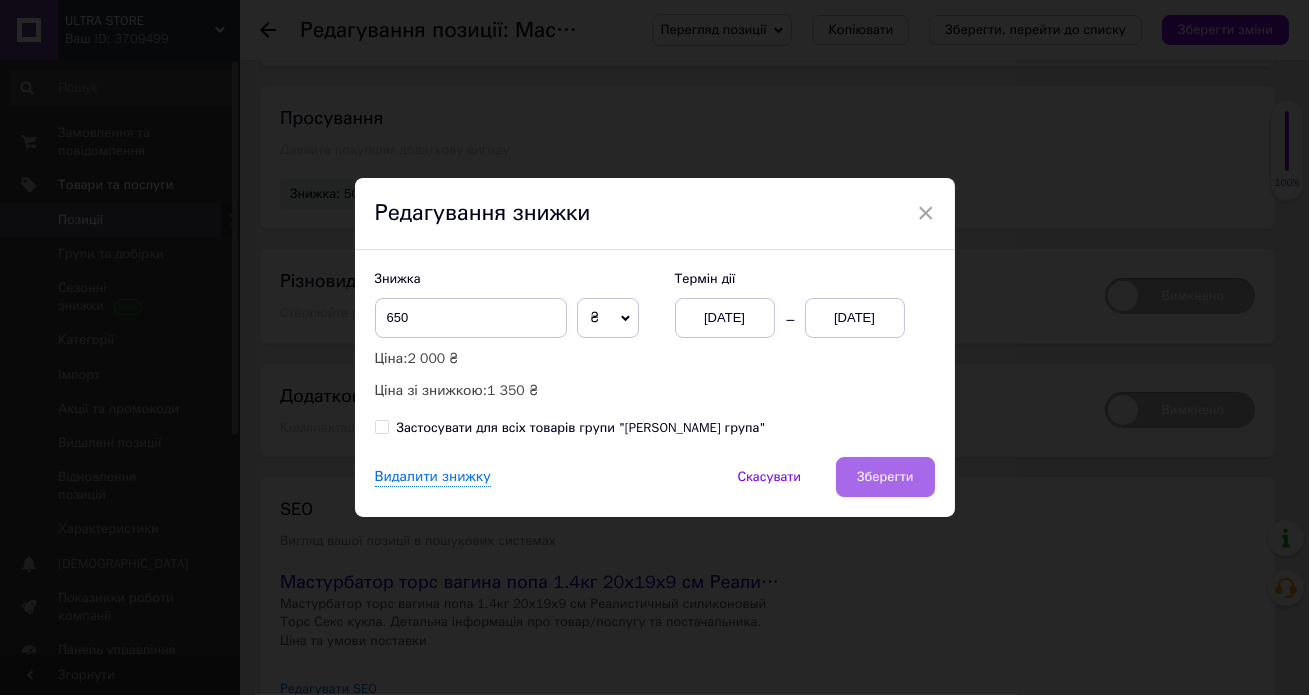 click on "Зберегти" at bounding box center [885, 477] 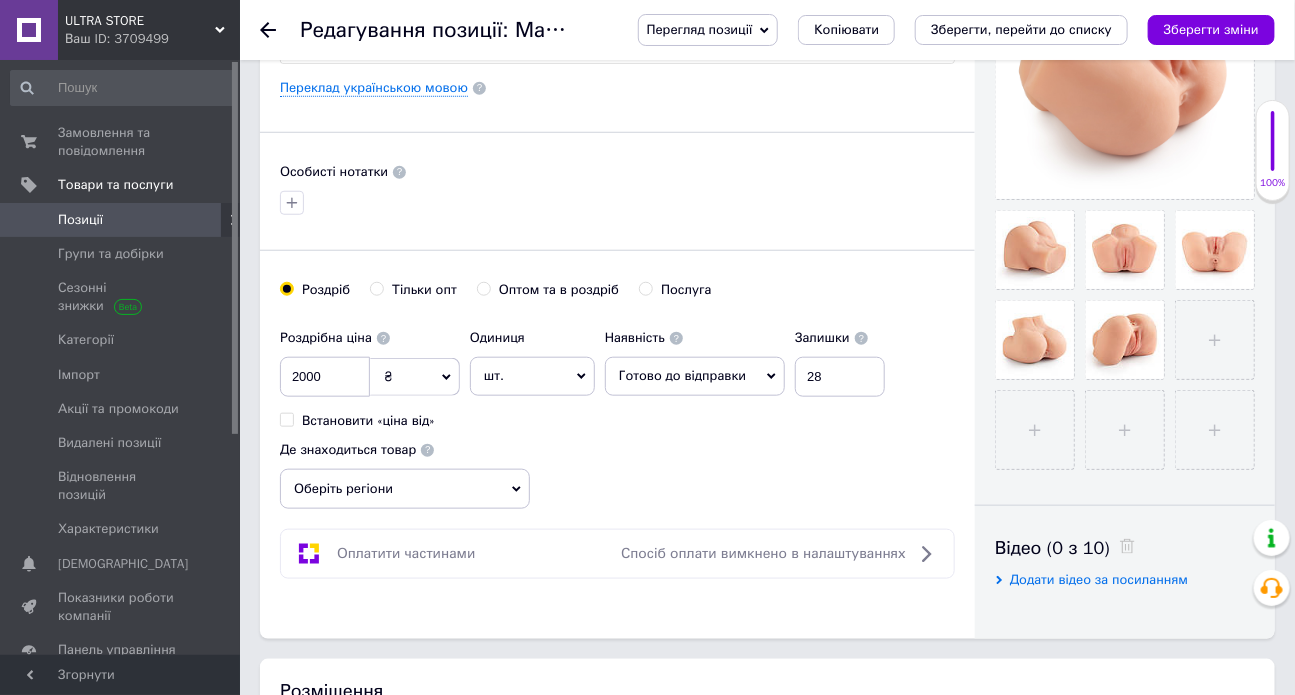 scroll, scrollTop: 556, scrollLeft: 0, axis: vertical 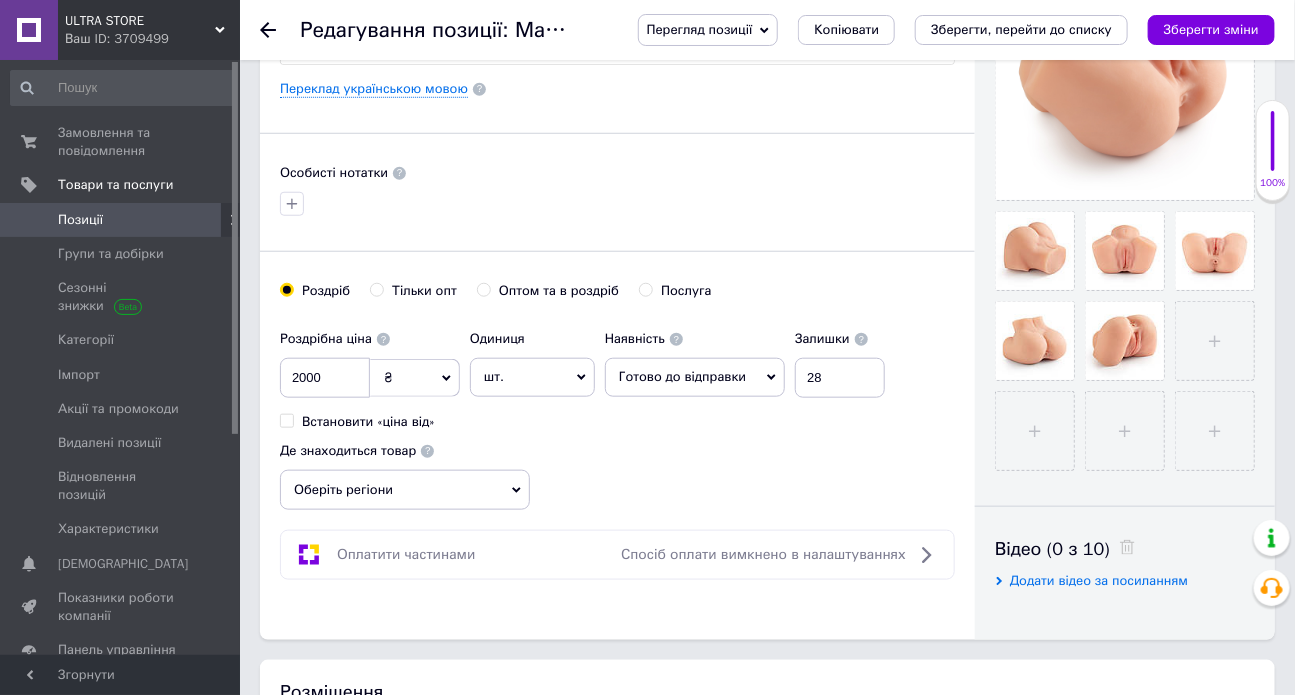 click on "Оптом та в роздріб" at bounding box center [483, 289] 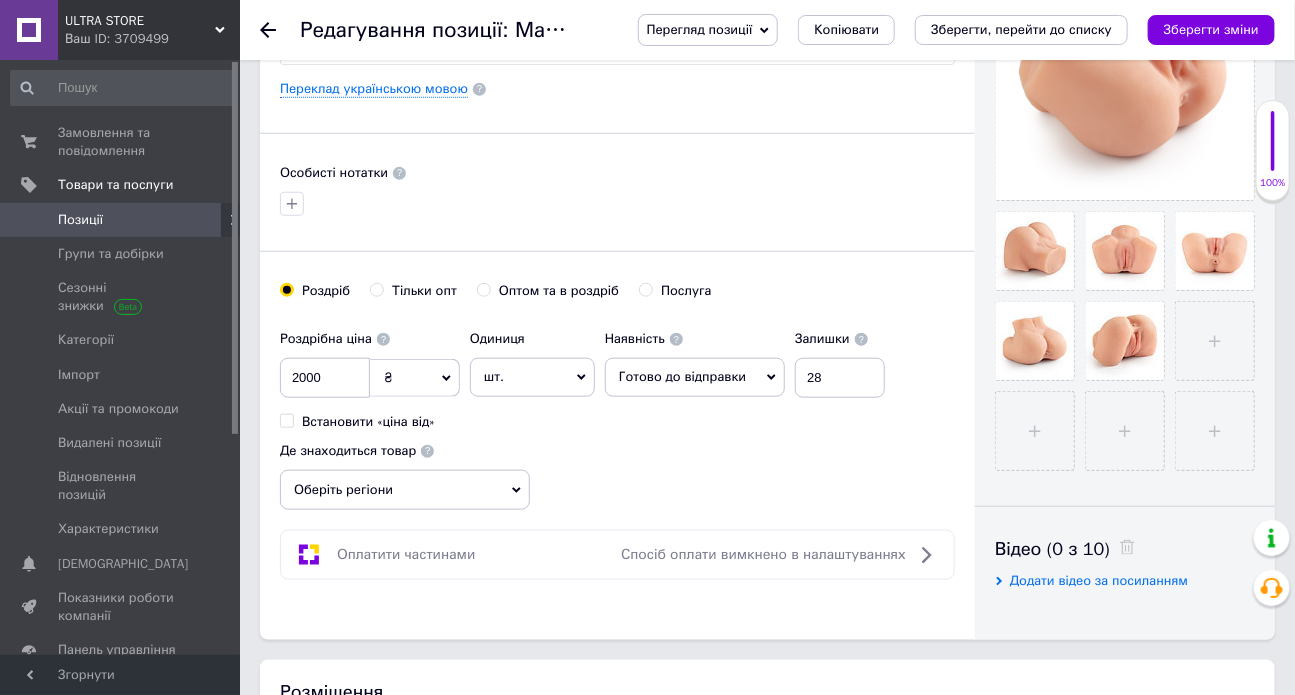 radio on "true" 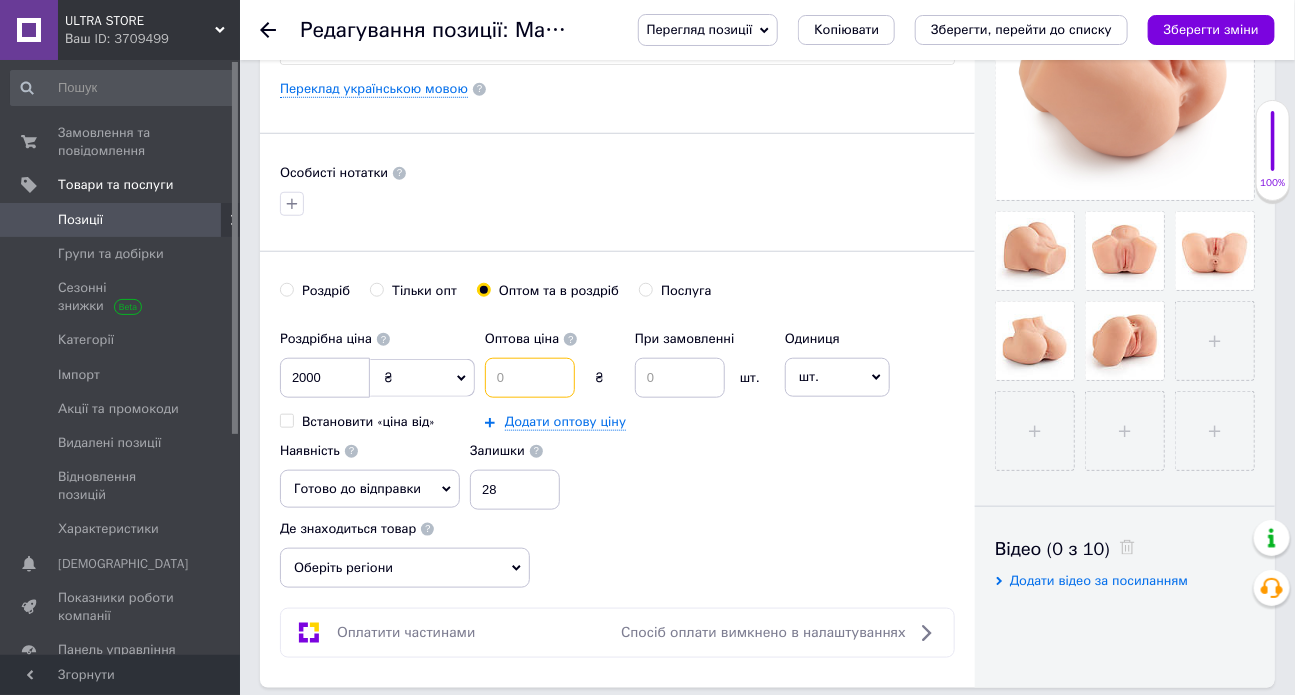 click at bounding box center (530, 378) 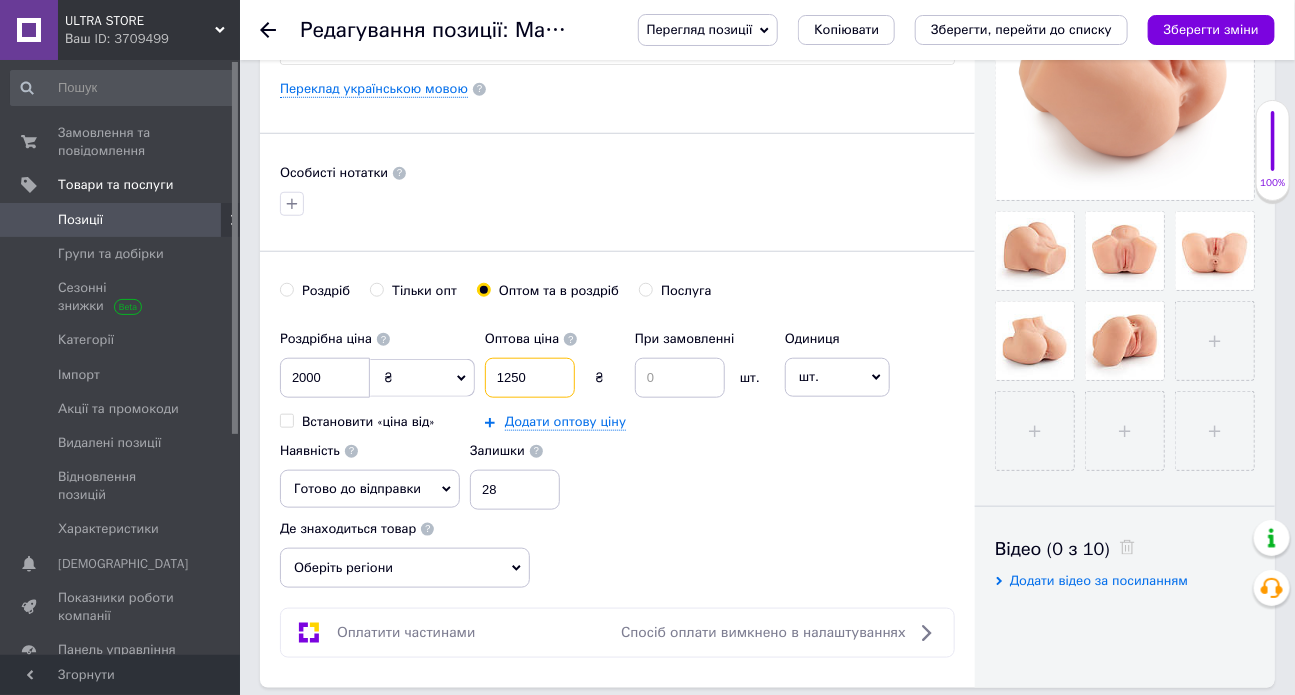 type on "1250" 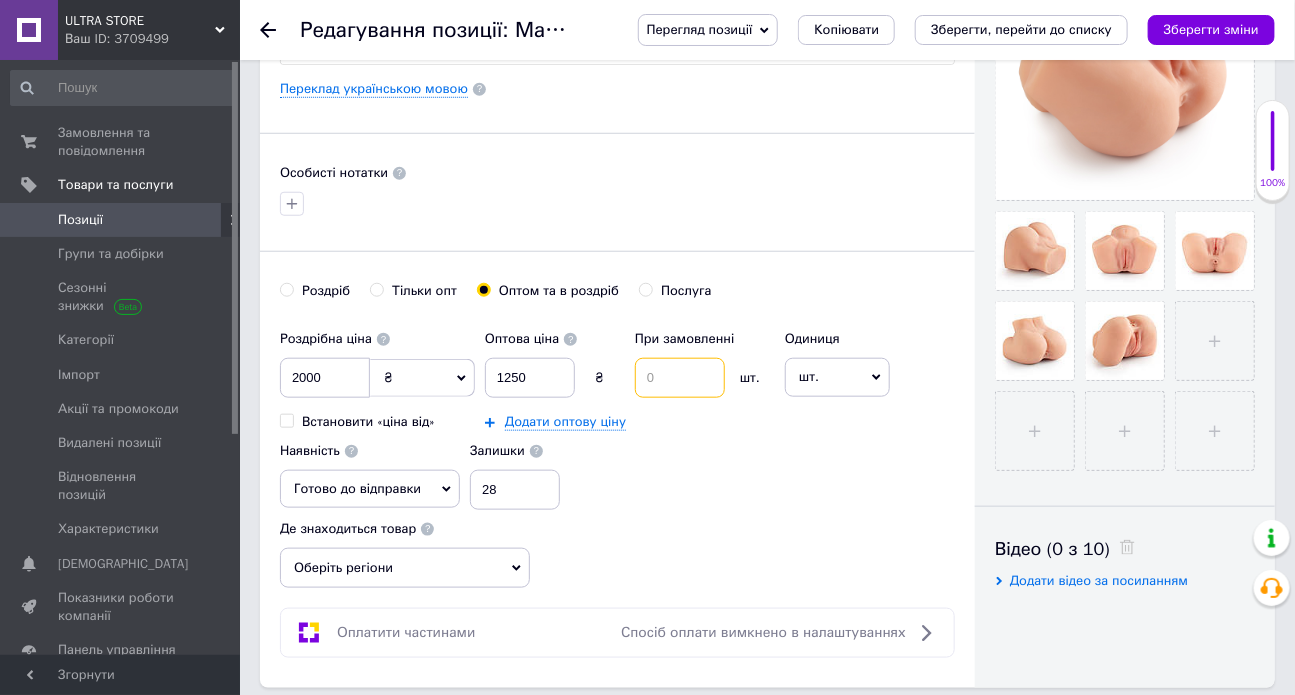 click at bounding box center (680, 378) 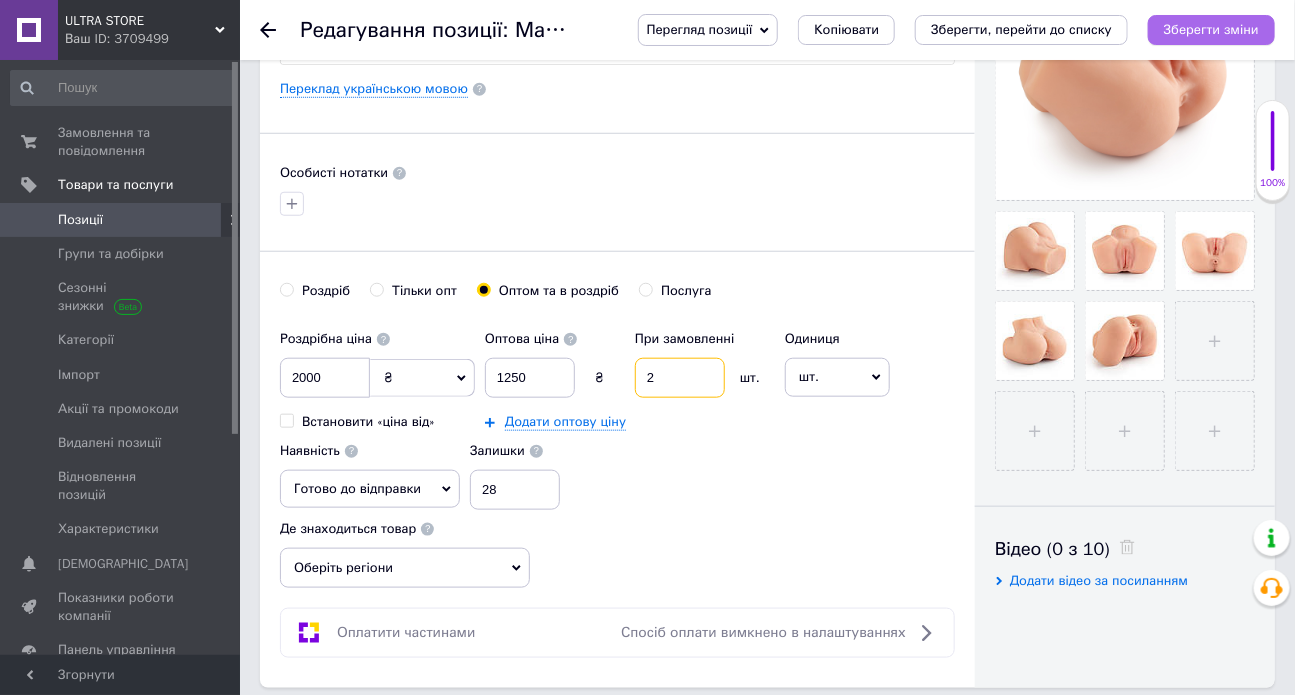 type on "2" 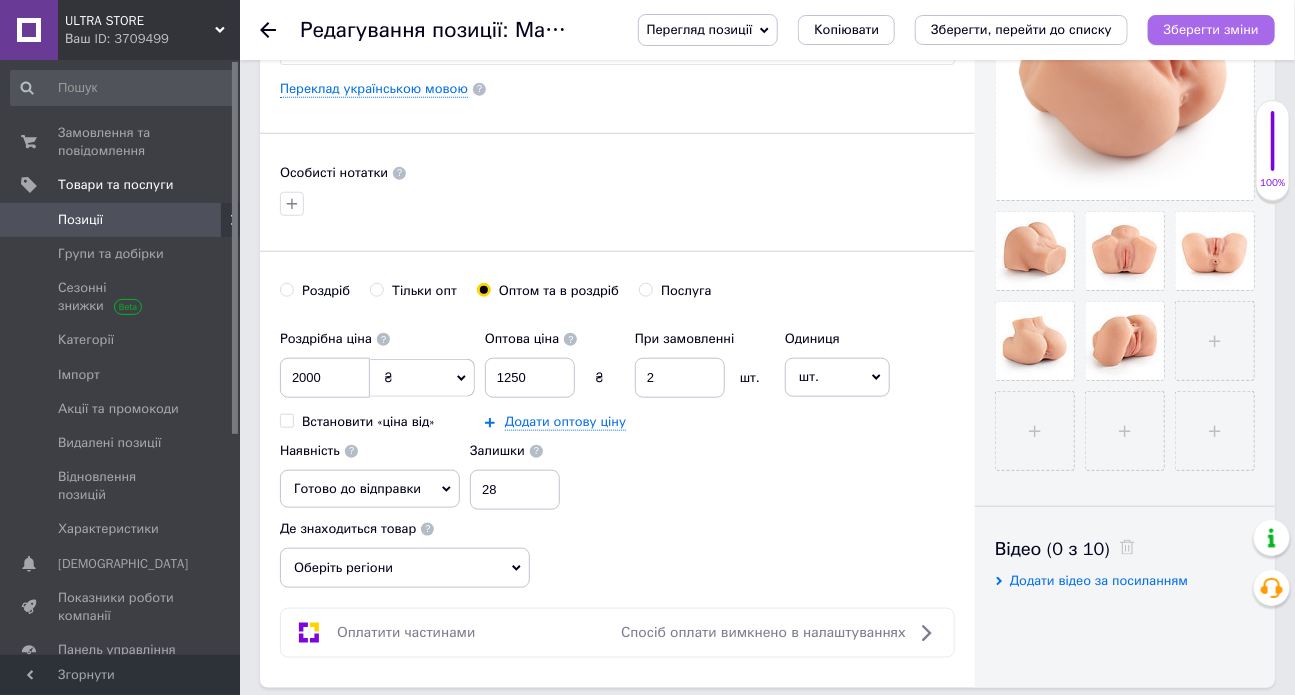 click on "Зберегти зміни" at bounding box center [1211, 29] 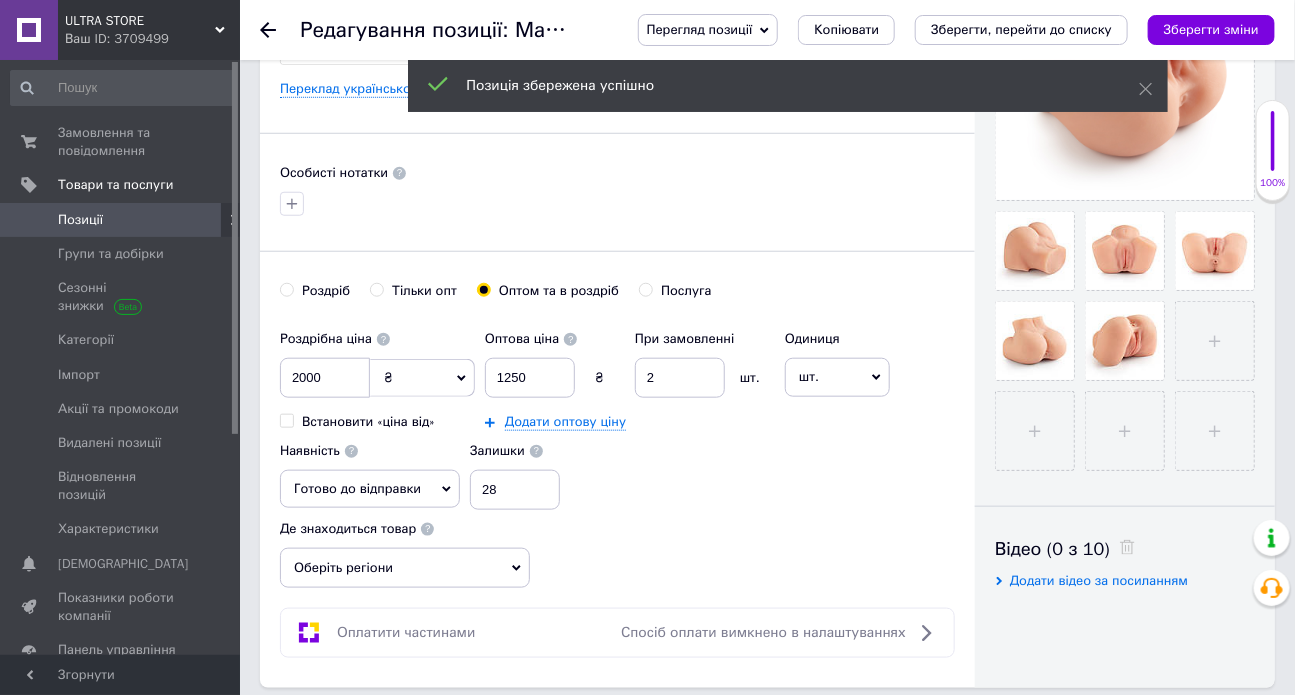 click on "Ваш ID: 3709499" at bounding box center [152, 39] 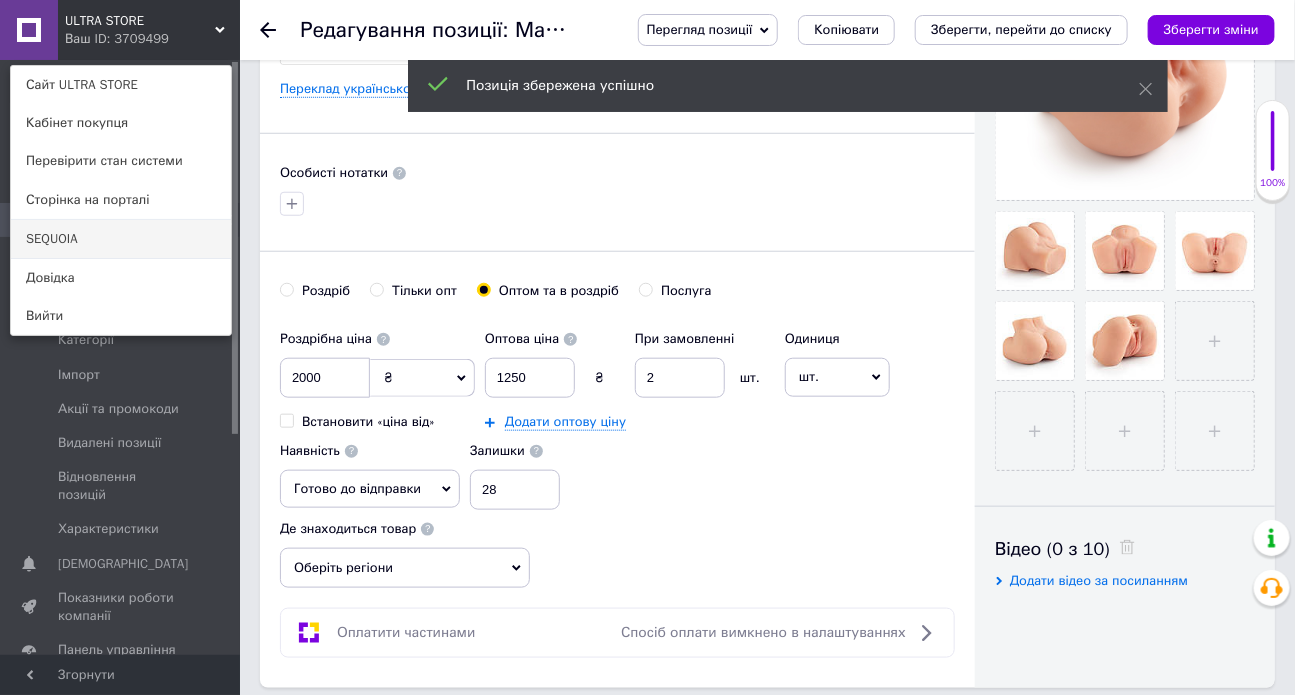 click on "SEQUOIA" at bounding box center (121, 239) 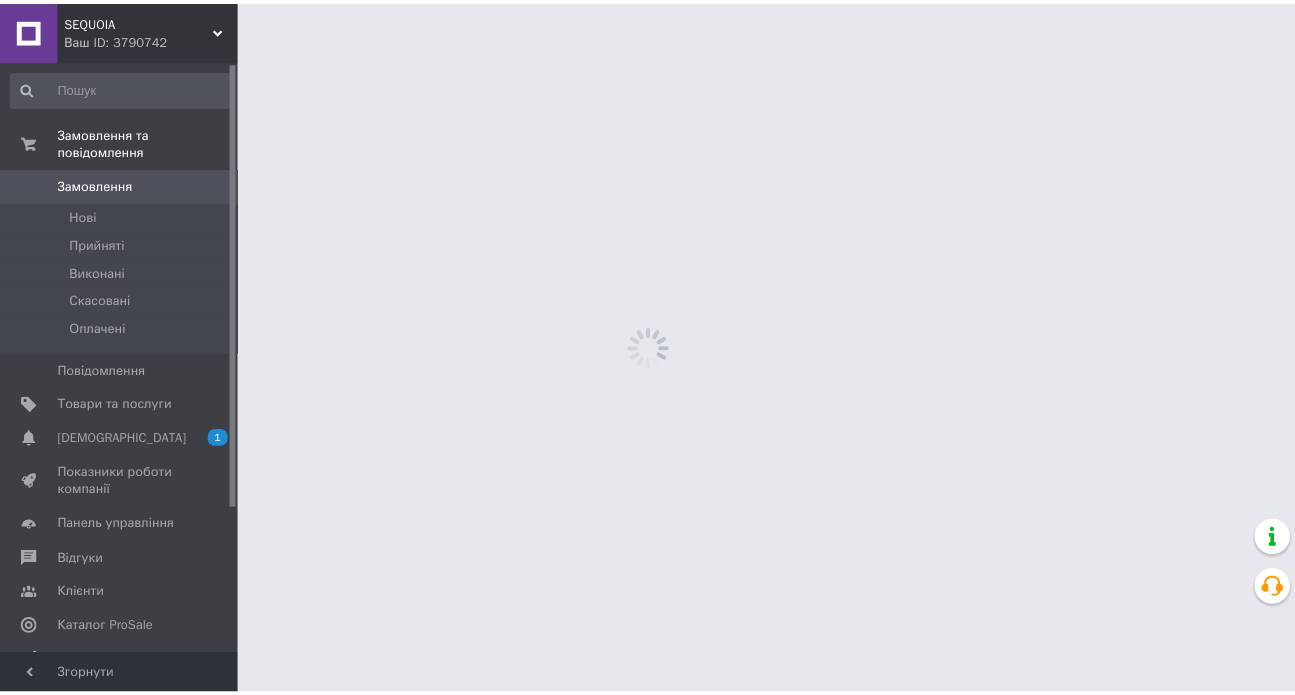 scroll, scrollTop: 0, scrollLeft: 0, axis: both 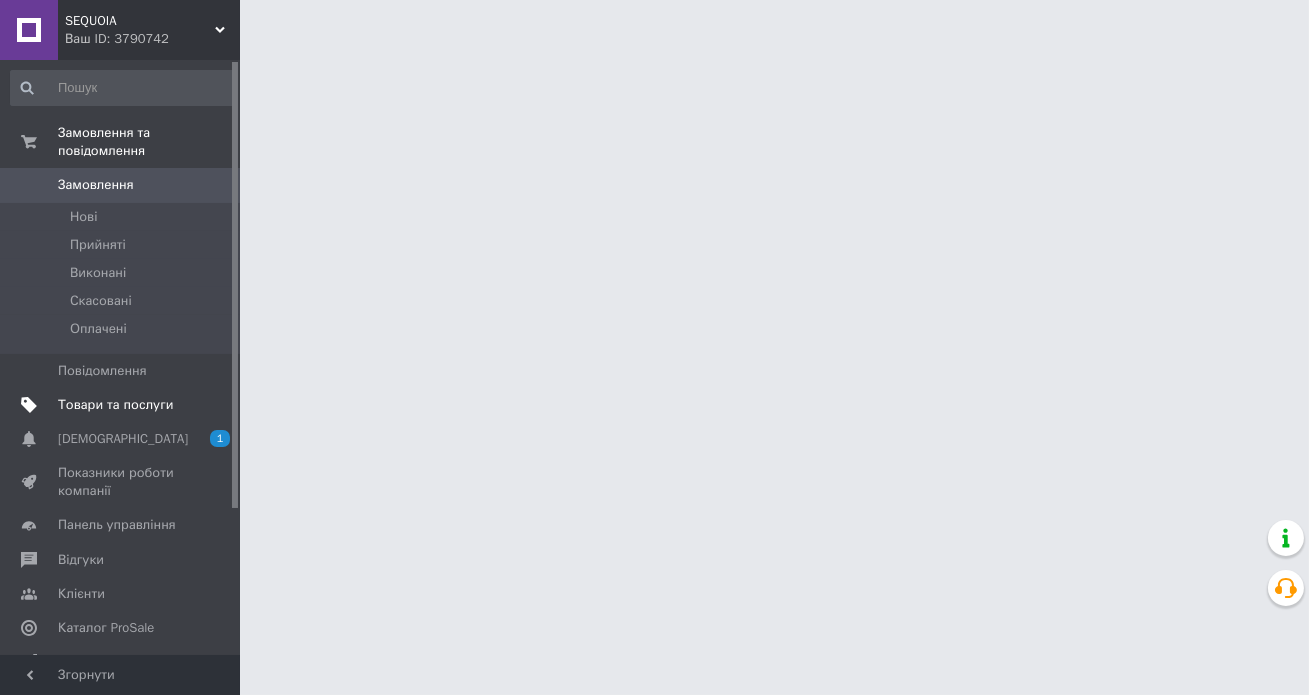 click on "Товари та послуги" at bounding box center [121, 405] 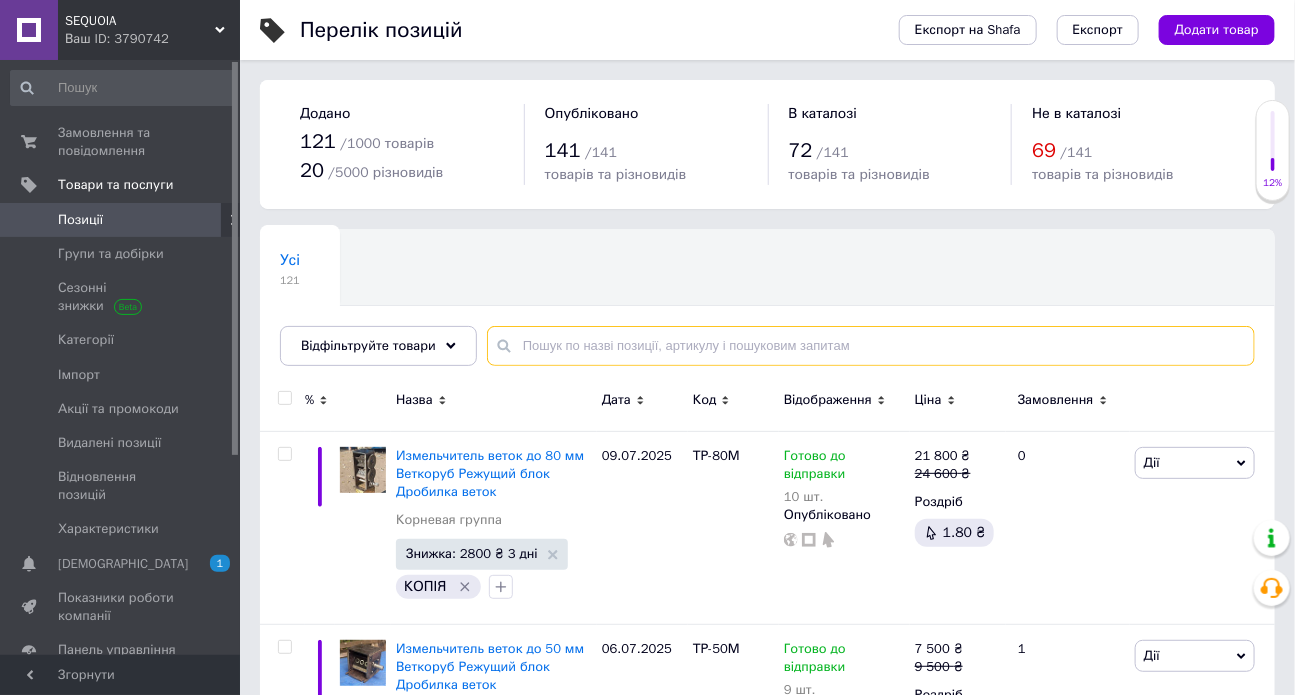 click at bounding box center [871, 346] 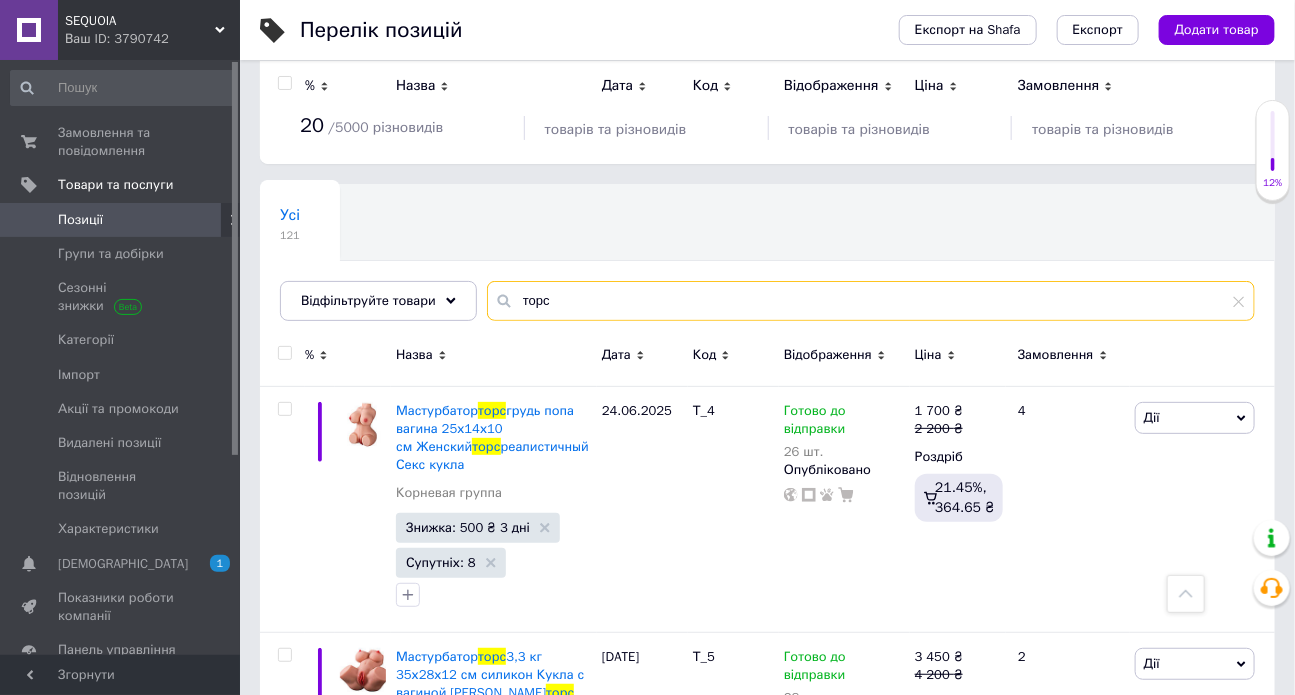 scroll, scrollTop: 0, scrollLeft: 0, axis: both 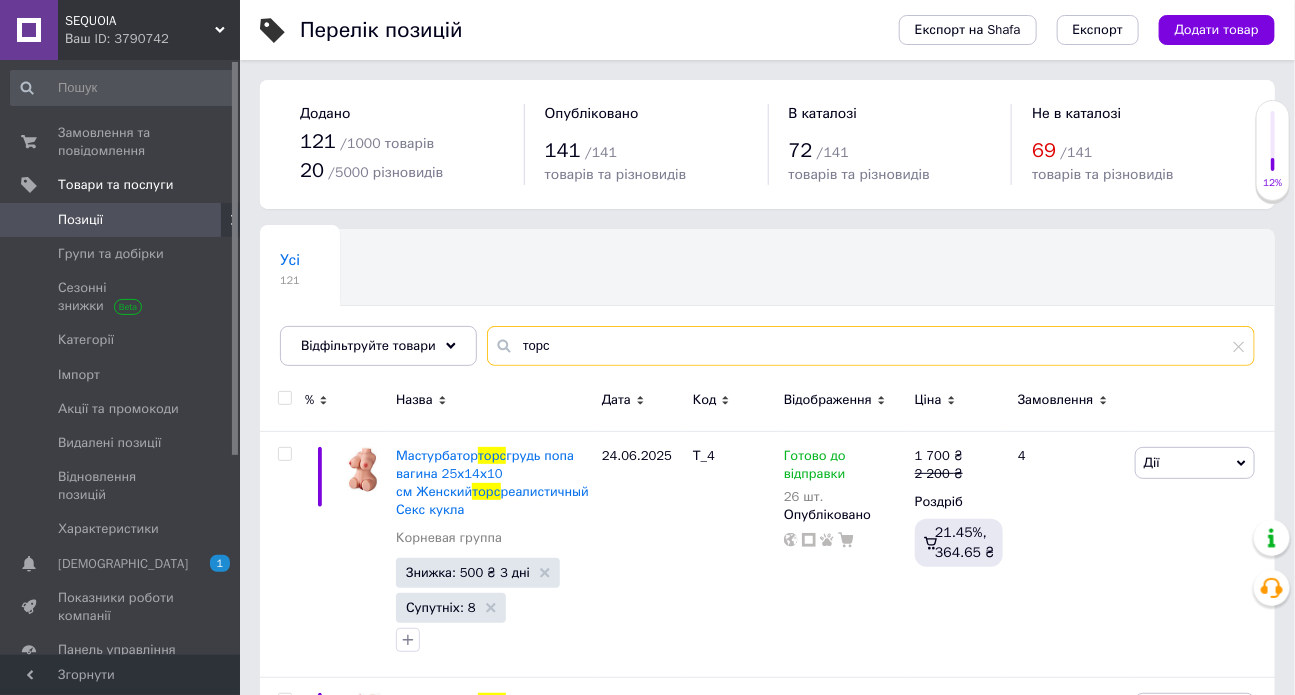 click on "торс" at bounding box center (871, 346) 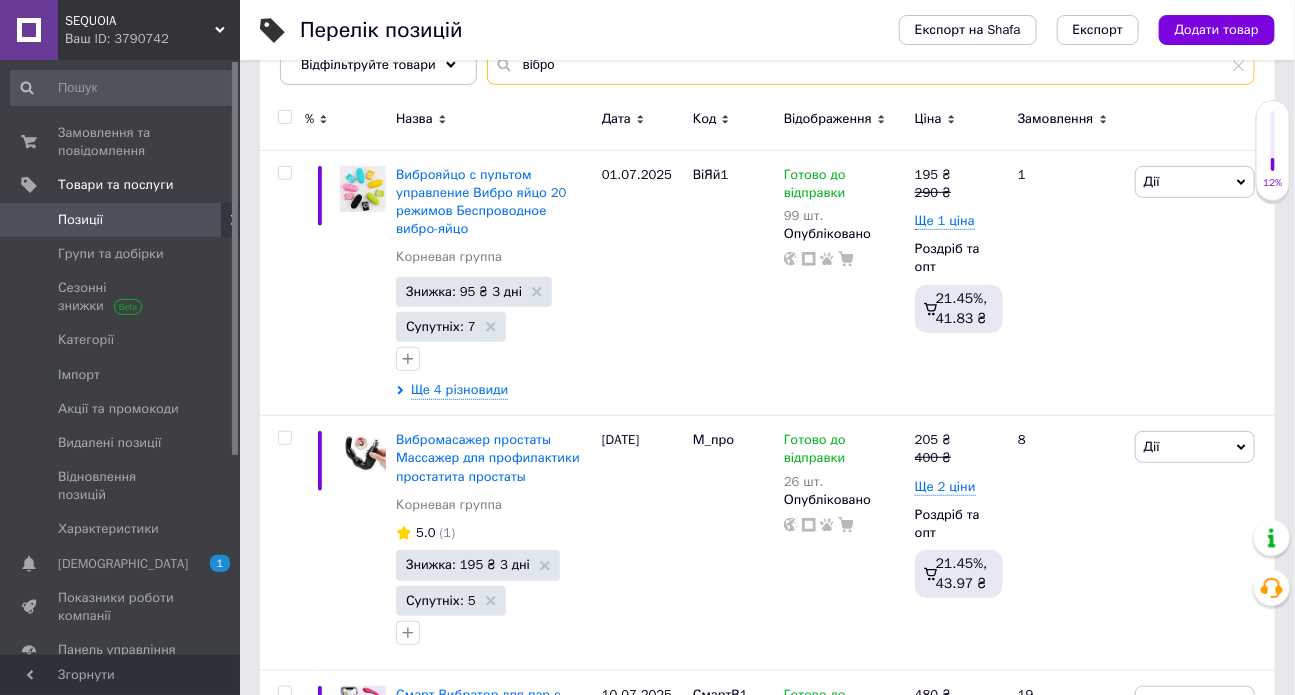 scroll, scrollTop: 284, scrollLeft: 0, axis: vertical 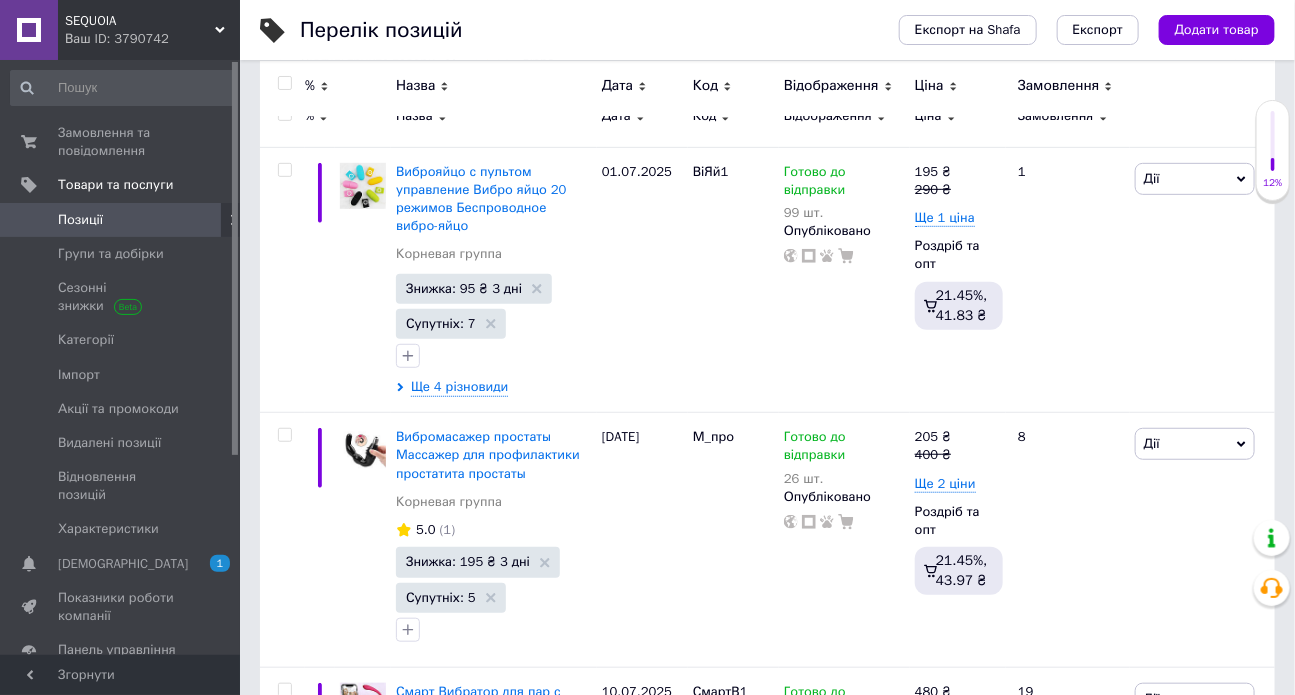 type on "вібро" 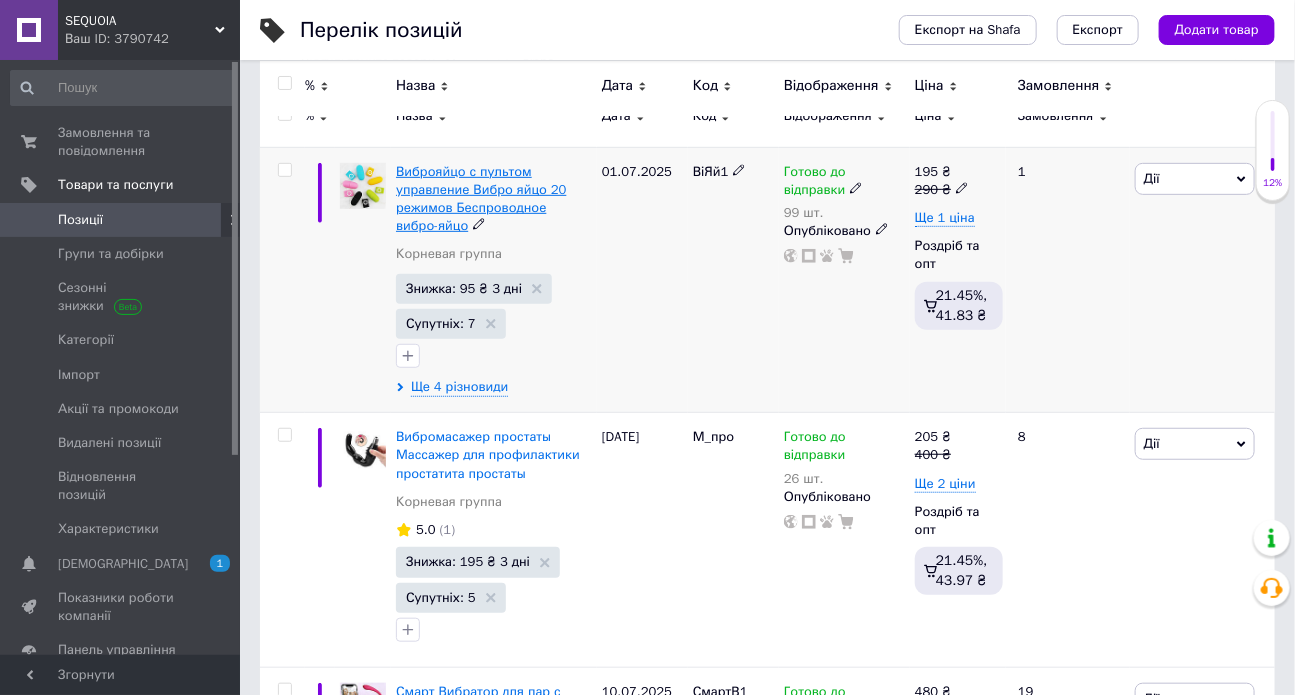 click on "Виброяйцо с пультом управление Вибро яйцо 20 режимов Беспроводное вибро-яйцо" at bounding box center [481, 199] 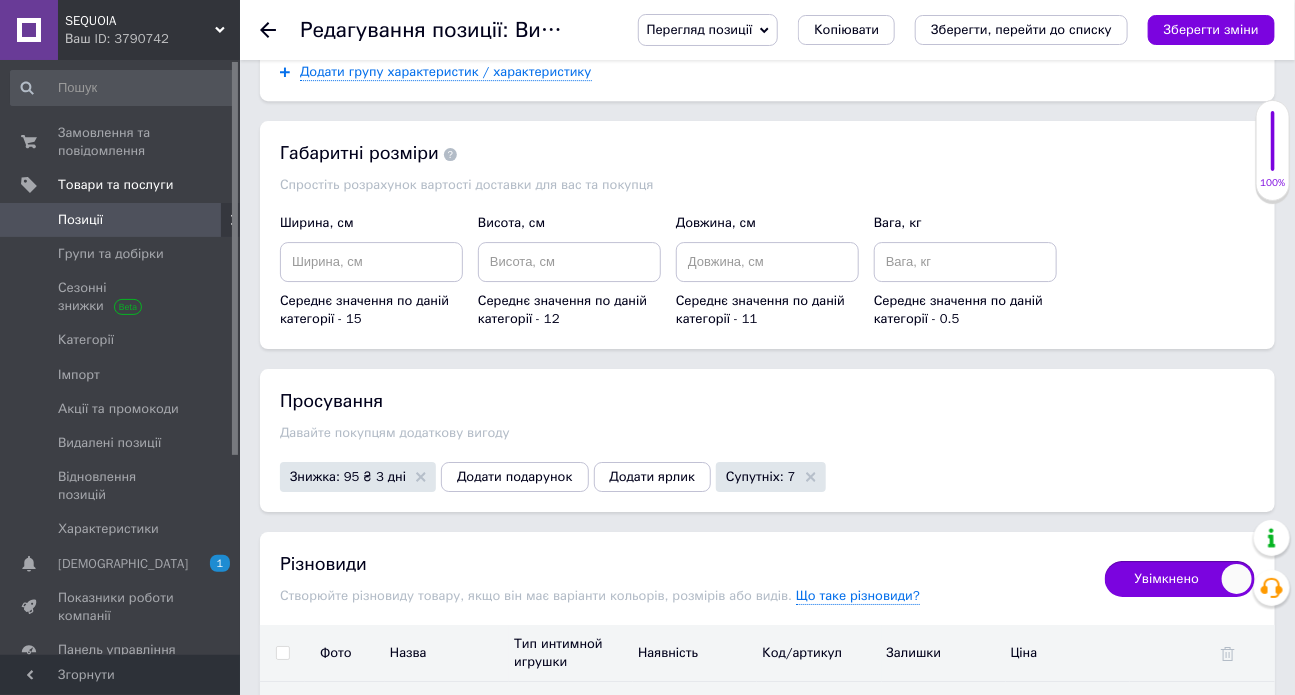 scroll, scrollTop: 2392, scrollLeft: 0, axis: vertical 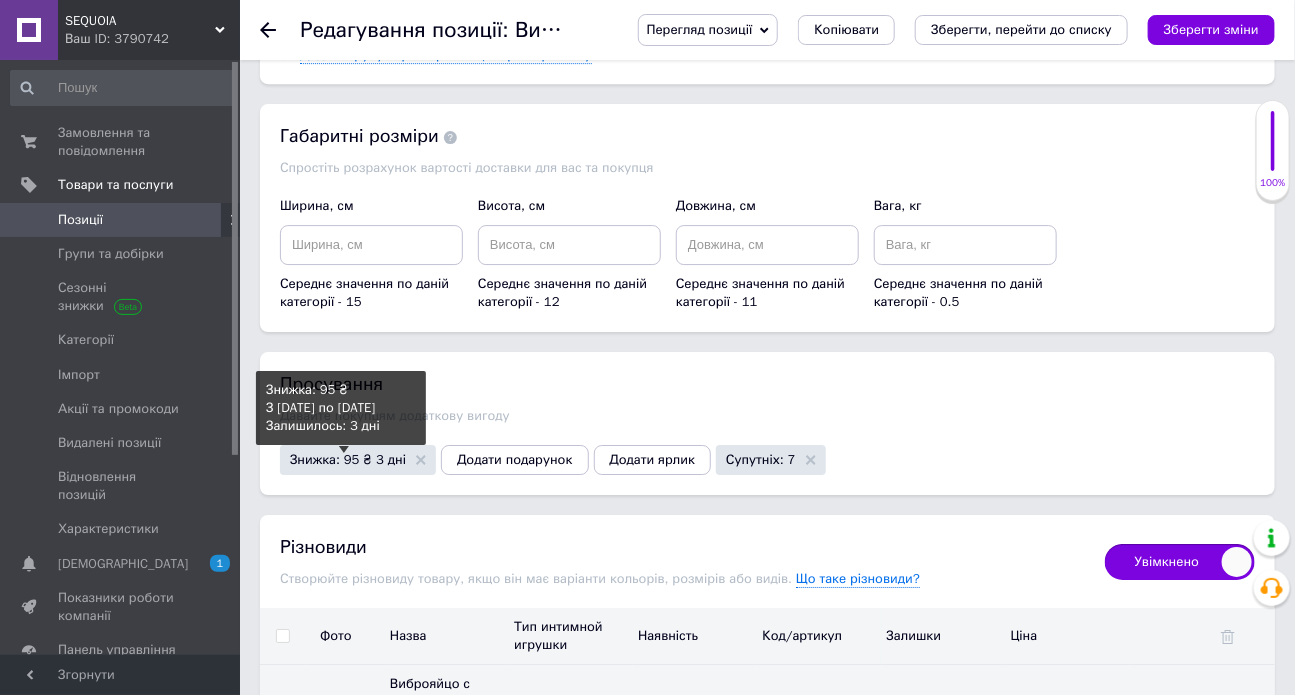 click on "Знижка: 95 ₴ 3 дні" at bounding box center (348, 459) 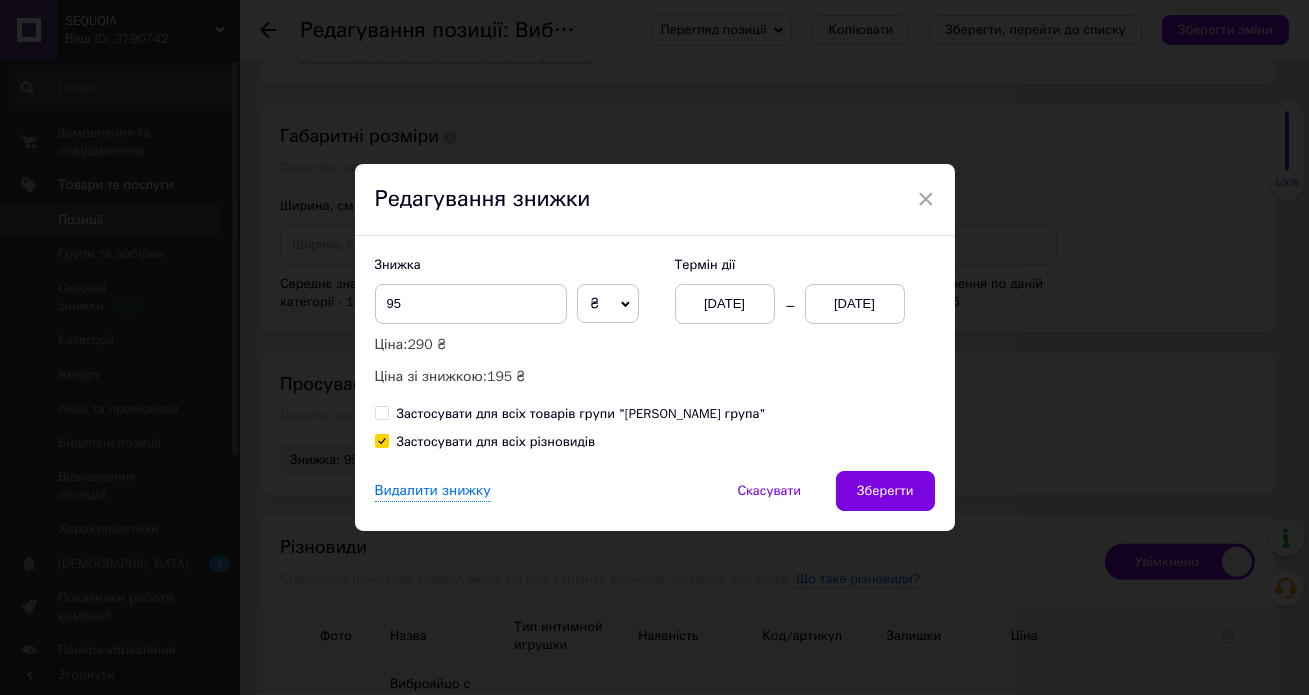 click on "Знижка 95 ₴ % Ціна:  290   ₴ Ціна зі знижкою:  195   ₴" at bounding box center (515, 322) 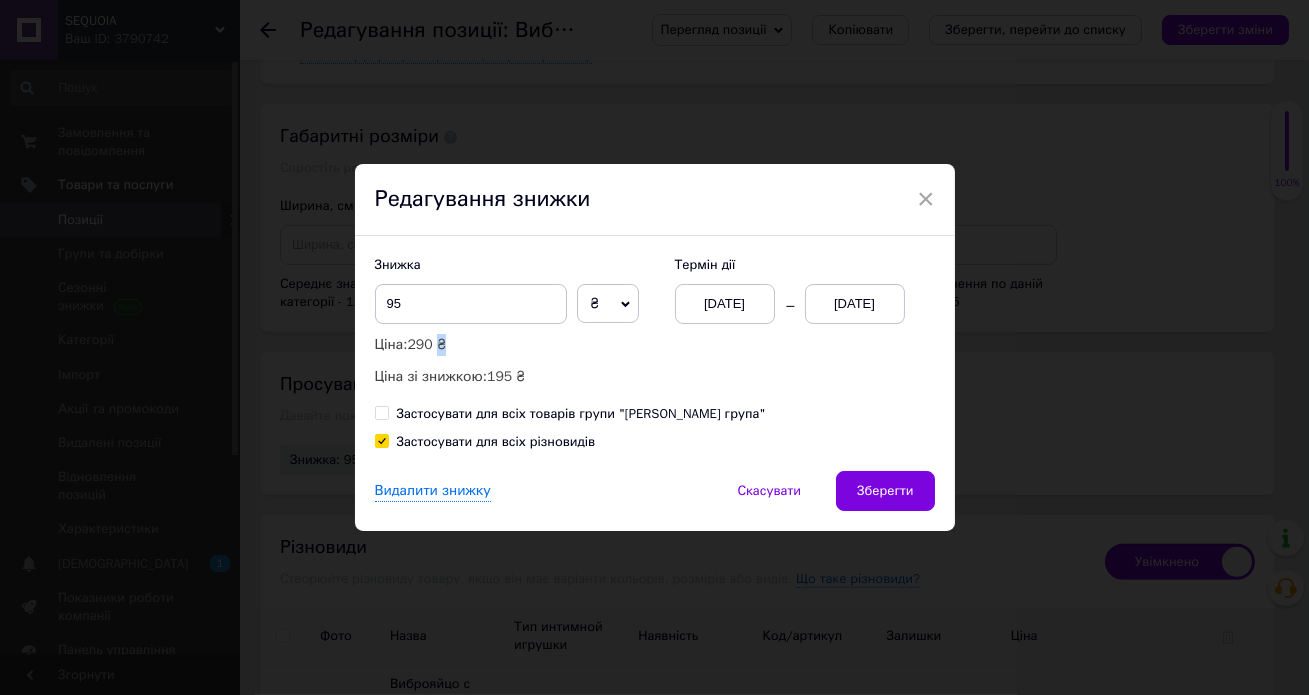 click on "Знижка 95 ₴ % Ціна:  290   ₴ Ціна зі знижкою:  195   ₴" at bounding box center (515, 322) 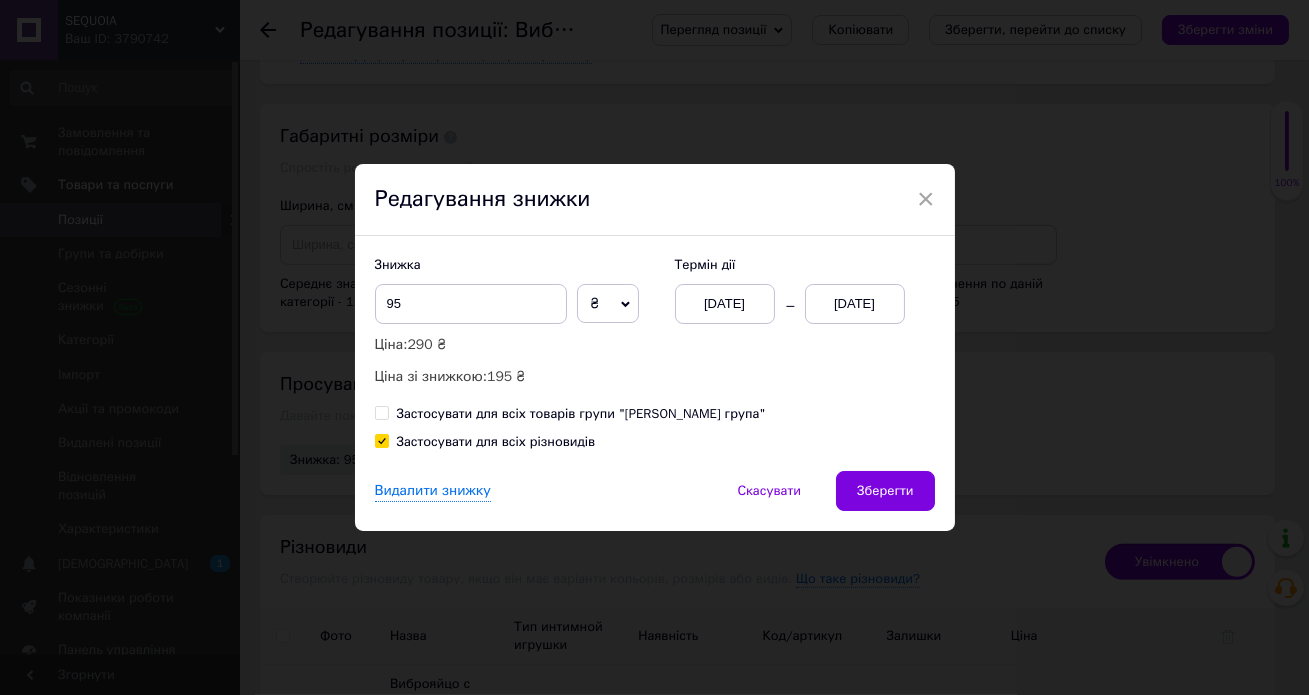 click on "Знижка 95 ₴ % Ціна:  290   ₴ Ціна зі знижкою:  195   ₴" at bounding box center (515, 322) 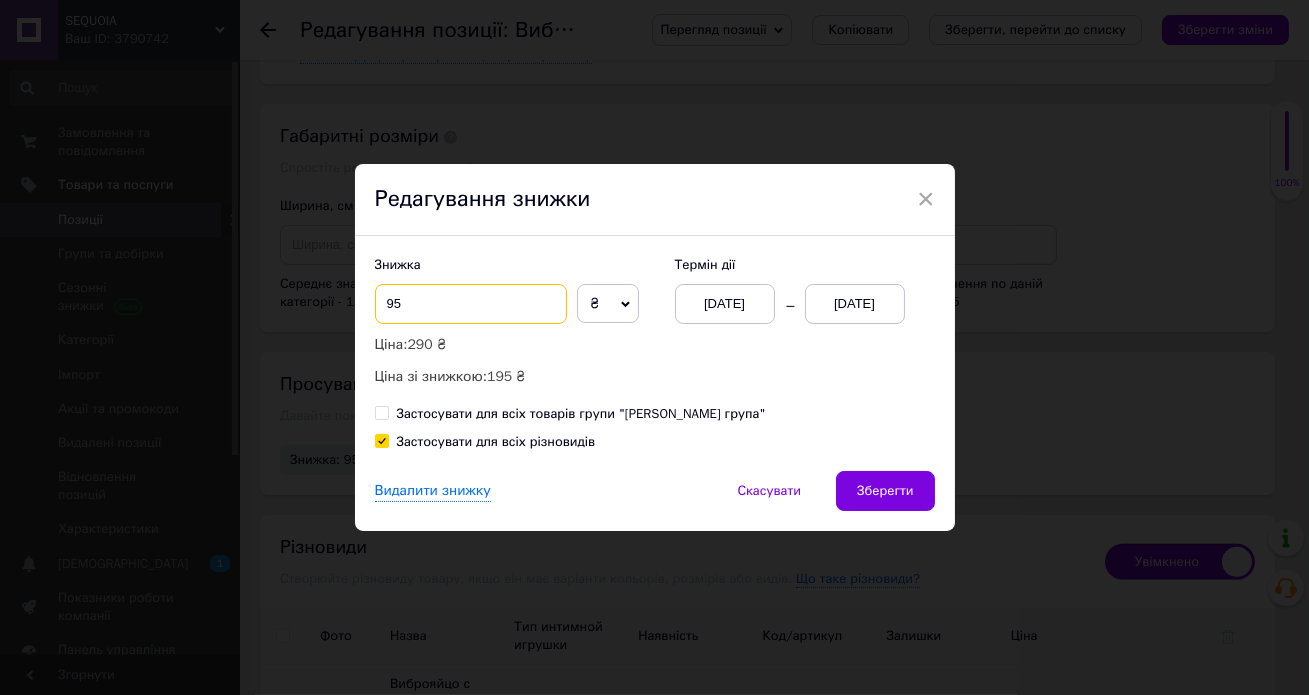 click on "95" at bounding box center [471, 304] 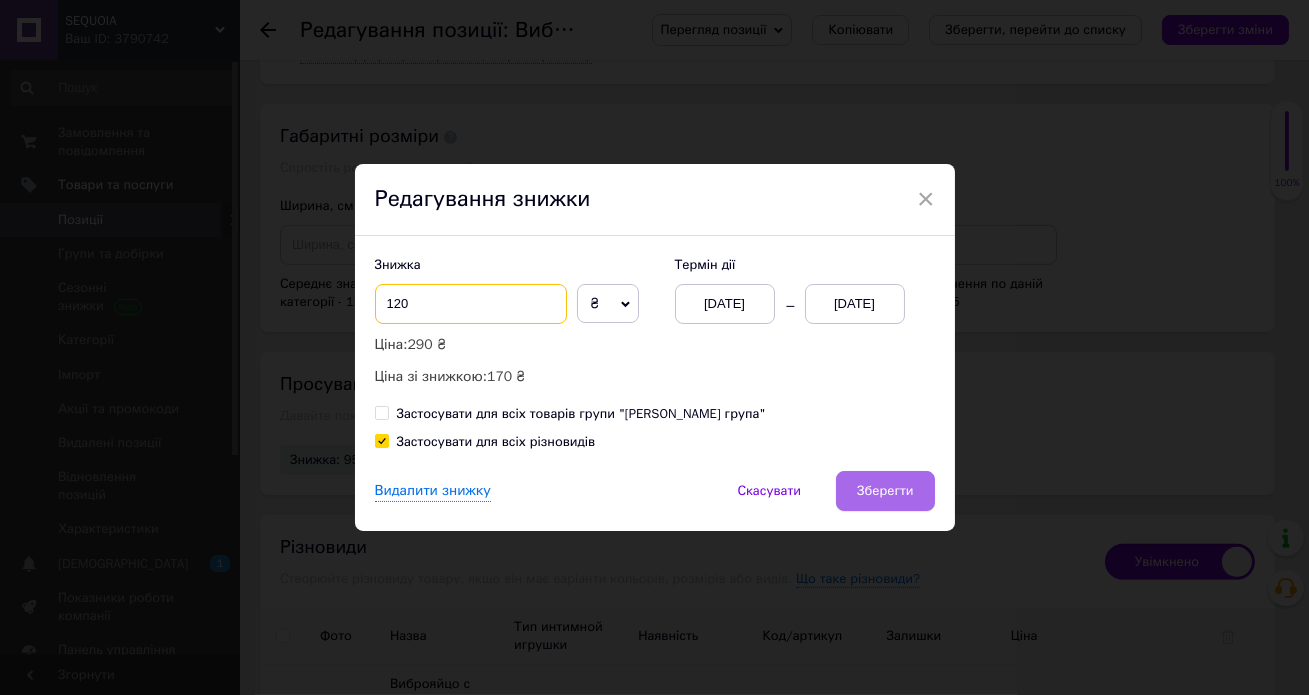 type on "120" 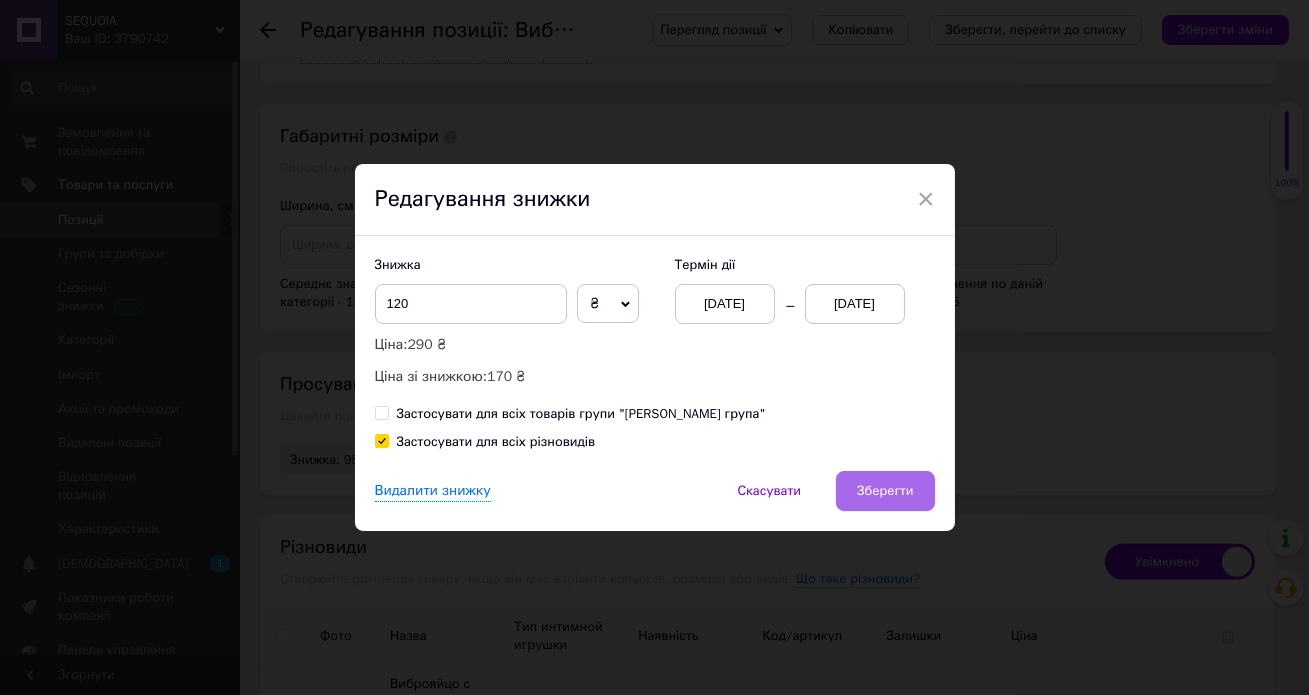 click on "Зберегти" at bounding box center [885, 491] 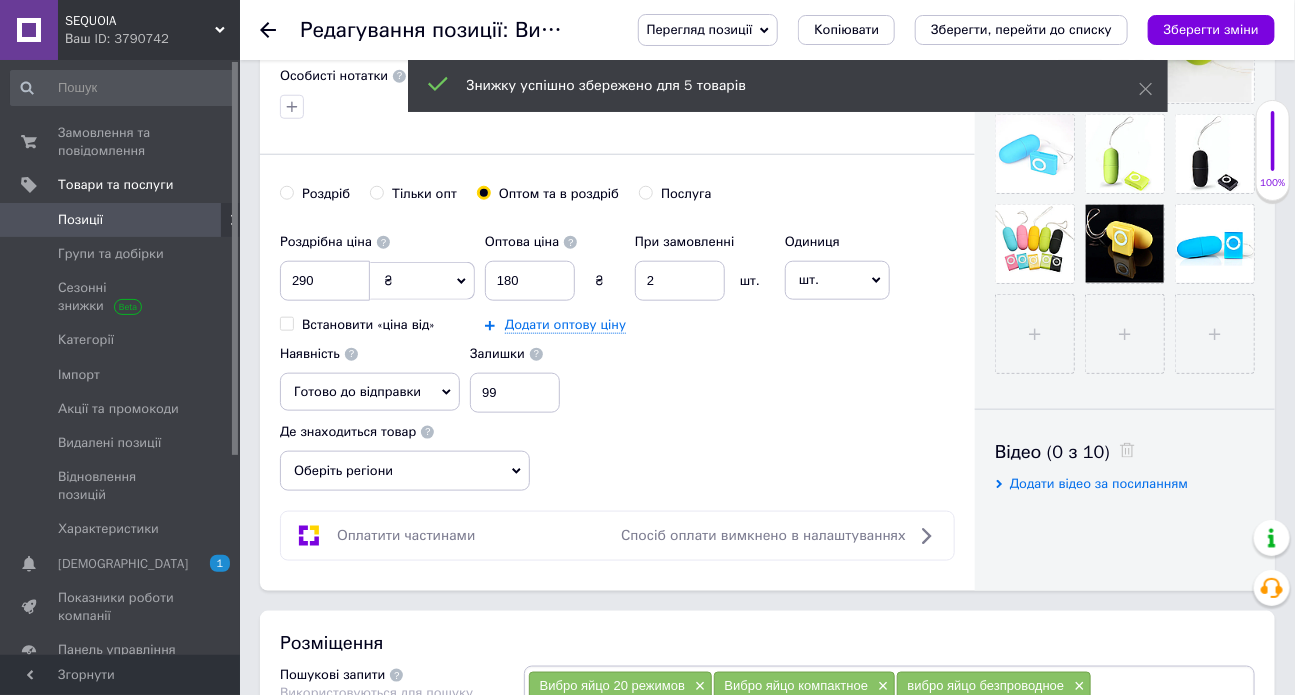 scroll, scrollTop: 557, scrollLeft: 0, axis: vertical 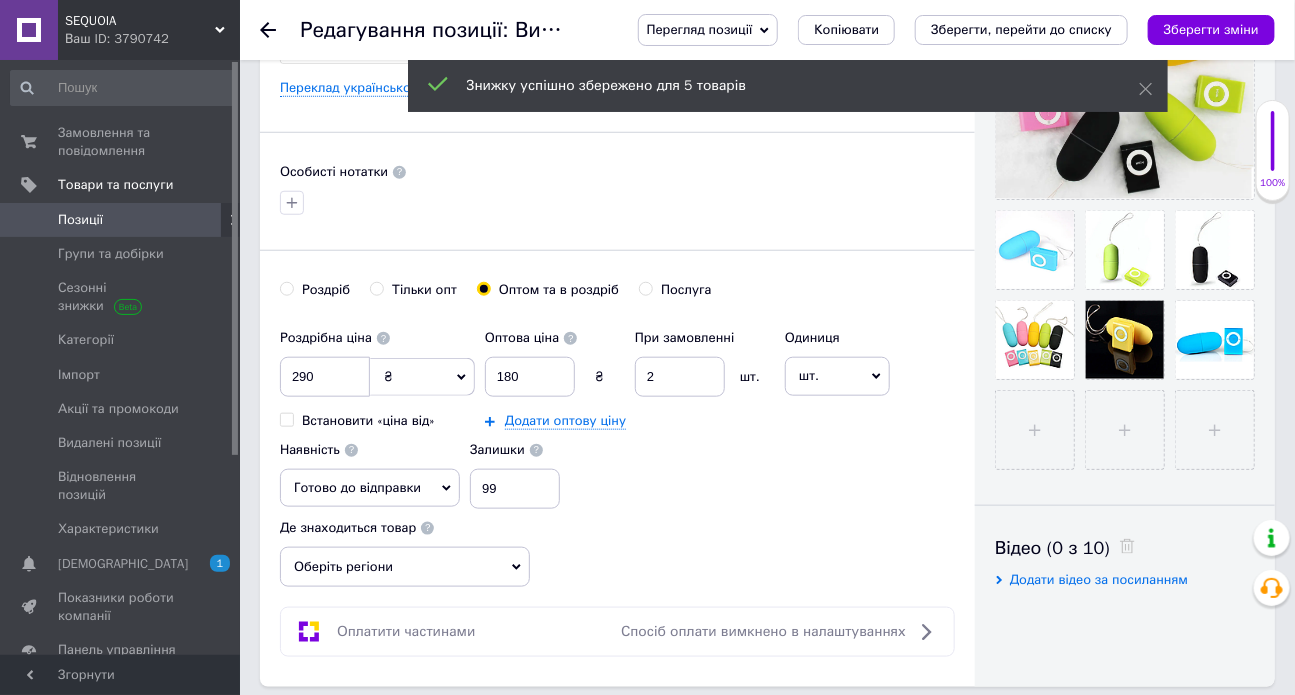 click on "Оптова ціна 180 ₴ При замовленні 2 шт. Додати оптову ціну" at bounding box center (630, 374) 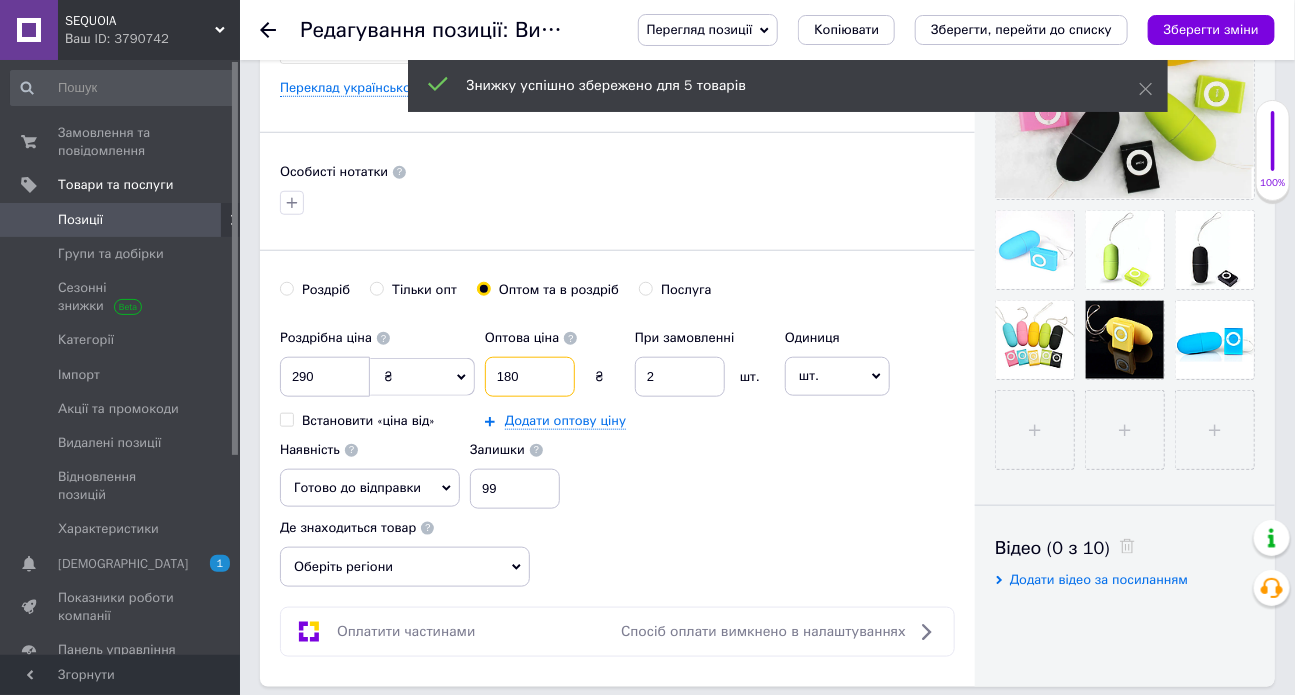 click on "180" at bounding box center [530, 377] 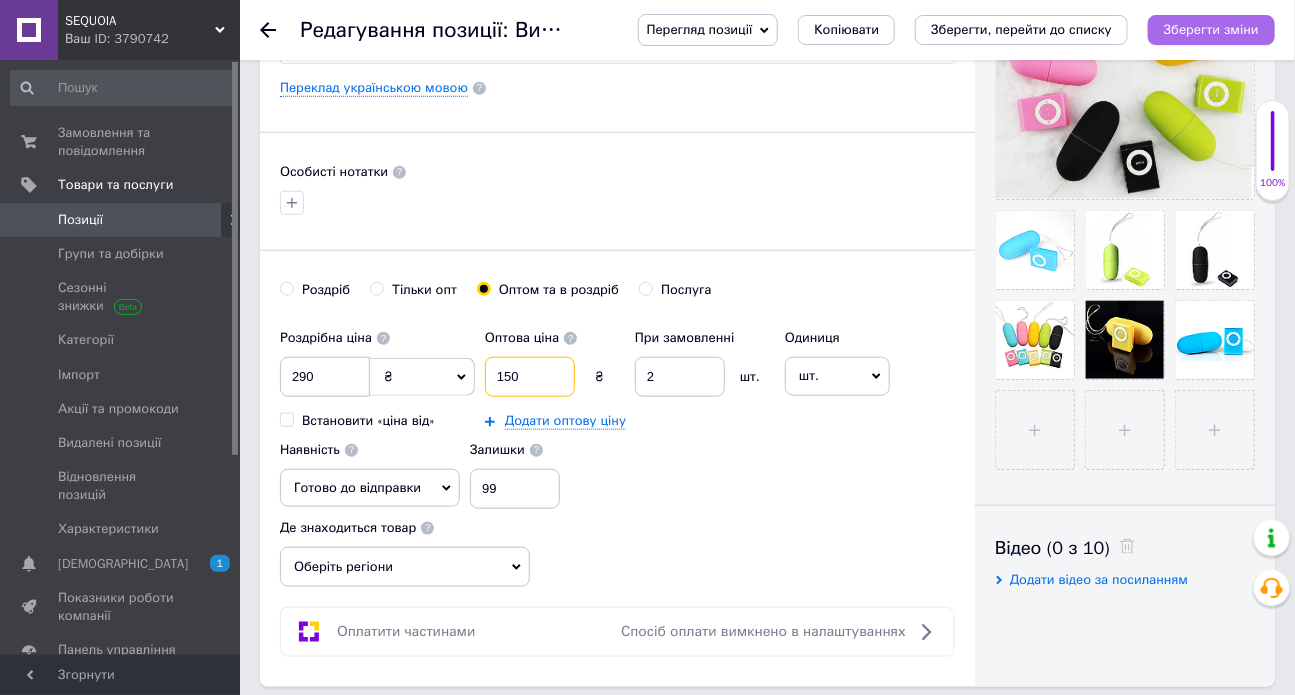 type on "150" 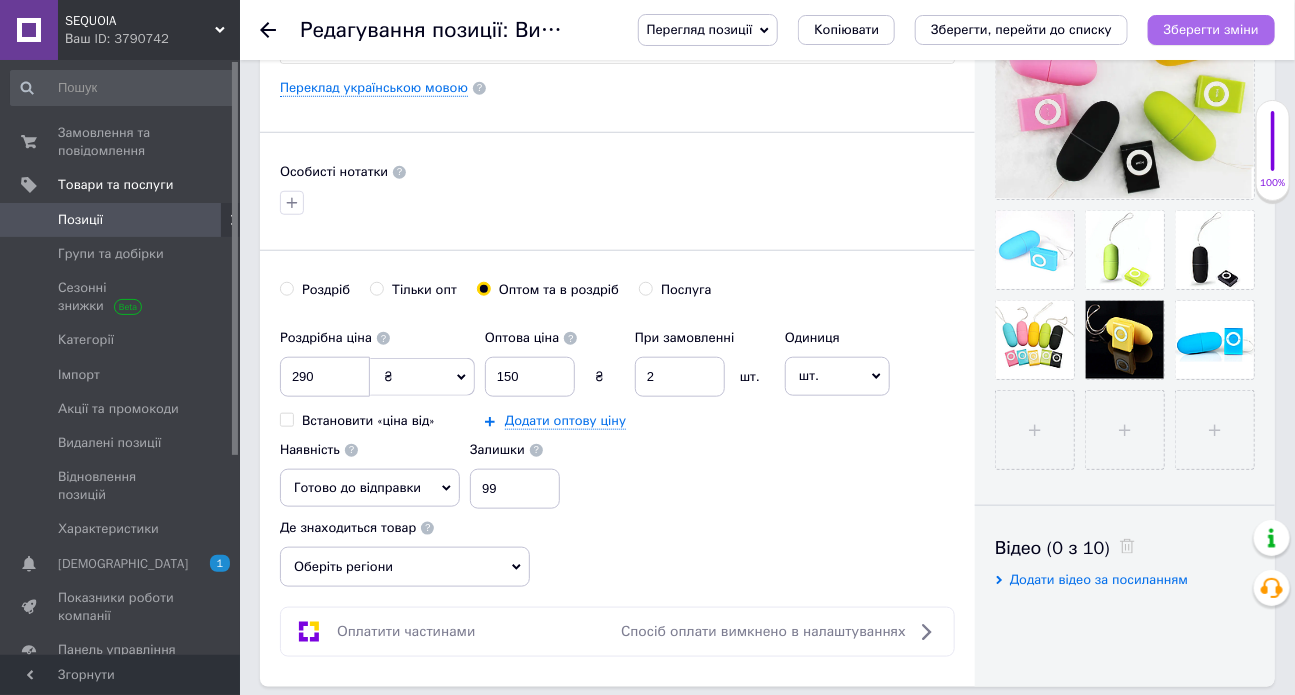 click on "Зберегти зміни" at bounding box center [1211, 29] 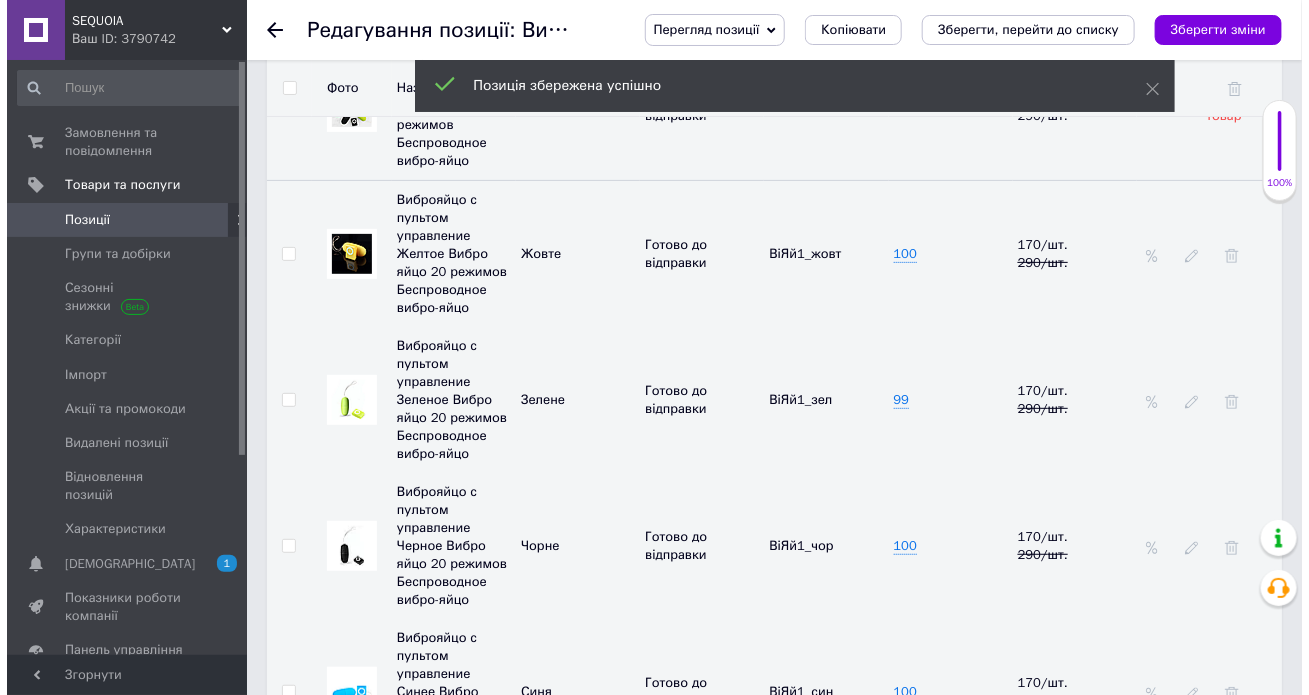 scroll, scrollTop: 2965, scrollLeft: 0, axis: vertical 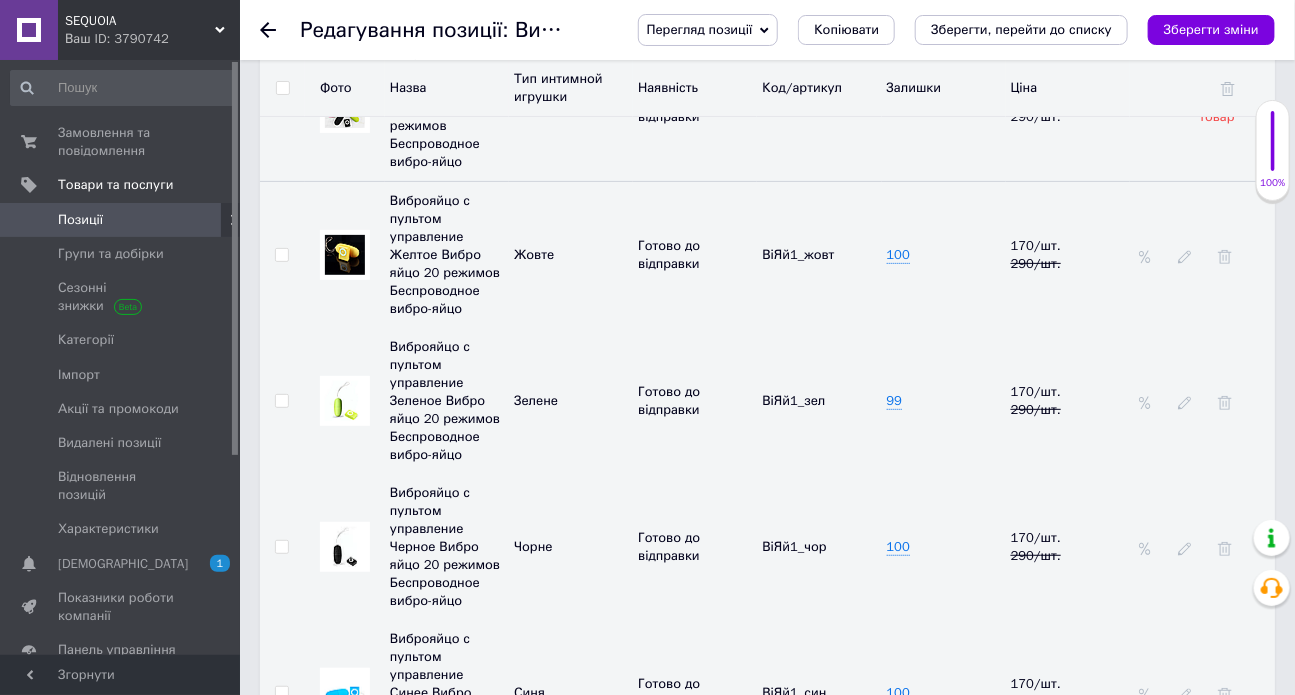 click at bounding box center [1185, 255] 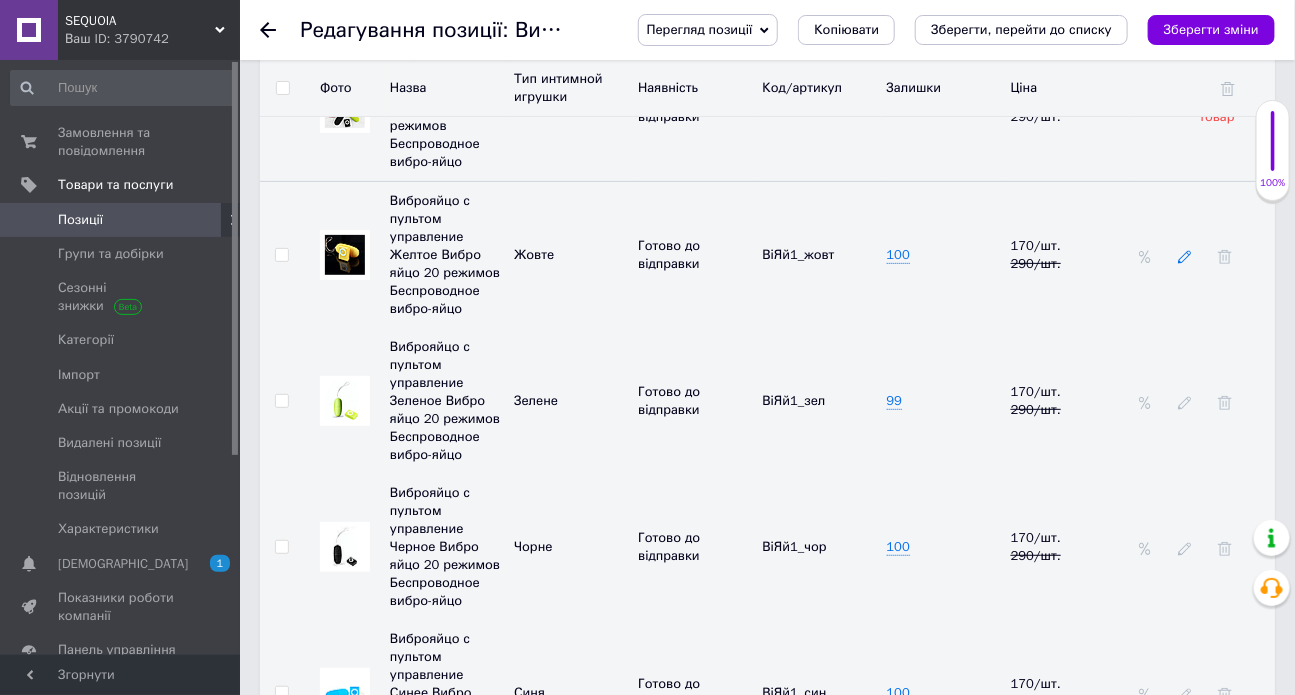 click 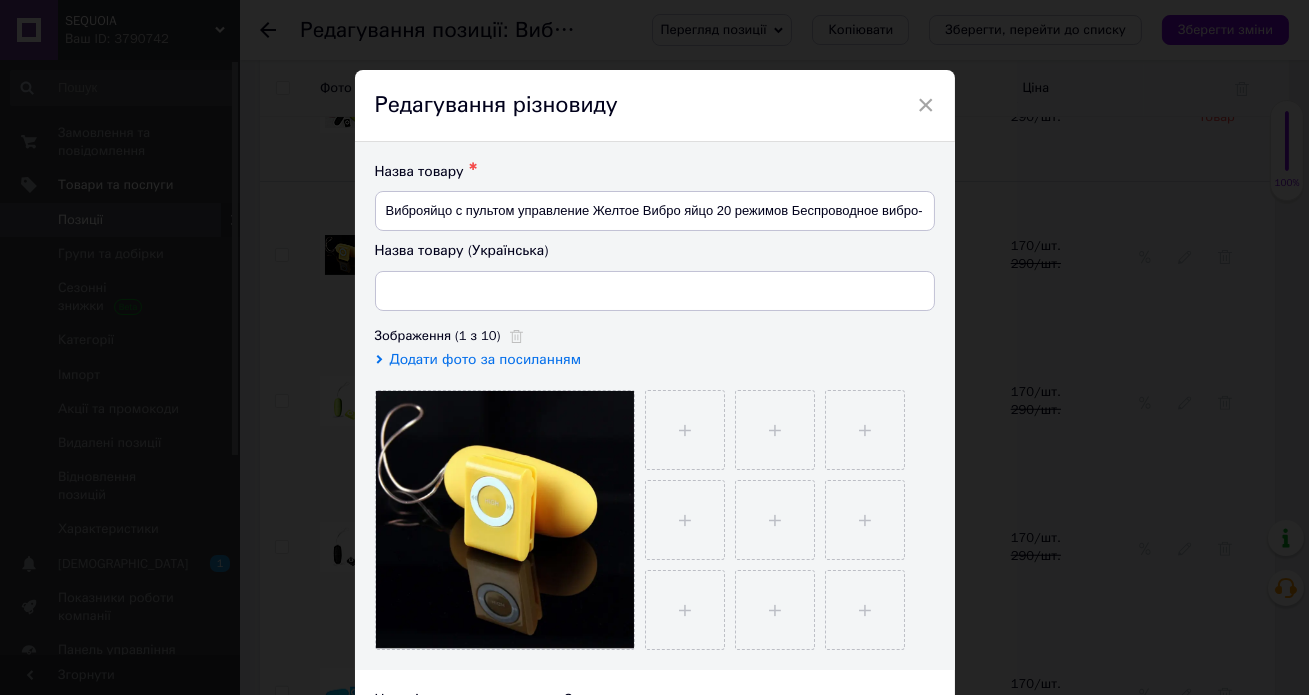 type on "Віброяйце з пультом управління Жовте Вібро яйце 20 режимів Бездротове вібро-яйце" 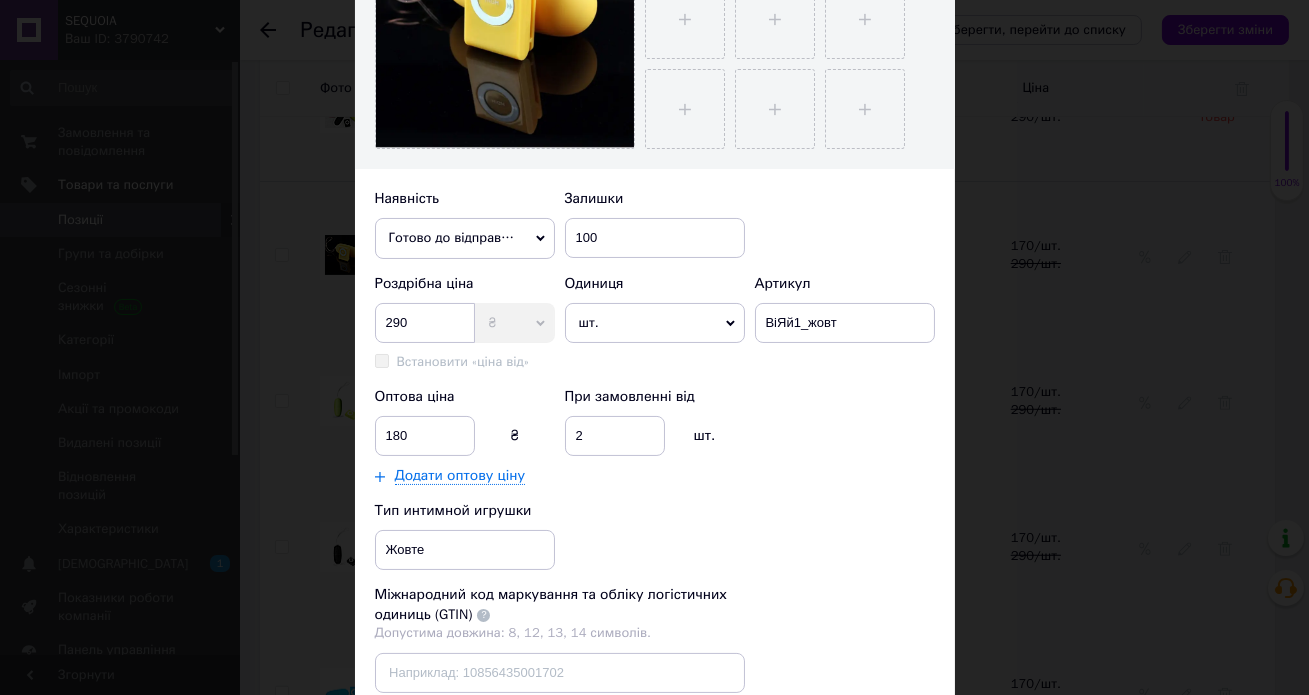 scroll, scrollTop: 502, scrollLeft: 0, axis: vertical 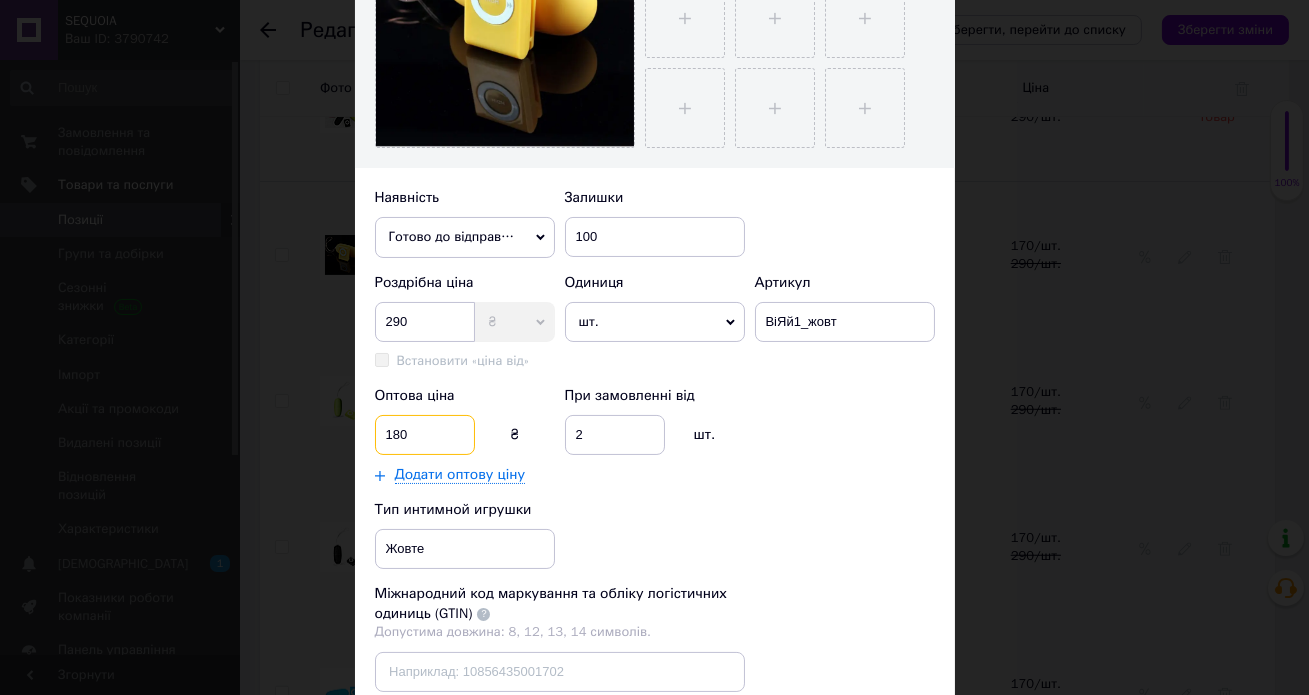 click on "180" at bounding box center (425, 435) 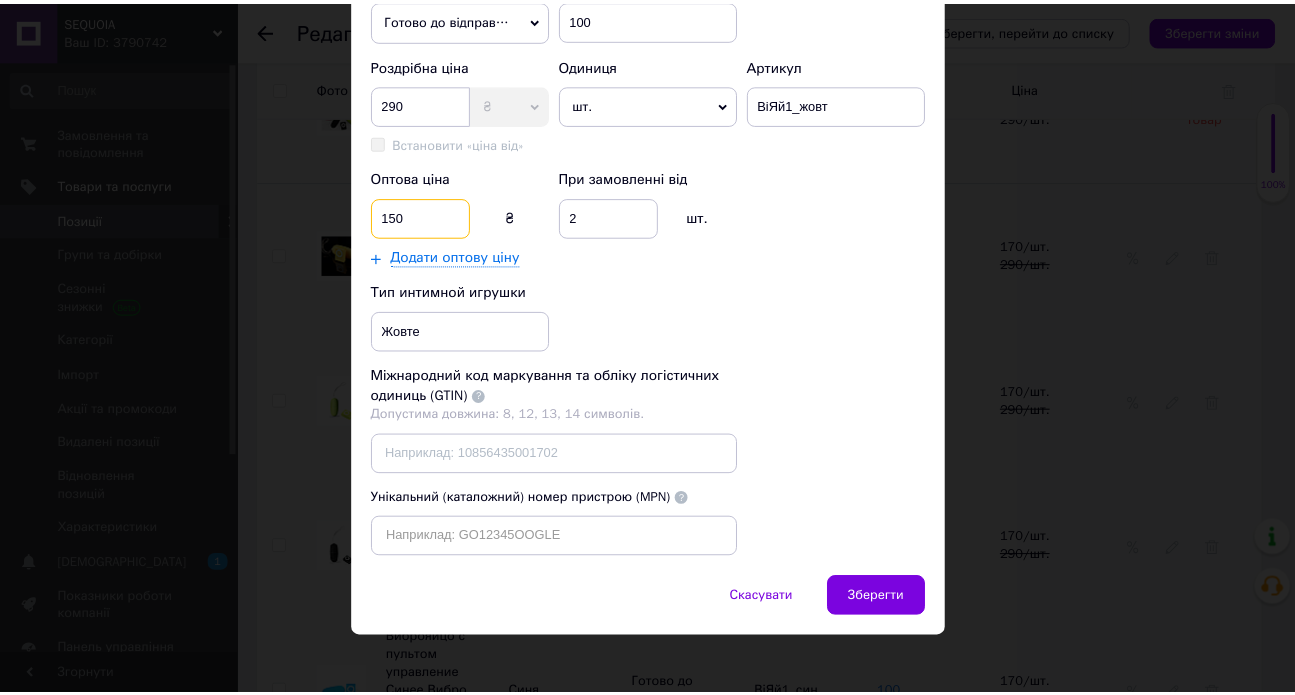 scroll, scrollTop: 730, scrollLeft: 0, axis: vertical 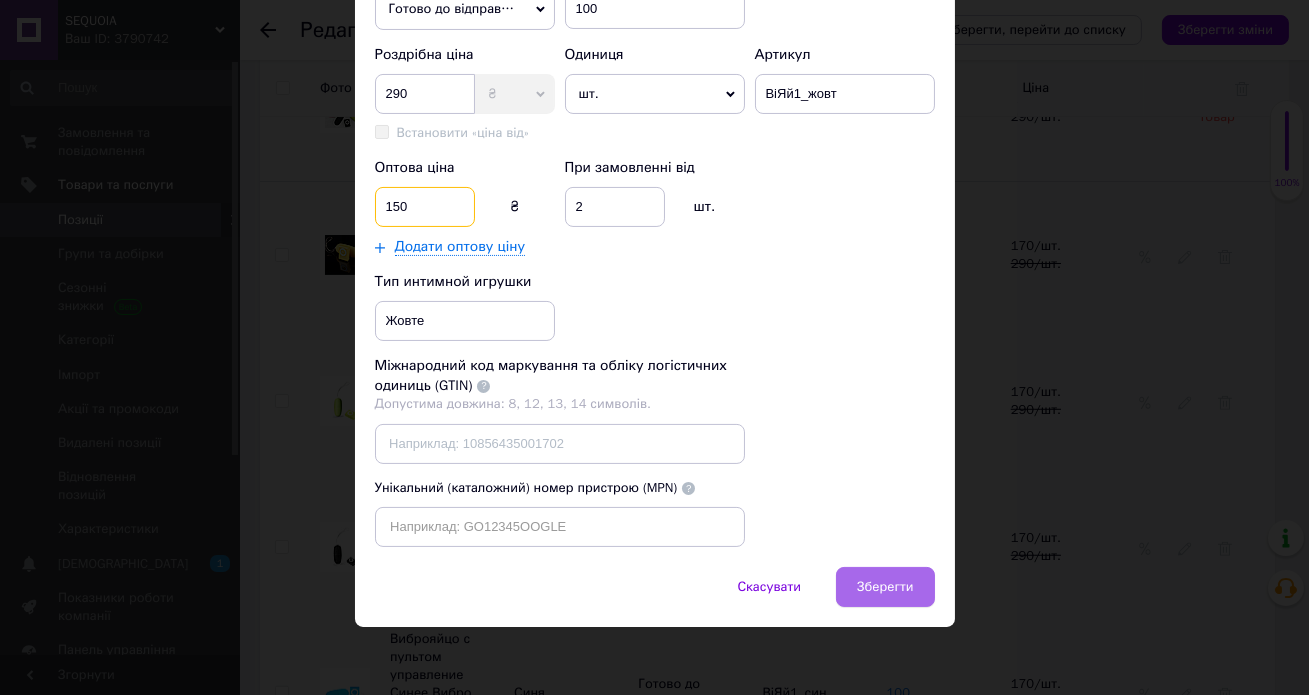 type on "150" 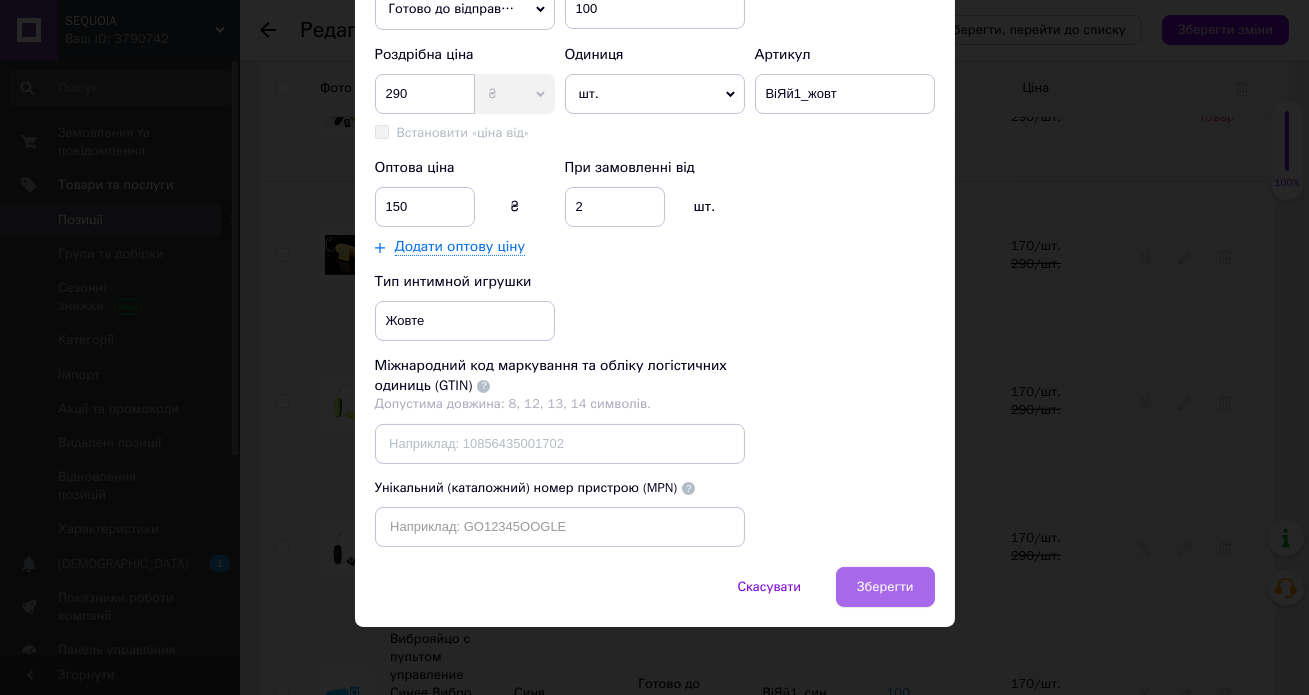 click on "Зберегти" at bounding box center [885, 587] 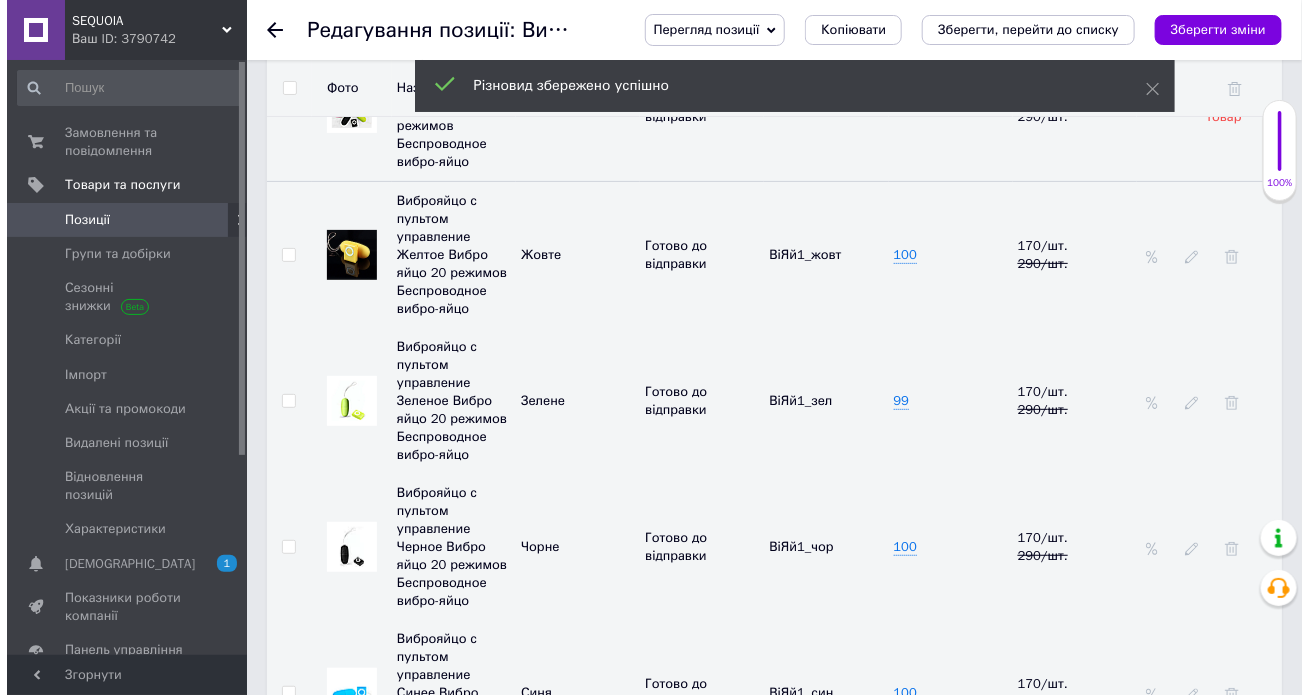 scroll, scrollTop: 2937, scrollLeft: 0, axis: vertical 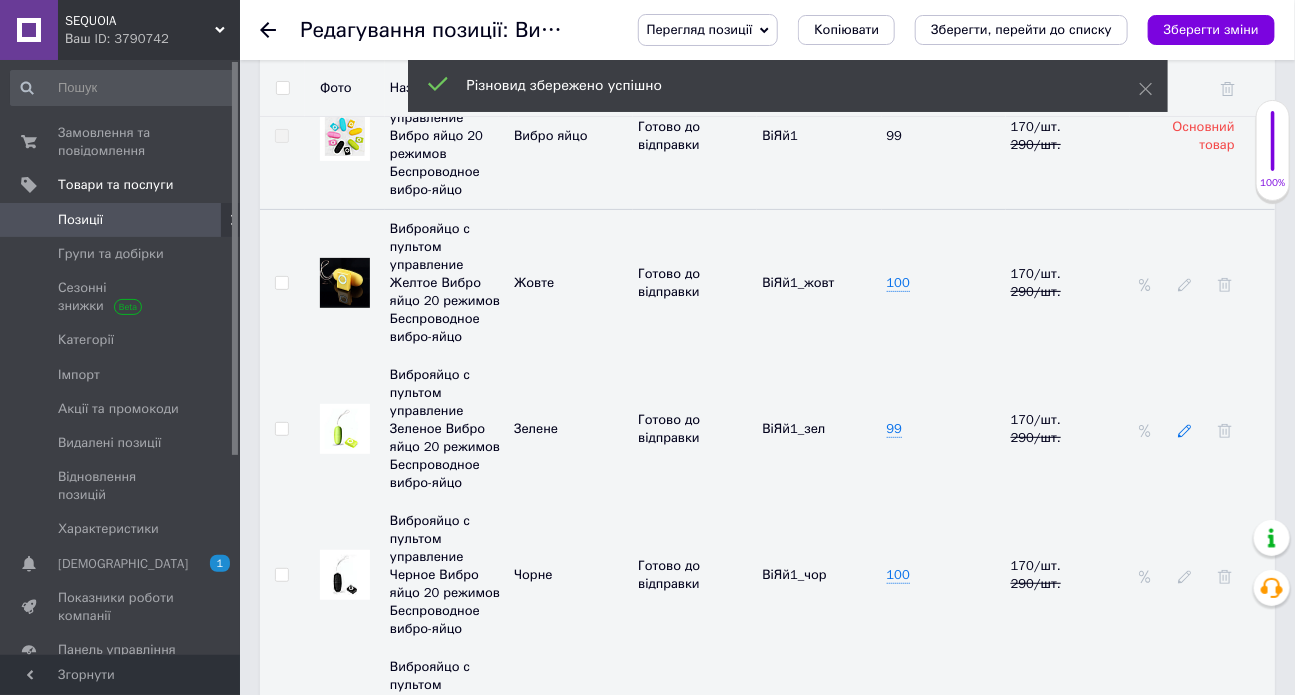 click 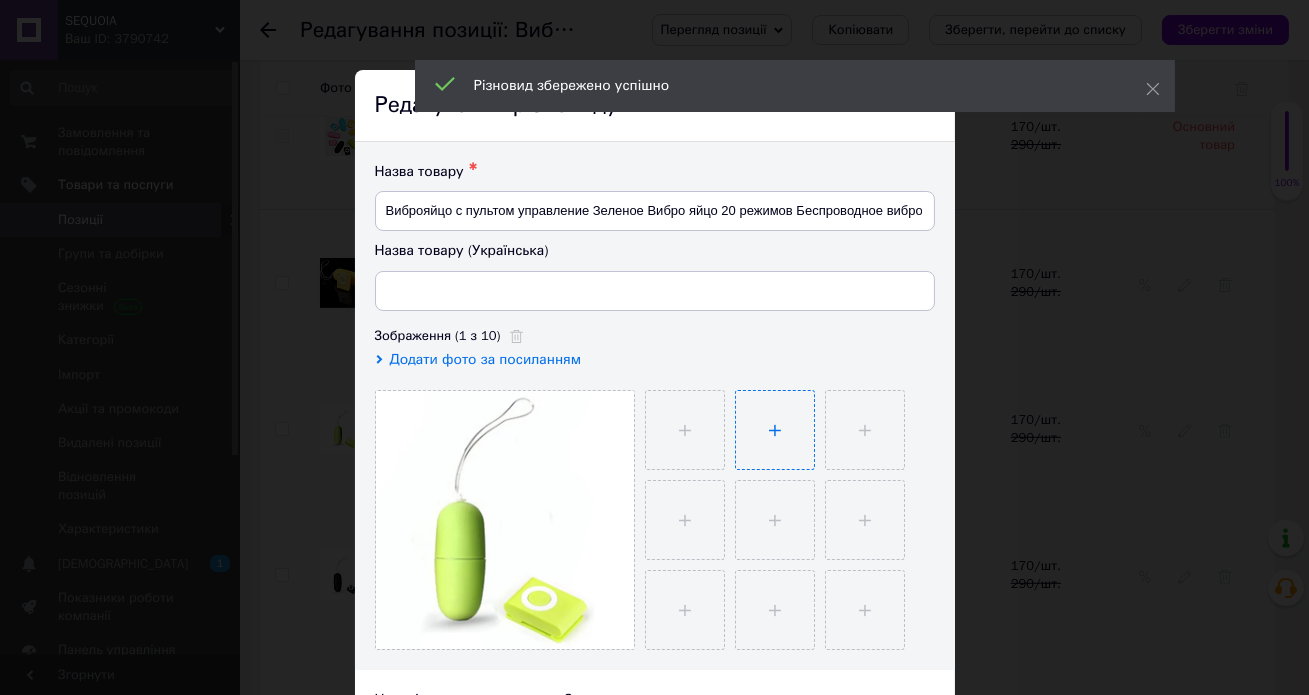 type on "Віброяйце з пультом управління Зелене Вібро яйце 20 режимів Бездротове вібро-яйце" 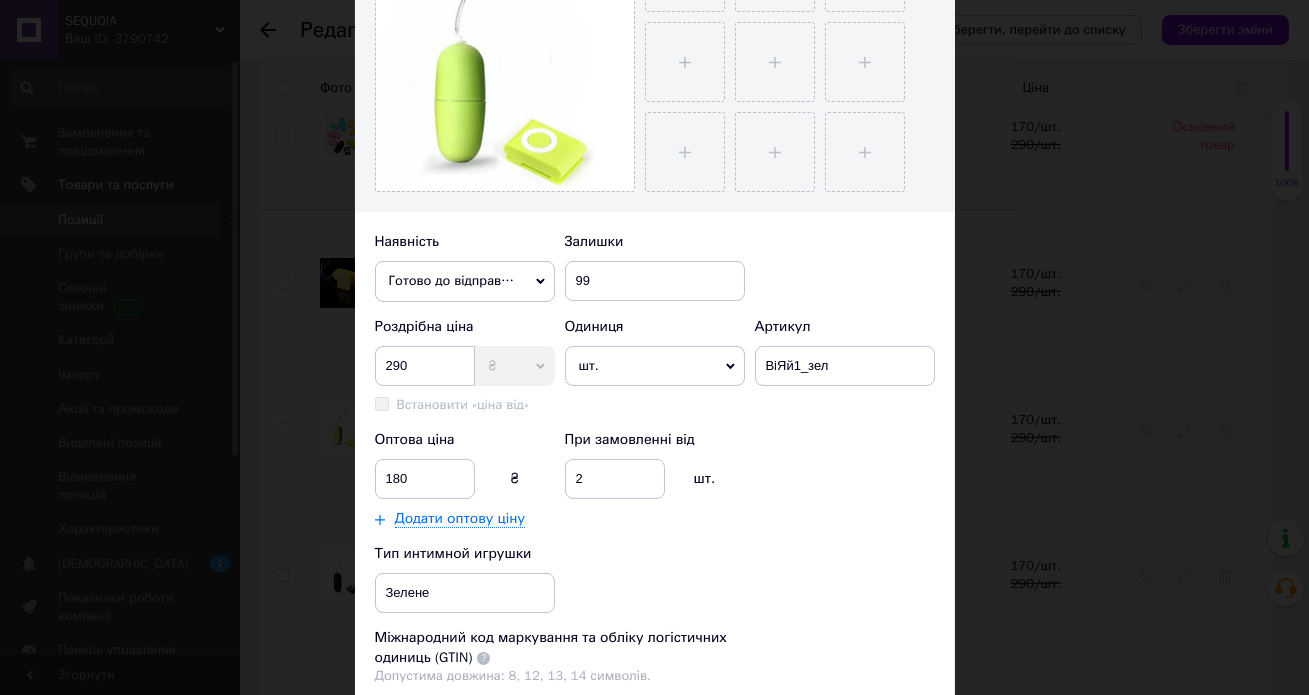 scroll, scrollTop: 459, scrollLeft: 0, axis: vertical 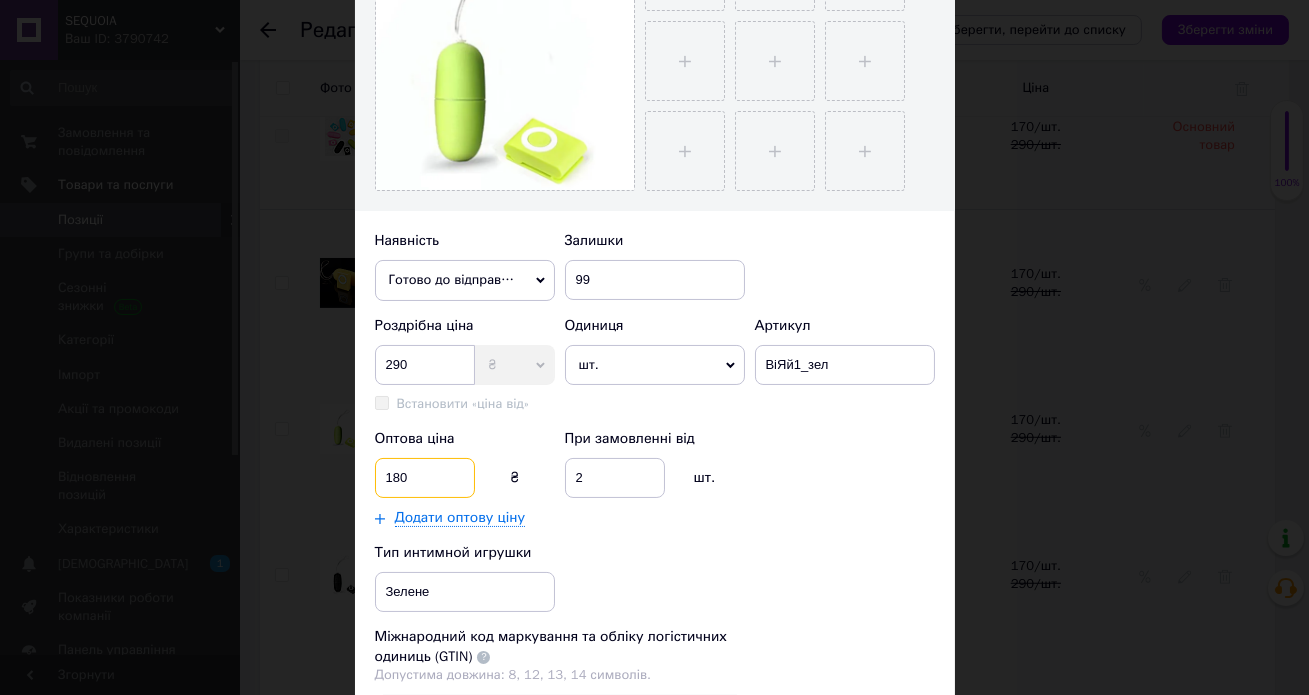 click on "180" at bounding box center [425, 478] 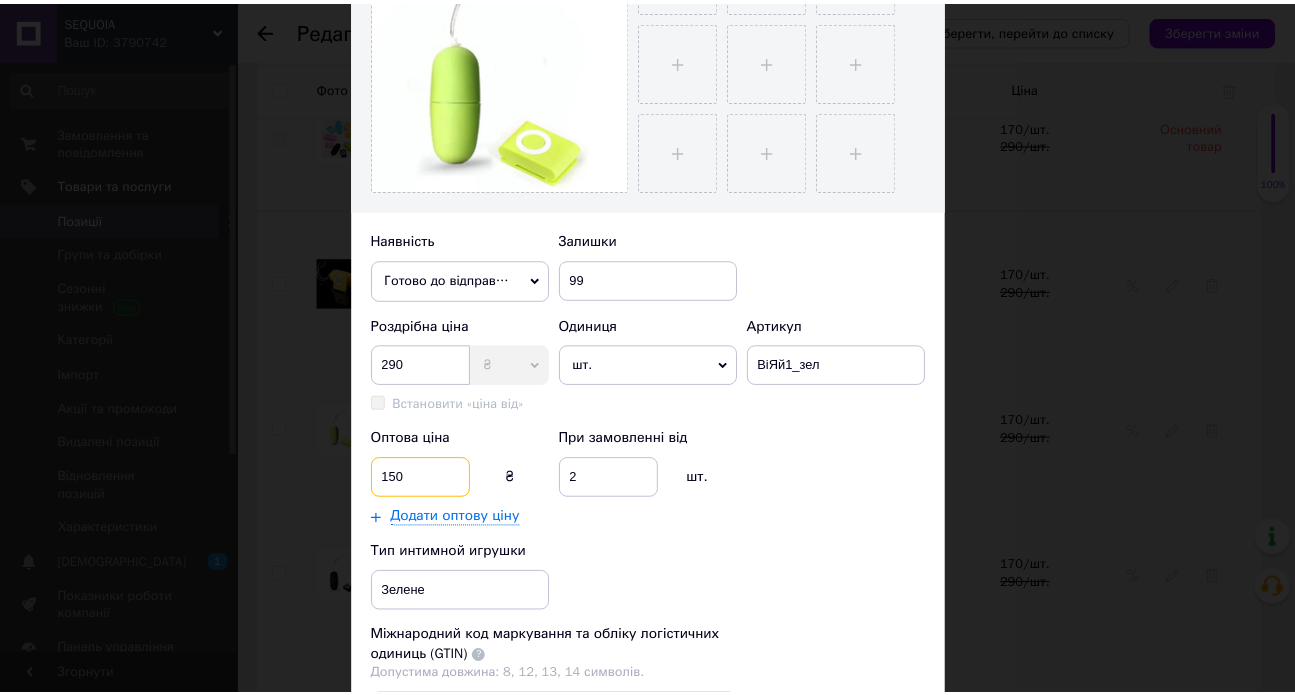 scroll, scrollTop: 730, scrollLeft: 0, axis: vertical 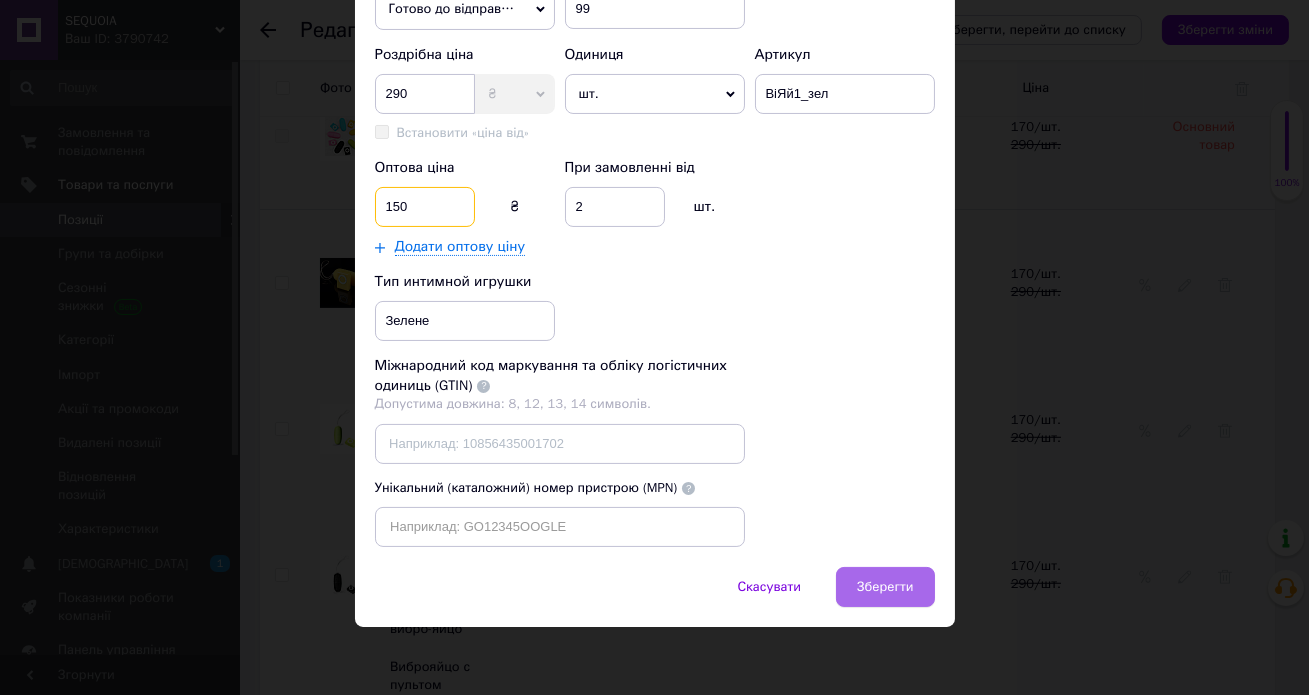 type on "150" 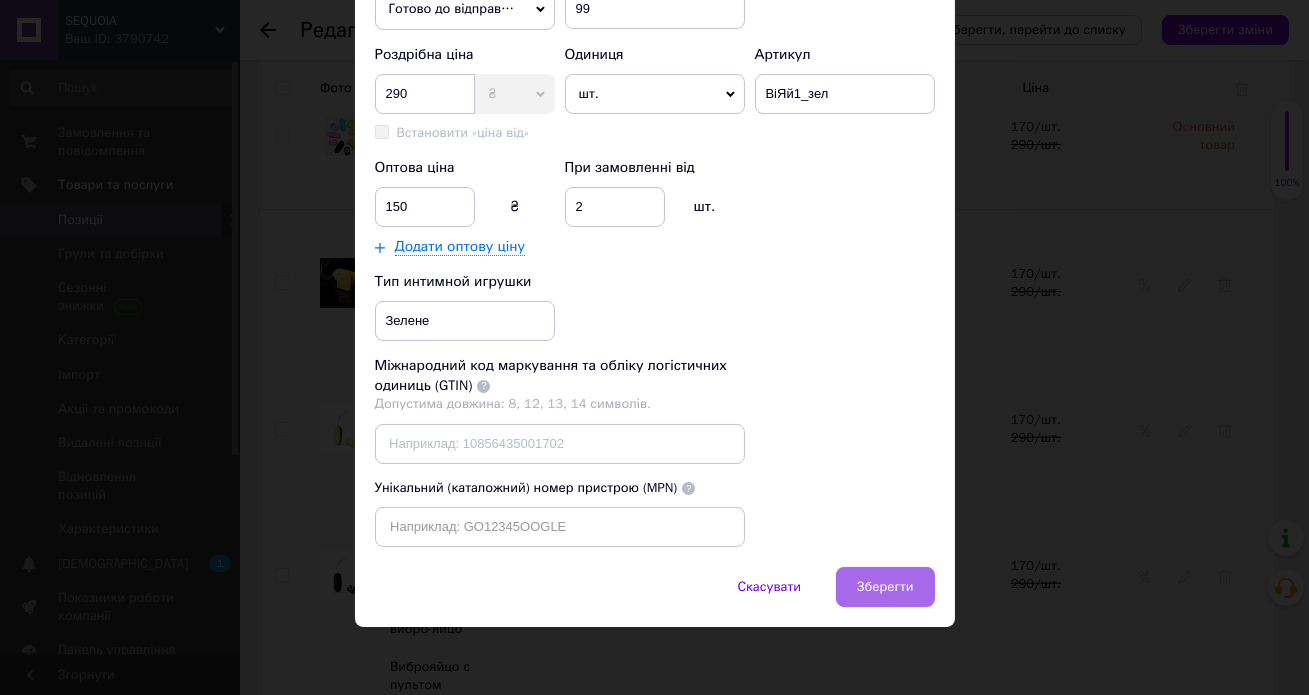 click on "Зберегти" at bounding box center (885, 587) 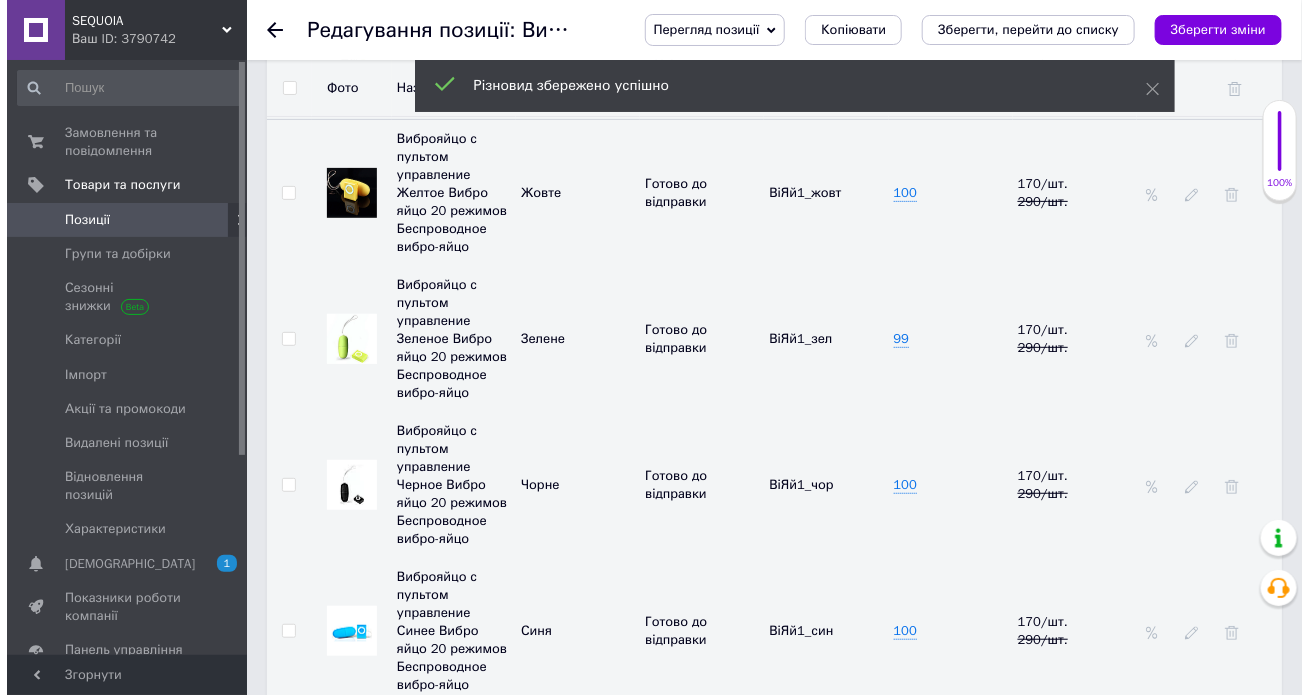 scroll, scrollTop: 3028, scrollLeft: 0, axis: vertical 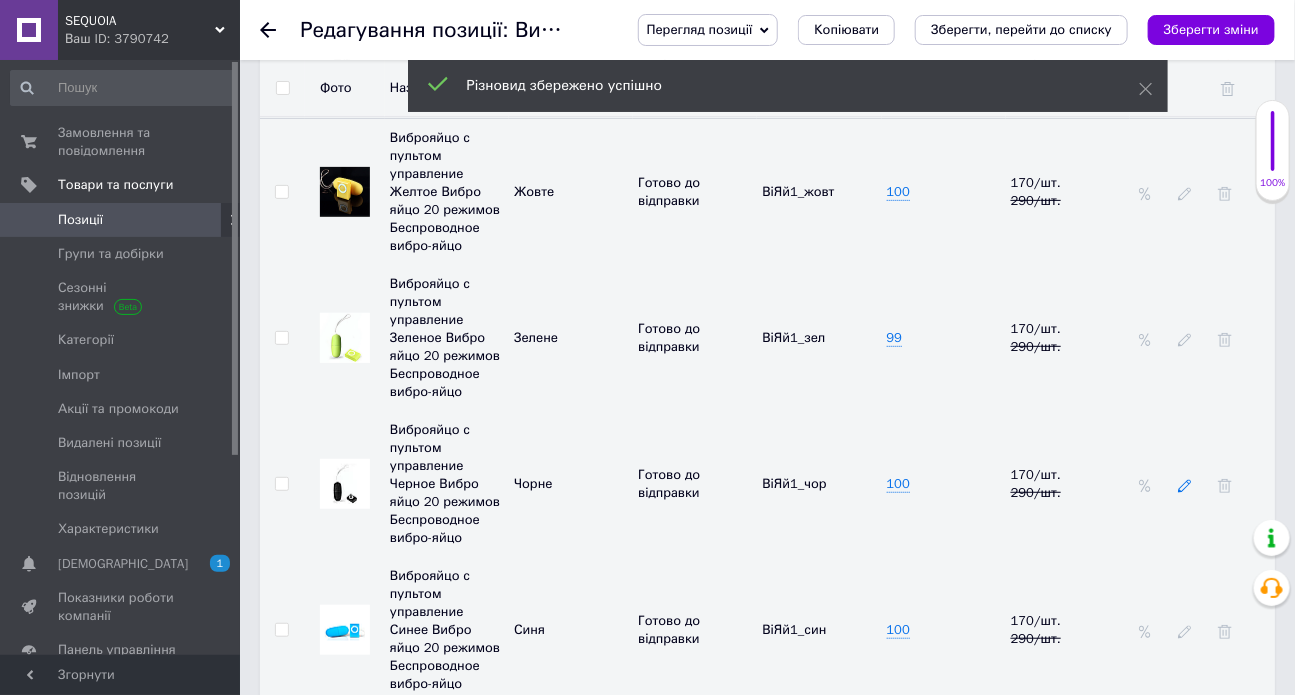 click 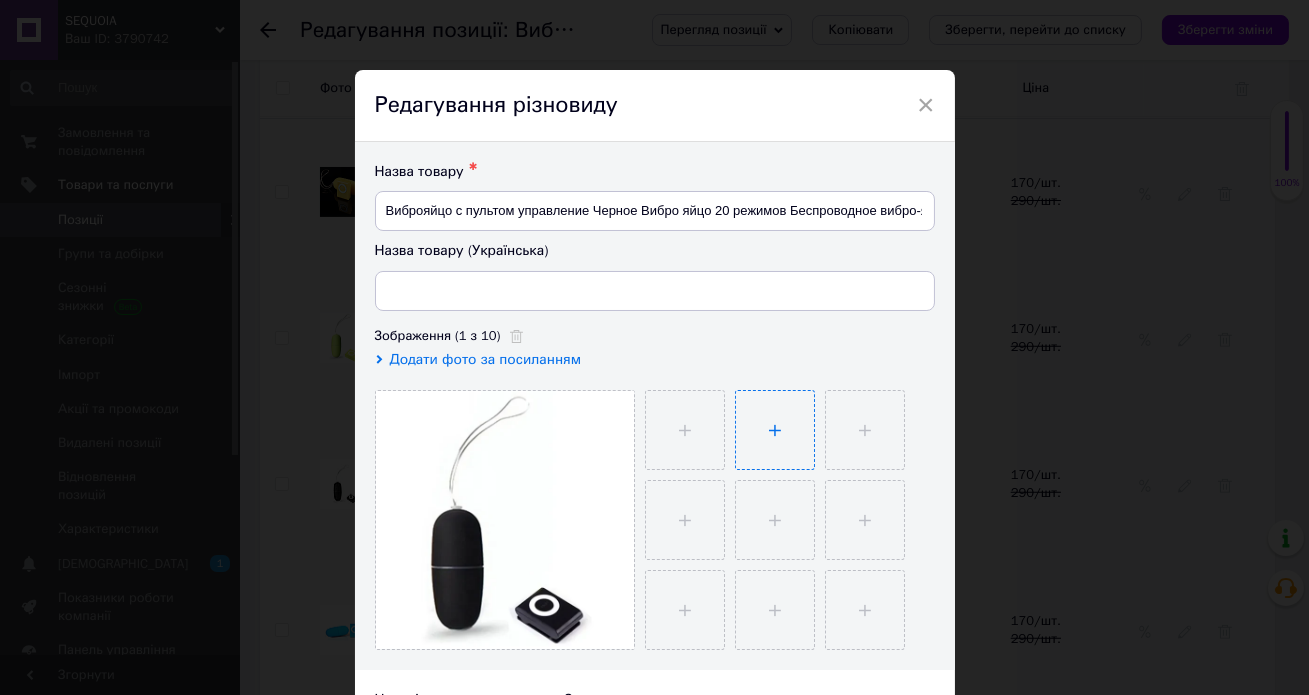 type on "Віброяйце з пультом управління Чорне Вібро яйце 20 режимів Бездротове вібро-яйце" 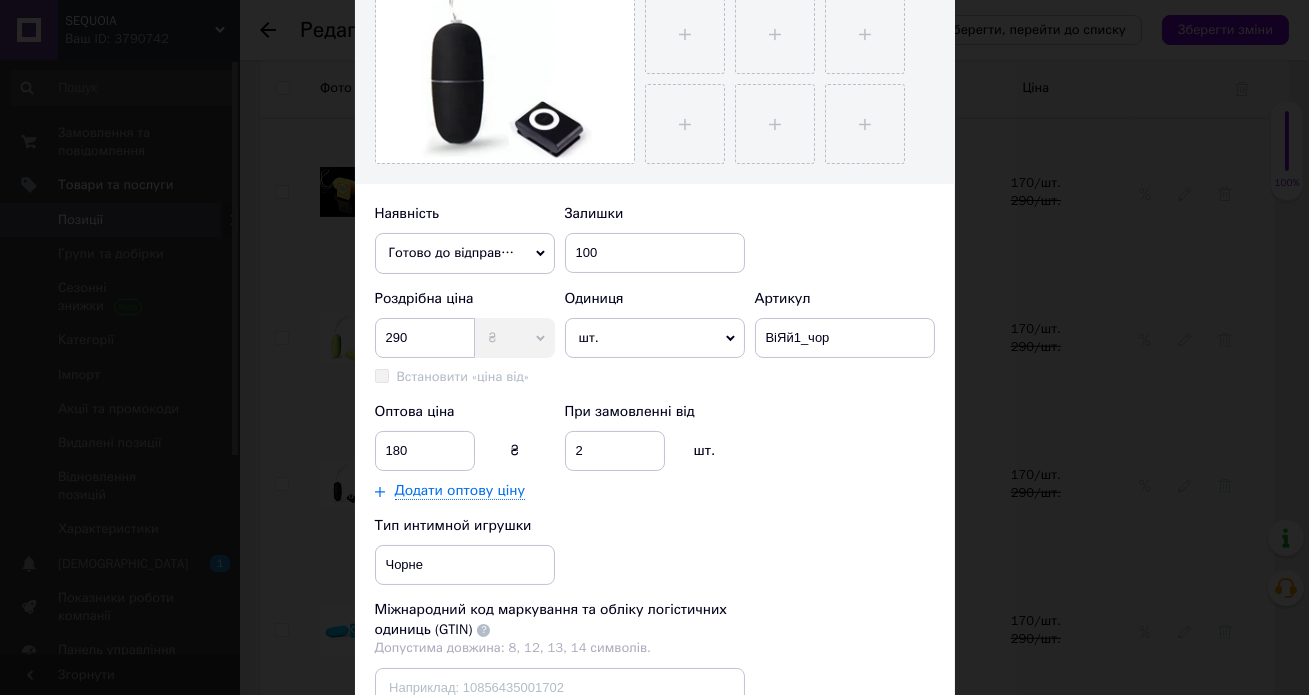 scroll, scrollTop: 487, scrollLeft: 0, axis: vertical 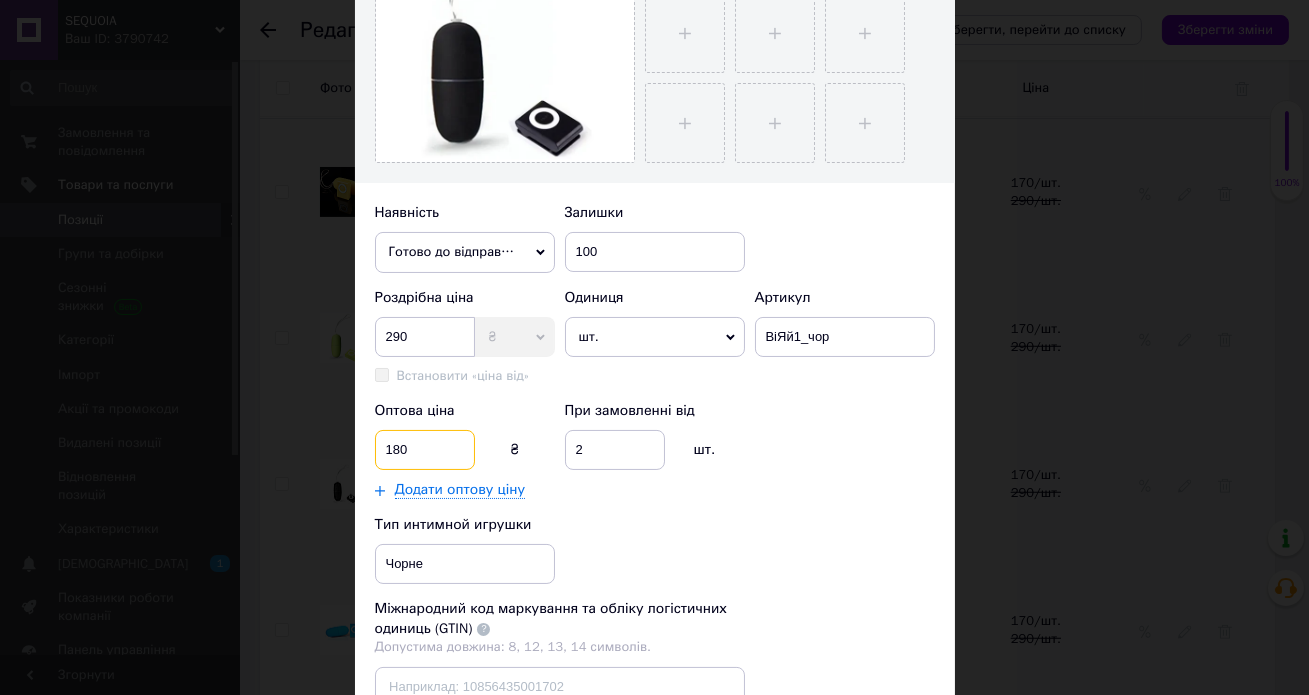 click on "180" at bounding box center (425, 450) 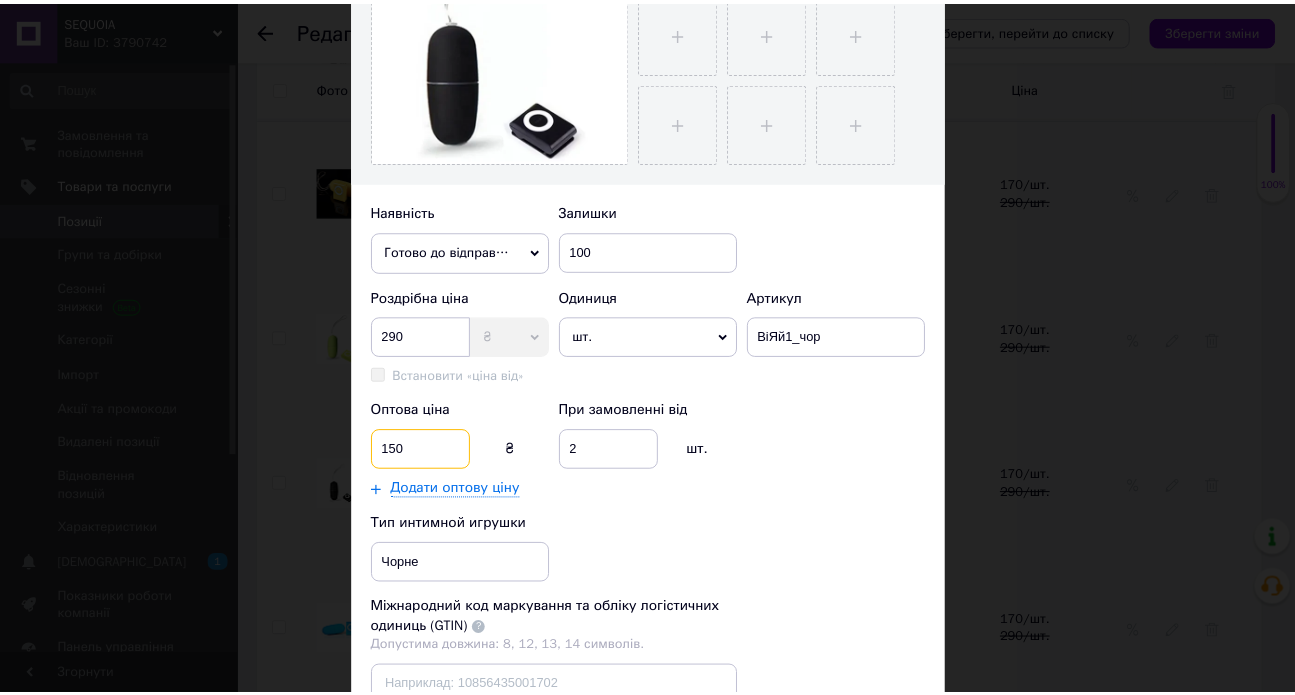 scroll, scrollTop: 730, scrollLeft: 0, axis: vertical 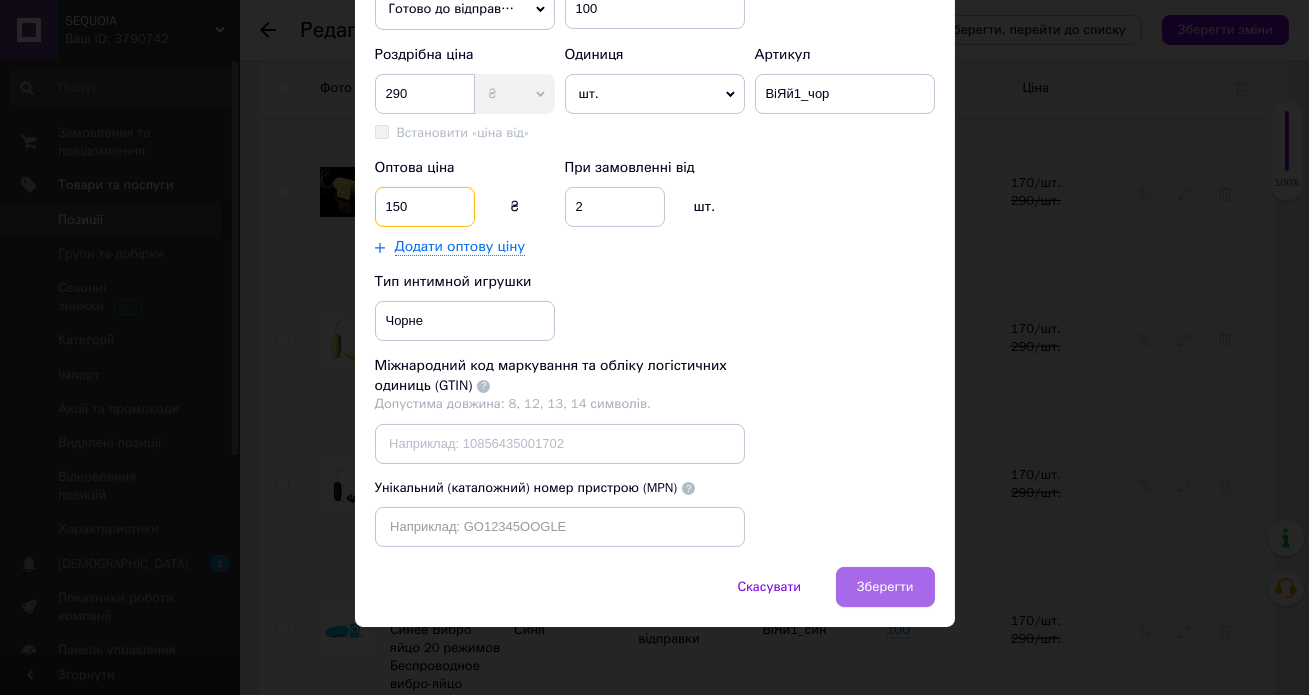 type on "150" 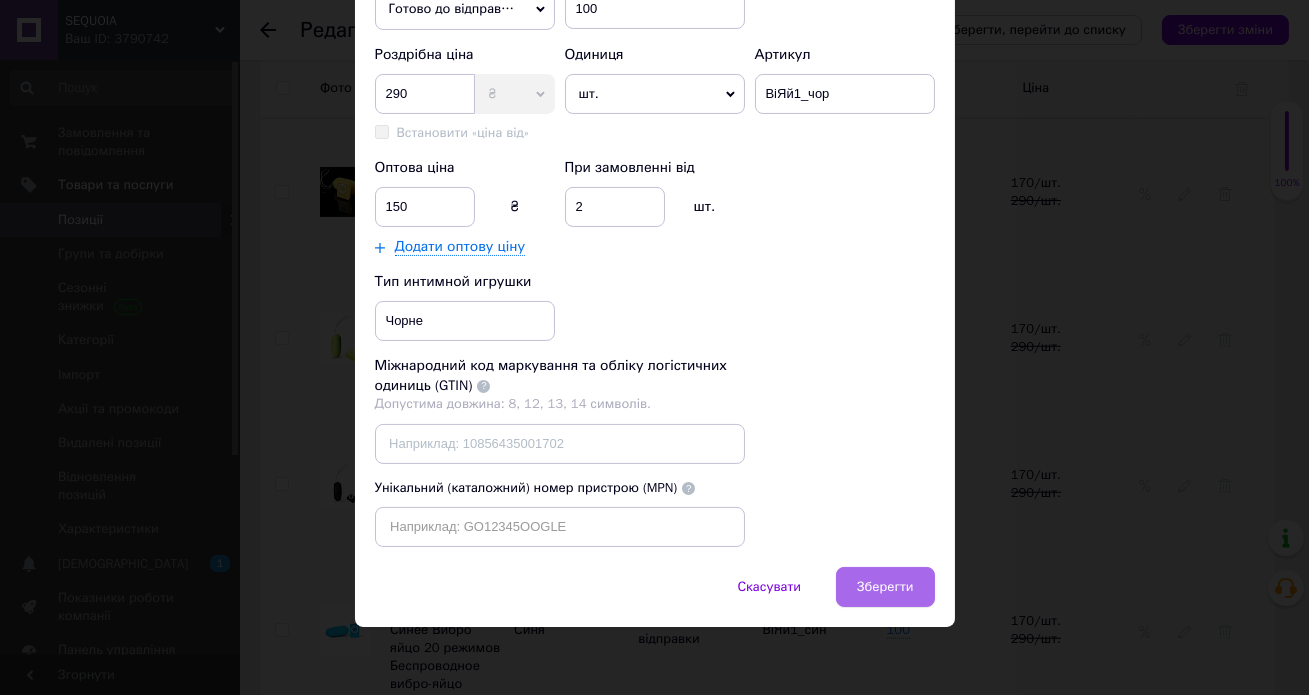 click on "Зберегти" at bounding box center [885, 587] 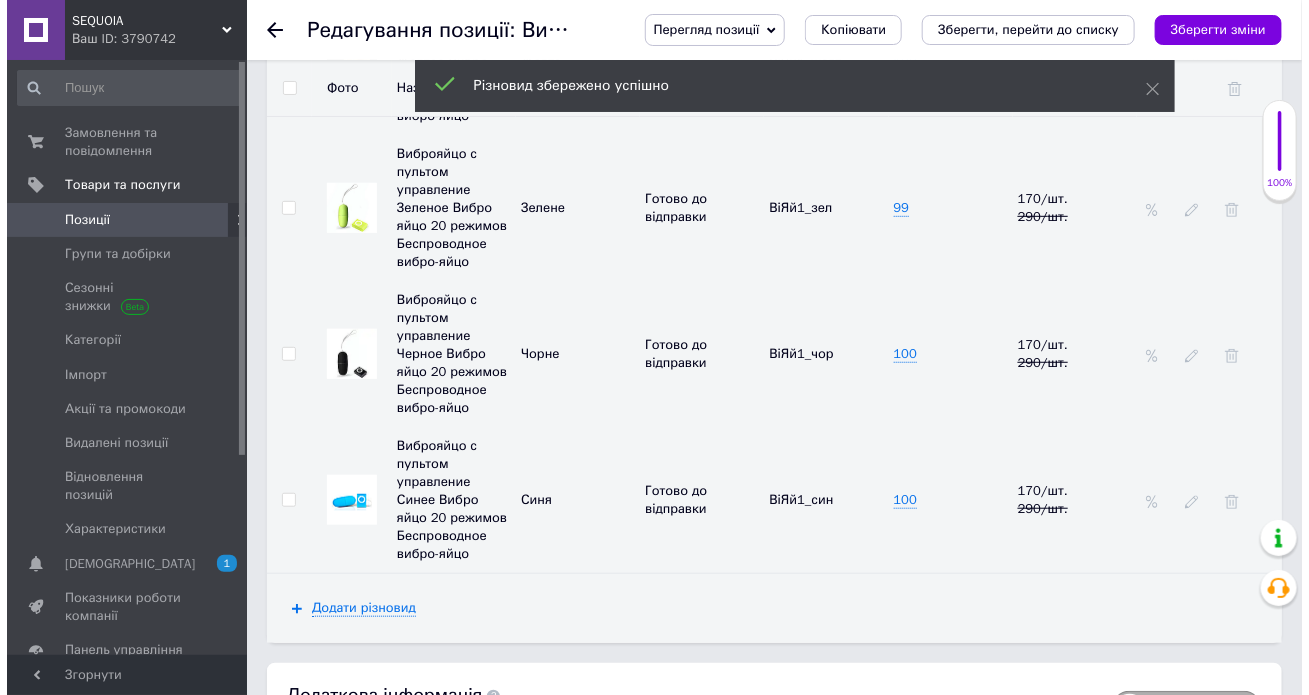 scroll, scrollTop: 3159, scrollLeft: 0, axis: vertical 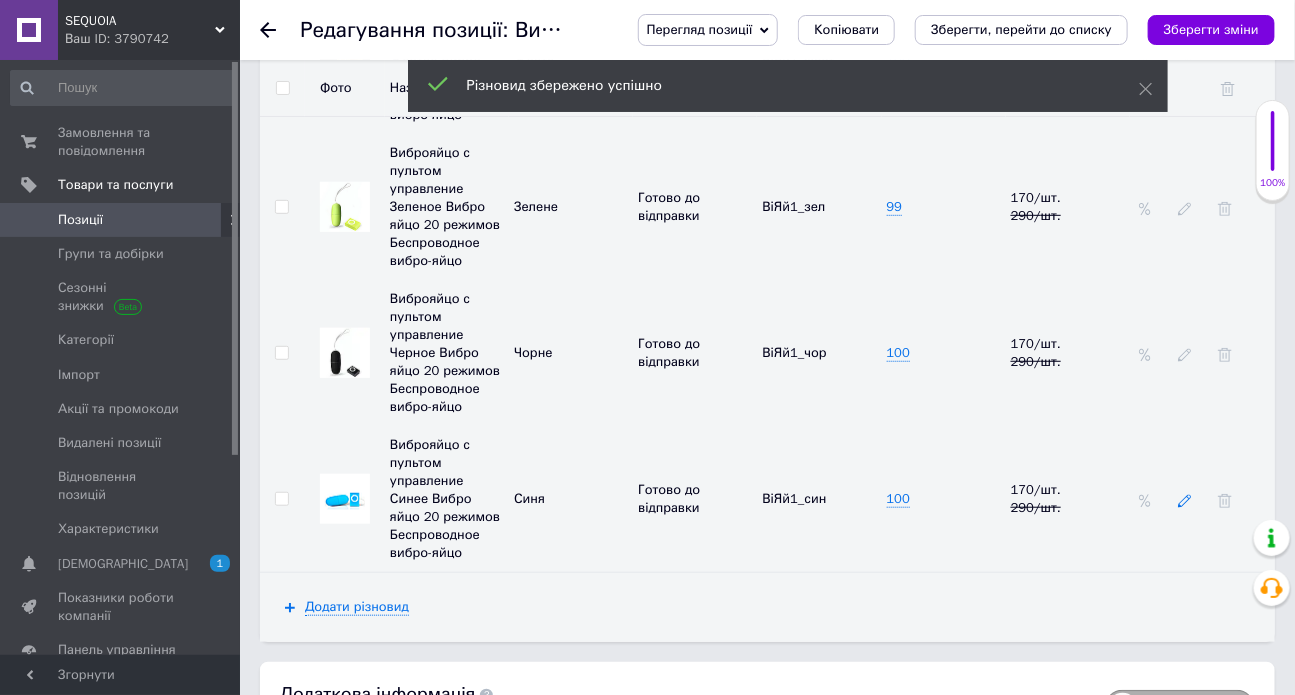 click 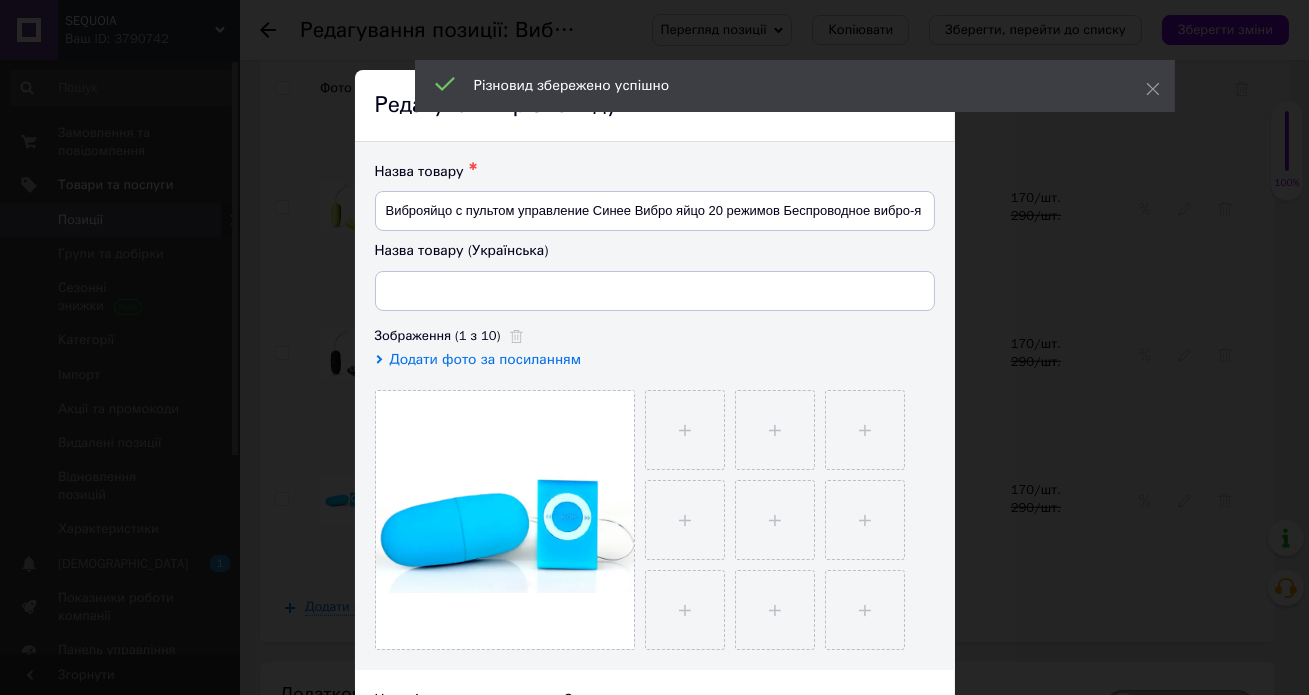 type on "Віброяйце з пультом управління Сине Вібро яйце 20 режимів Бездротове вібро-яйце" 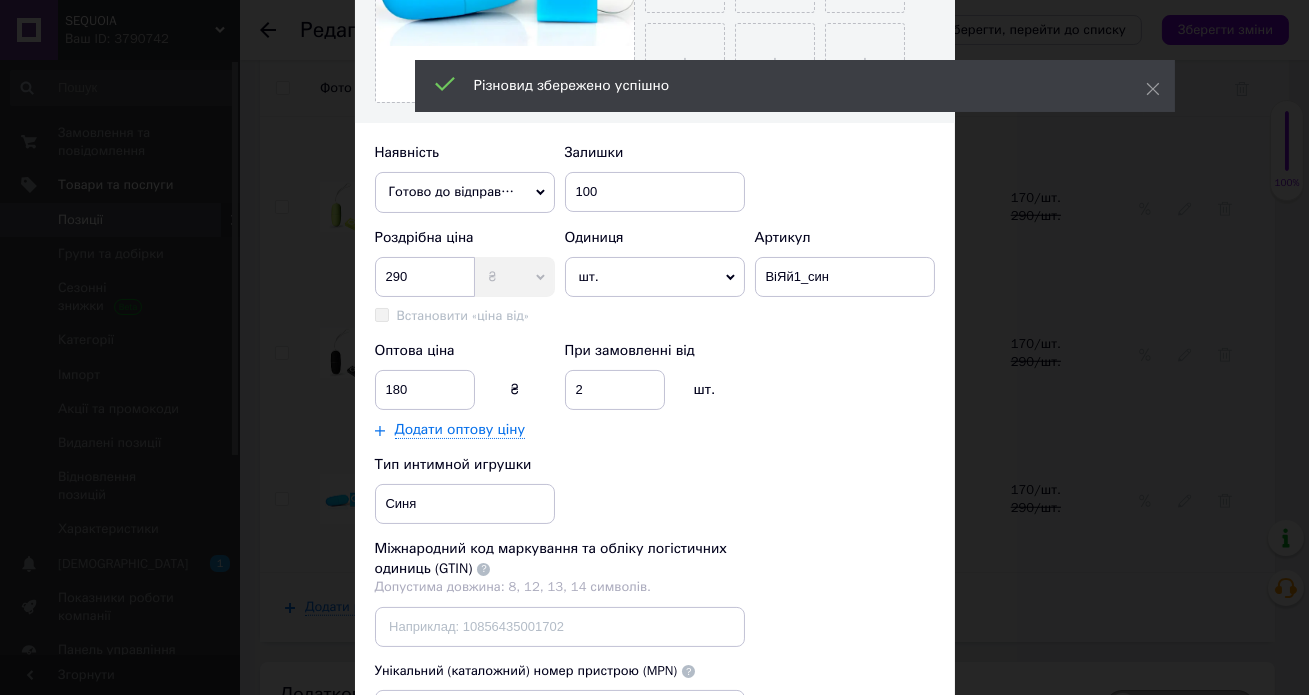 scroll, scrollTop: 552, scrollLeft: 0, axis: vertical 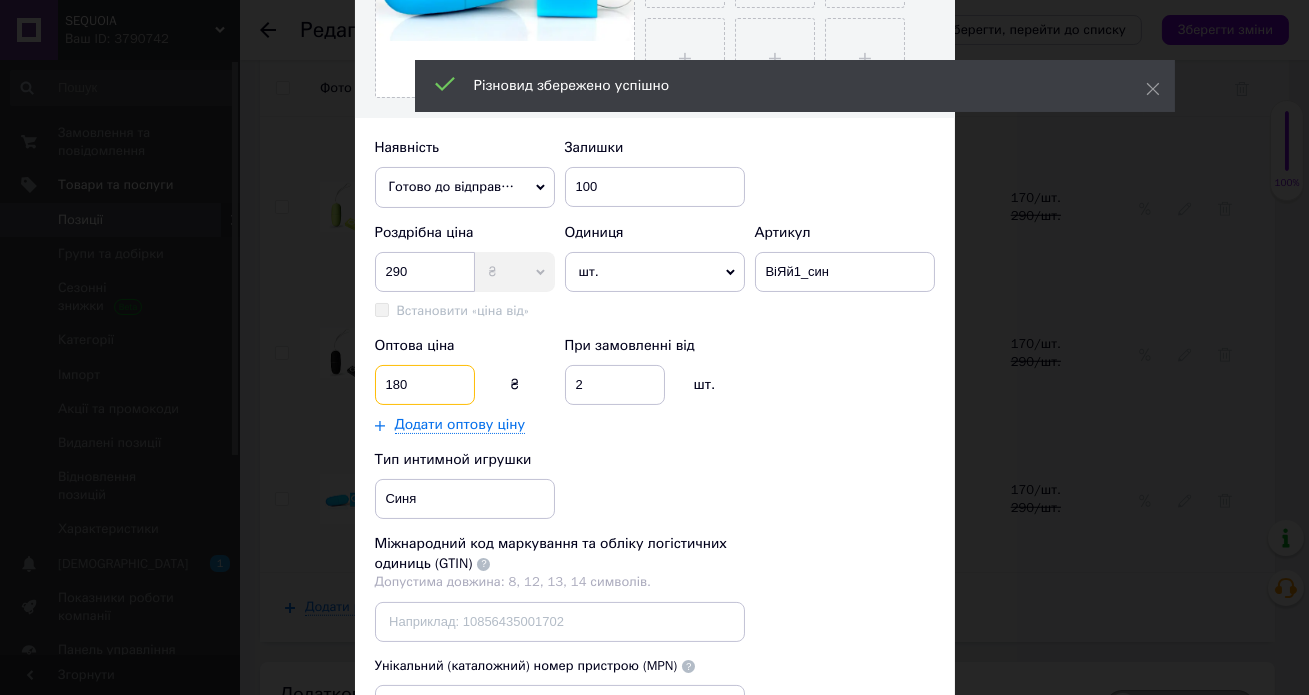 click on "180" at bounding box center [425, 385] 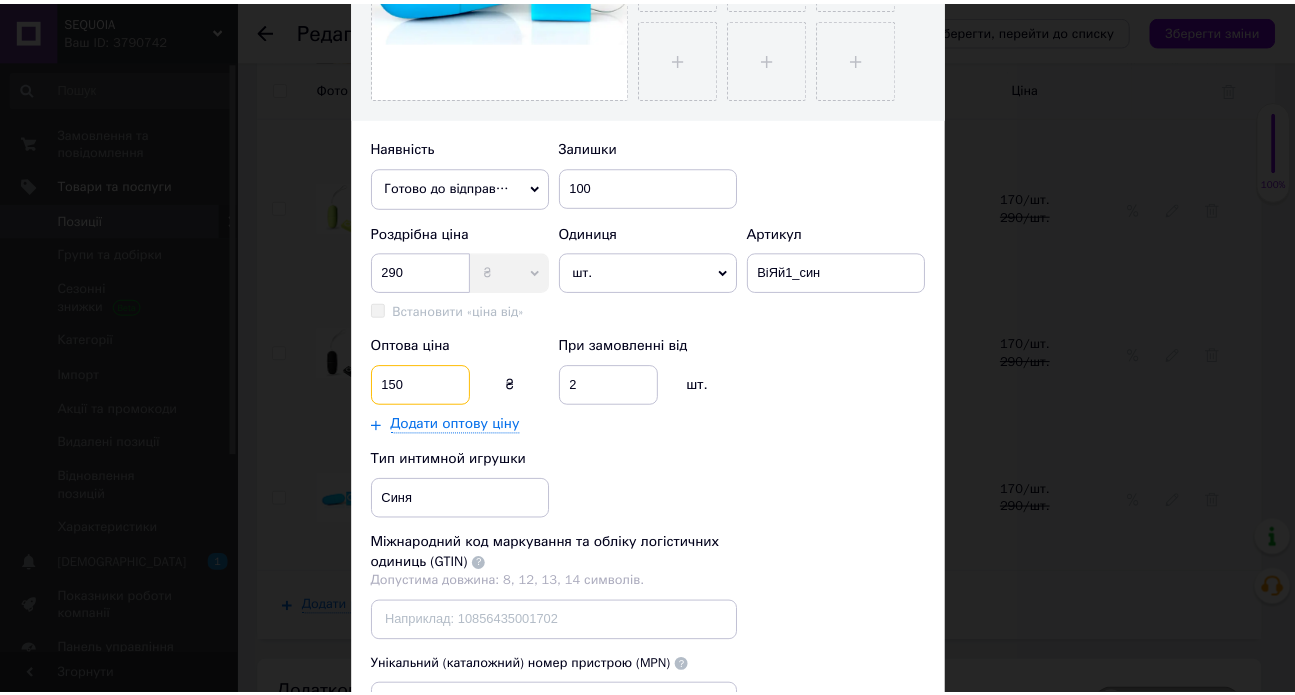 scroll, scrollTop: 730, scrollLeft: 0, axis: vertical 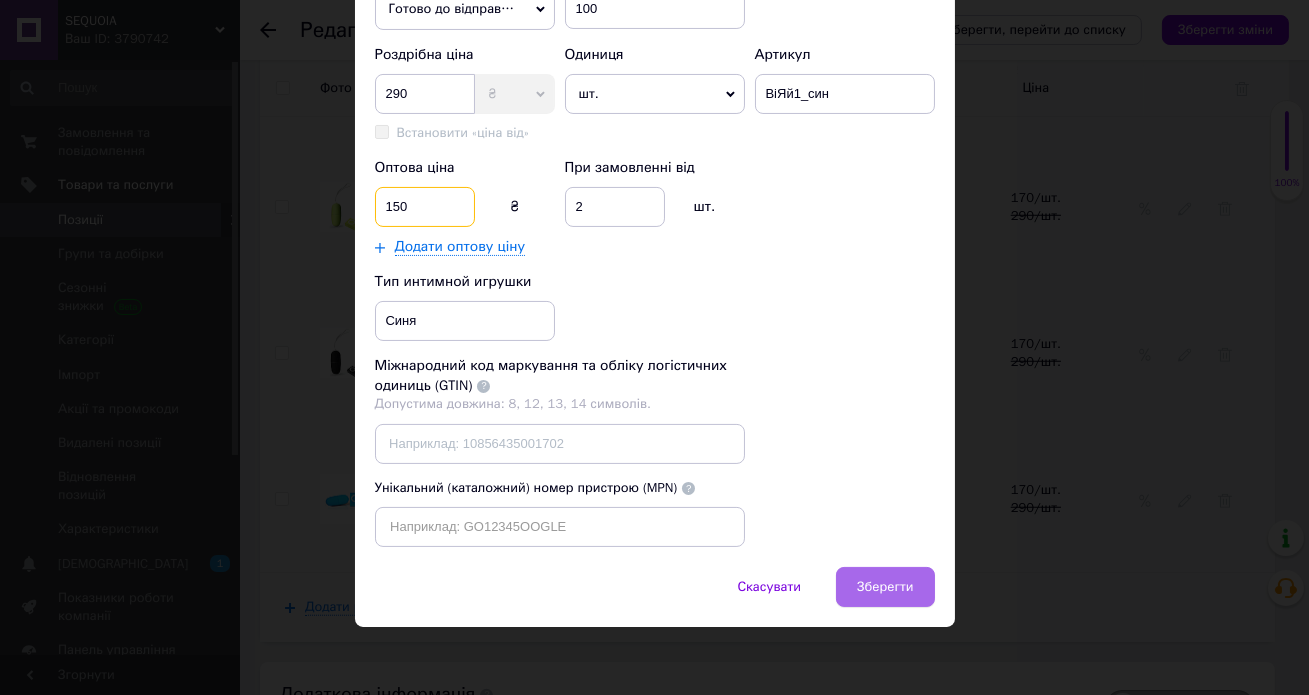type on "150" 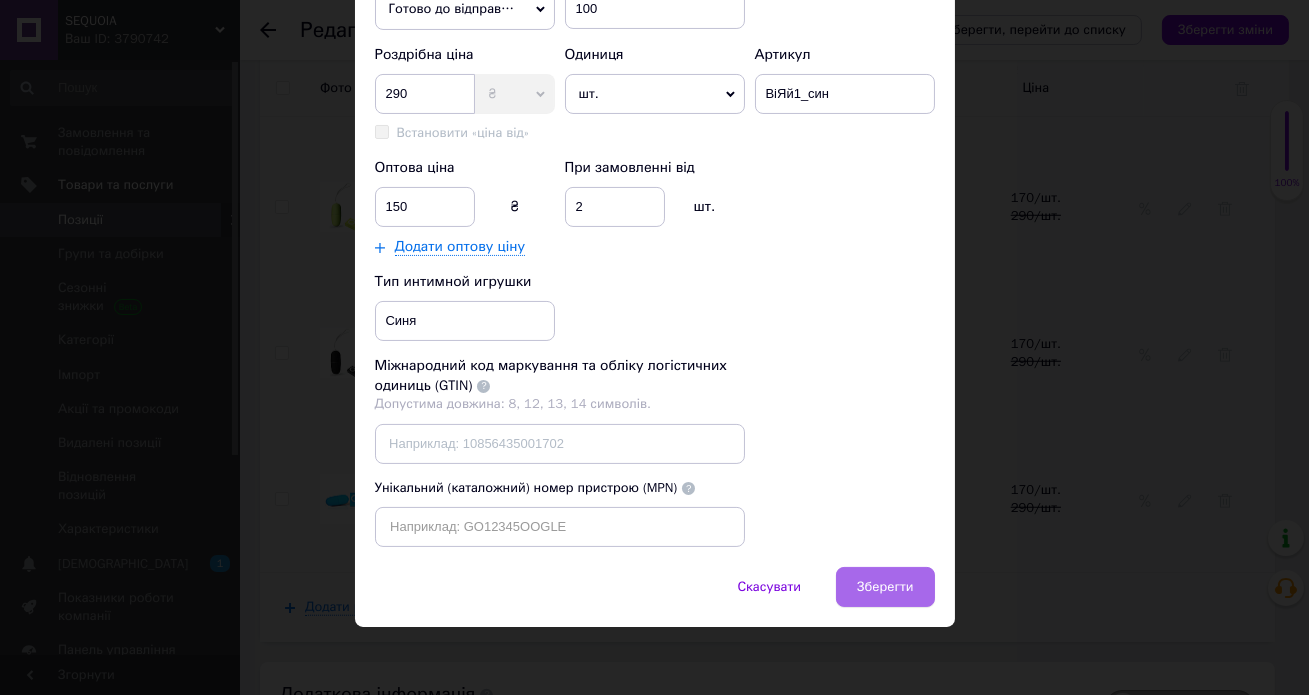 click on "Зберегти" at bounding box center [885, 587] 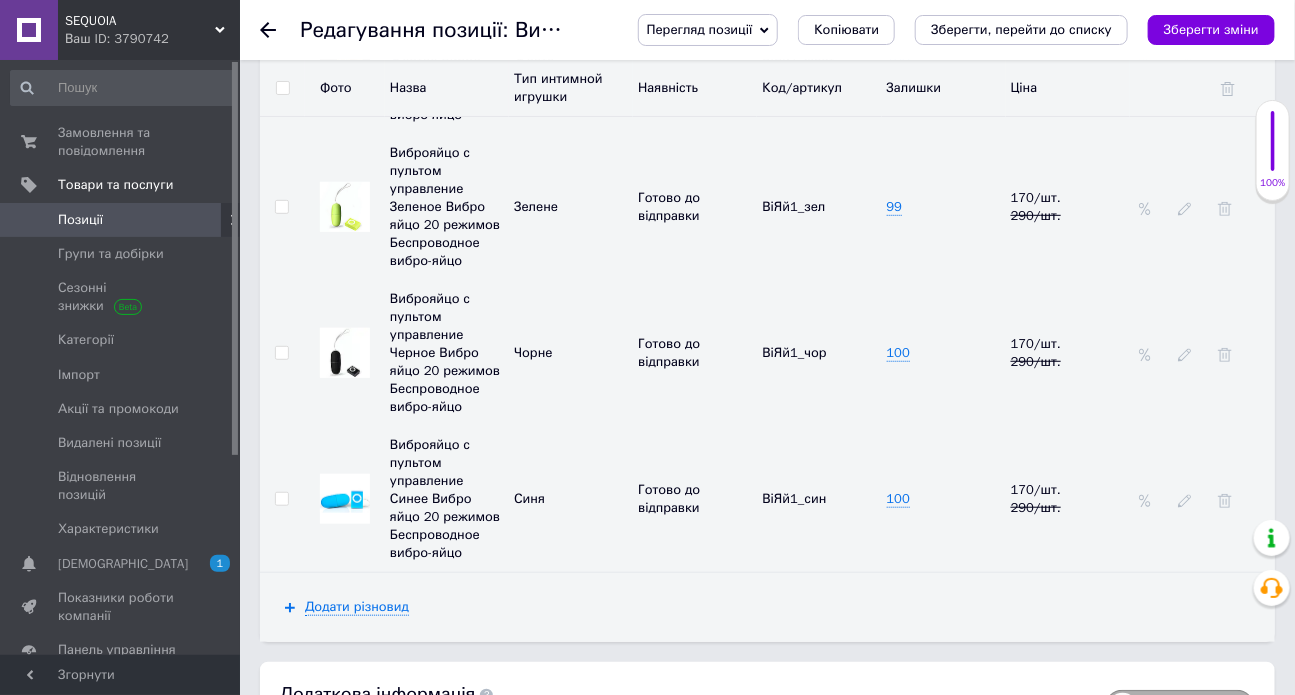 click on "Позиції" at bounding box center [121, 220] 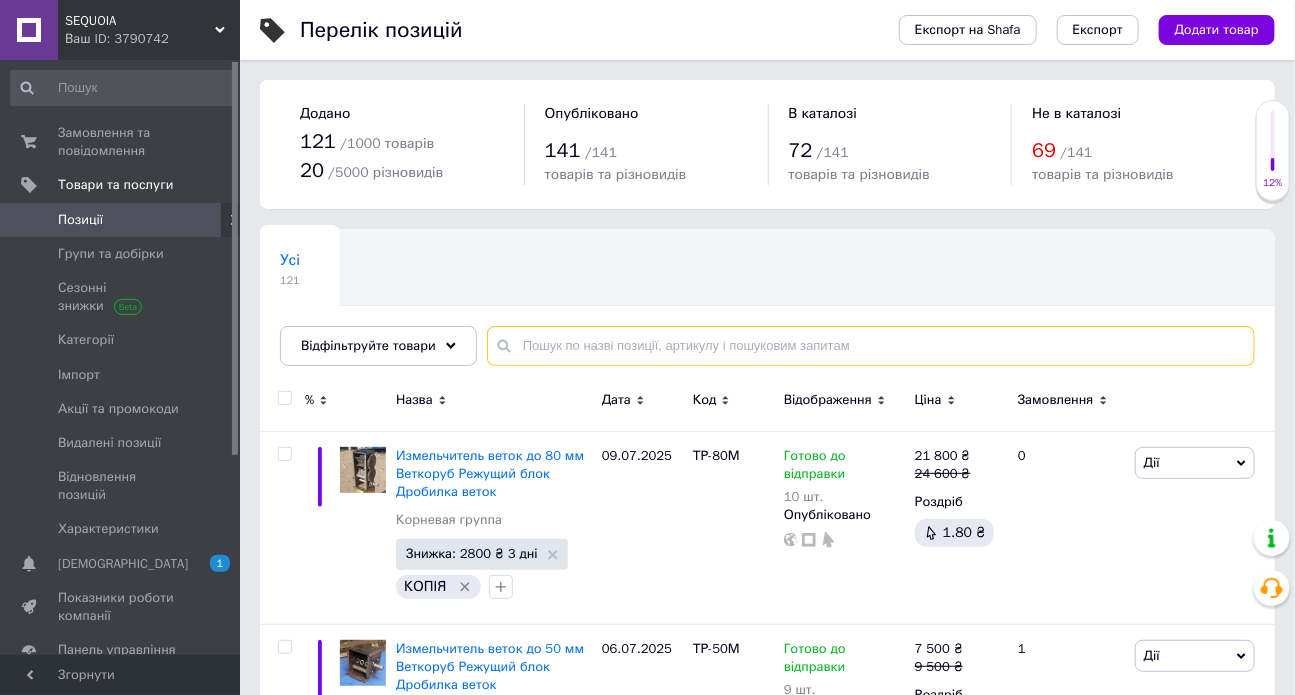 click at bounding box center (871, 346) 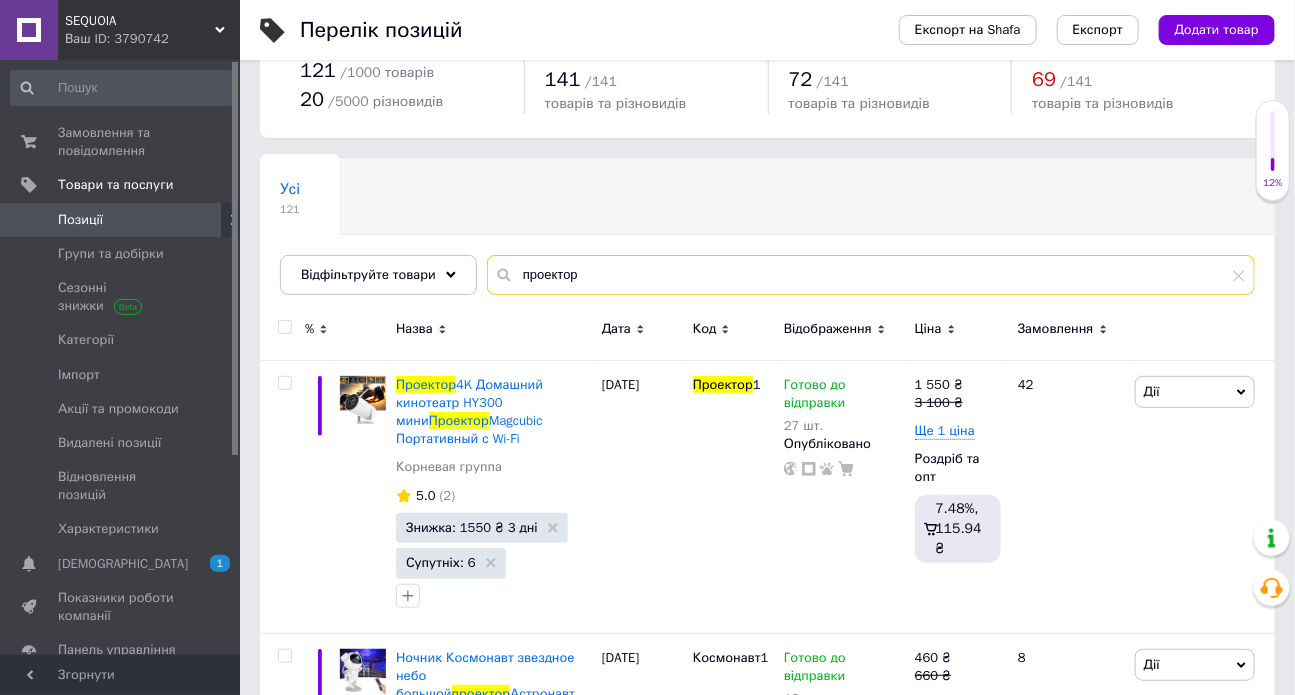 scroll, scrollTop: 72, scrollLeft: 0, axis: vertical 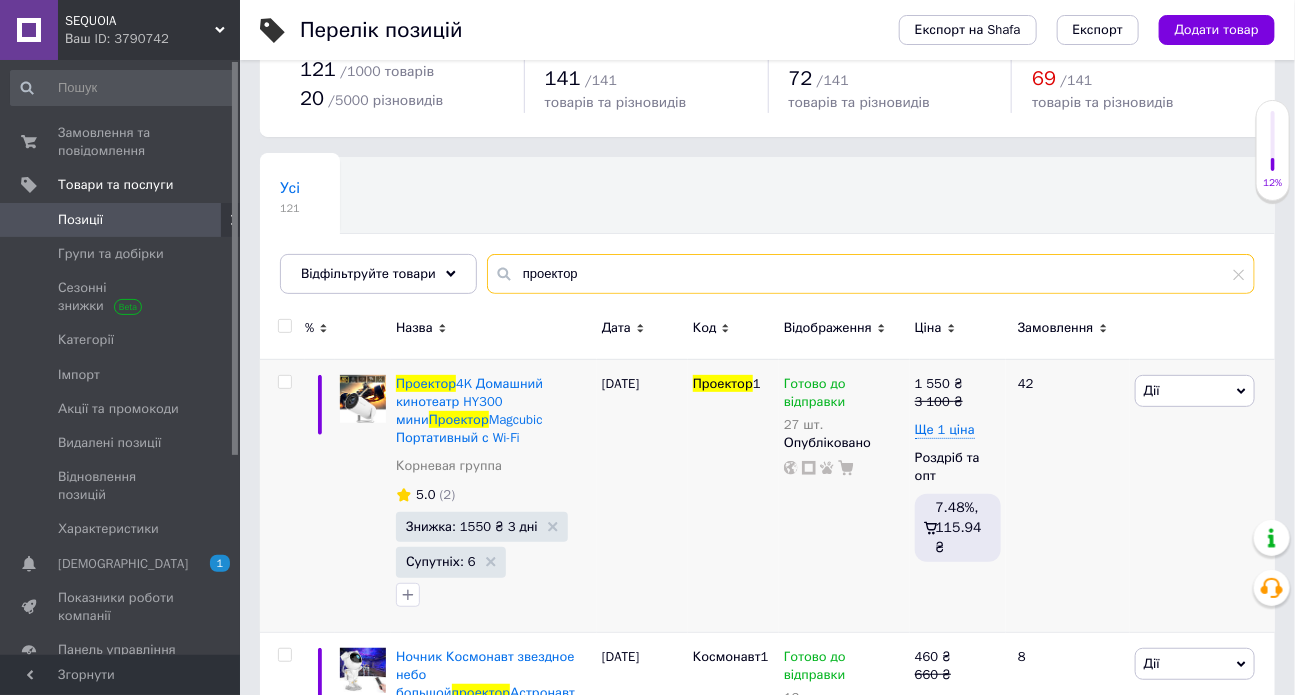 type on "проектор" 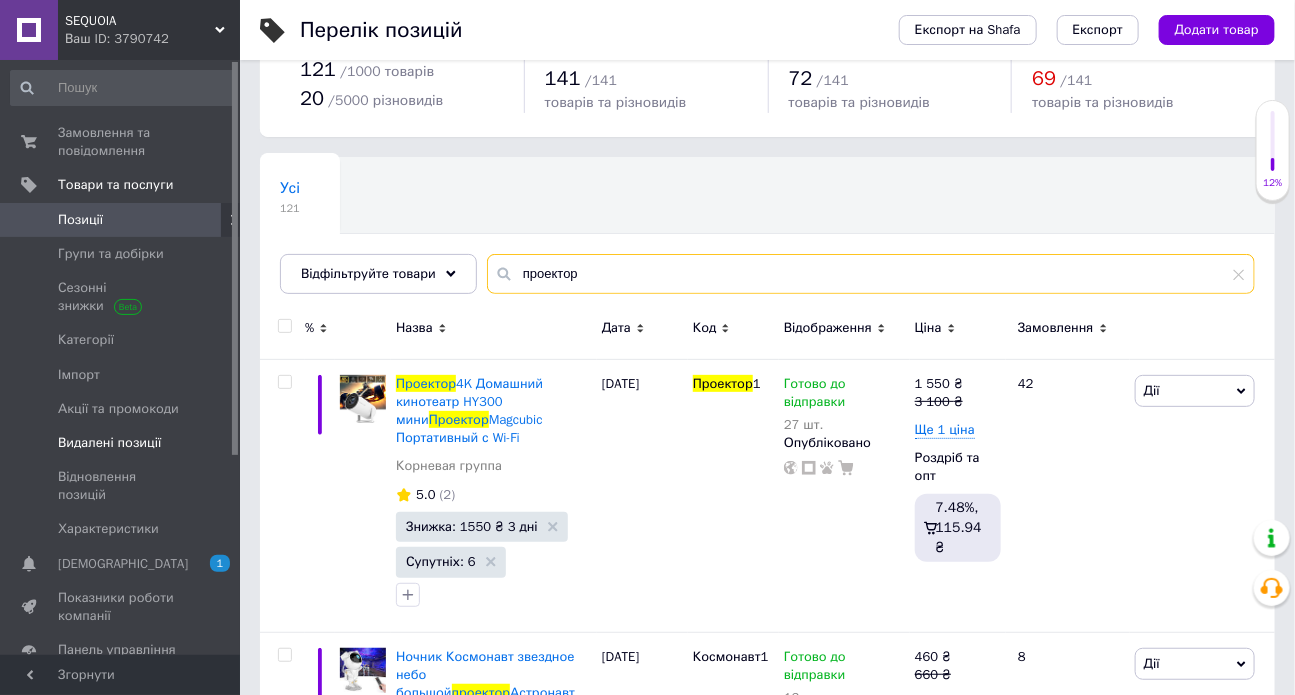 scroll, scrollTop: 301, scrollLeft: 0, axis: vertical 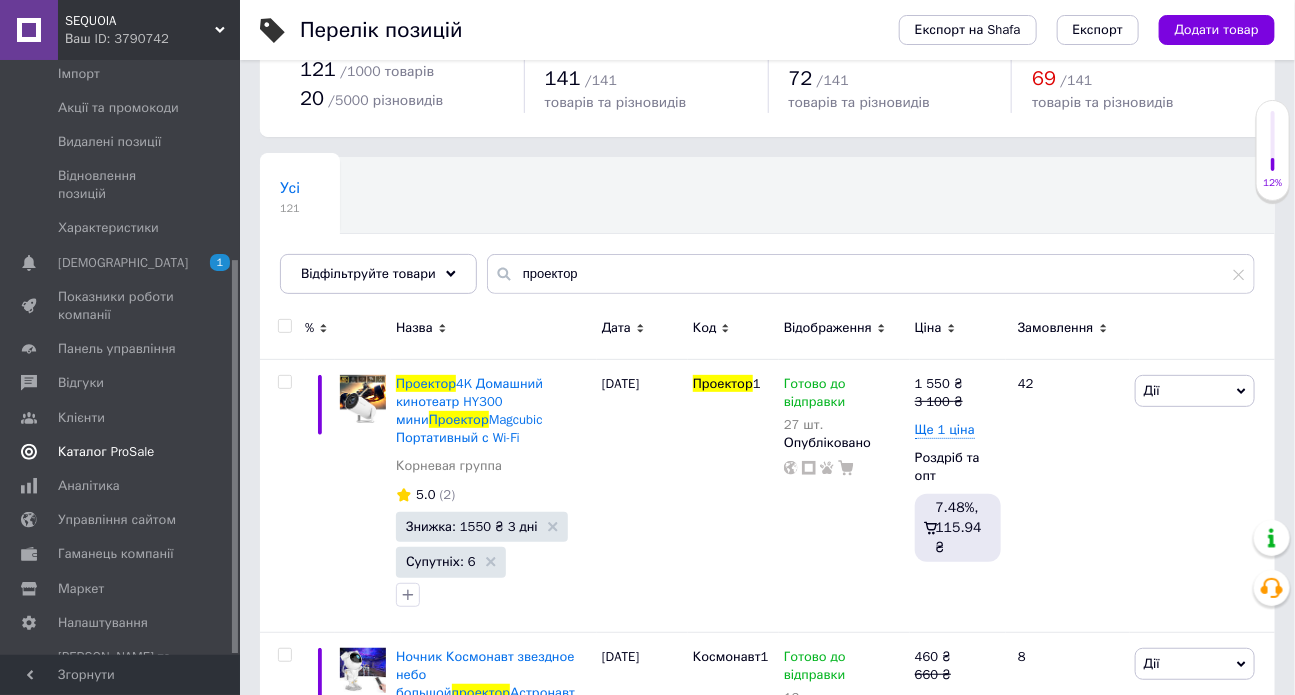 click on "Каталог ProSale" at bounding box center (106, 452) 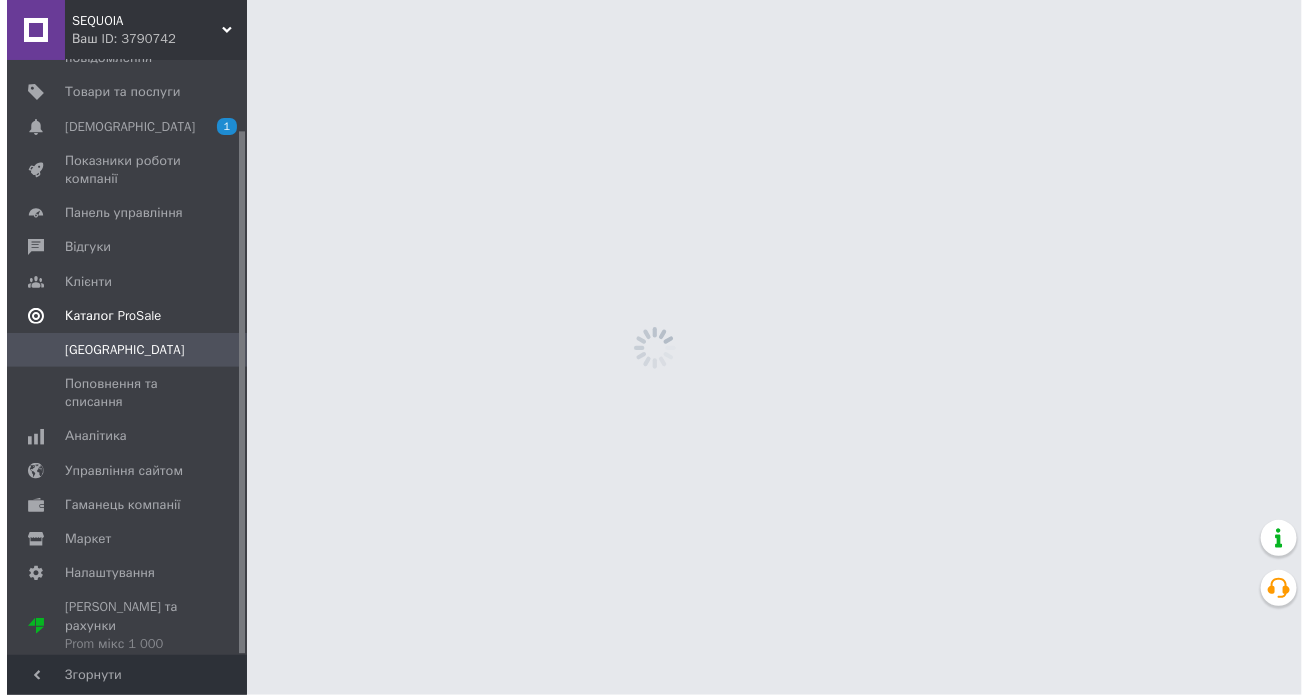 scroll, scrollTop: 0, scrollLeft: 0, axis: both 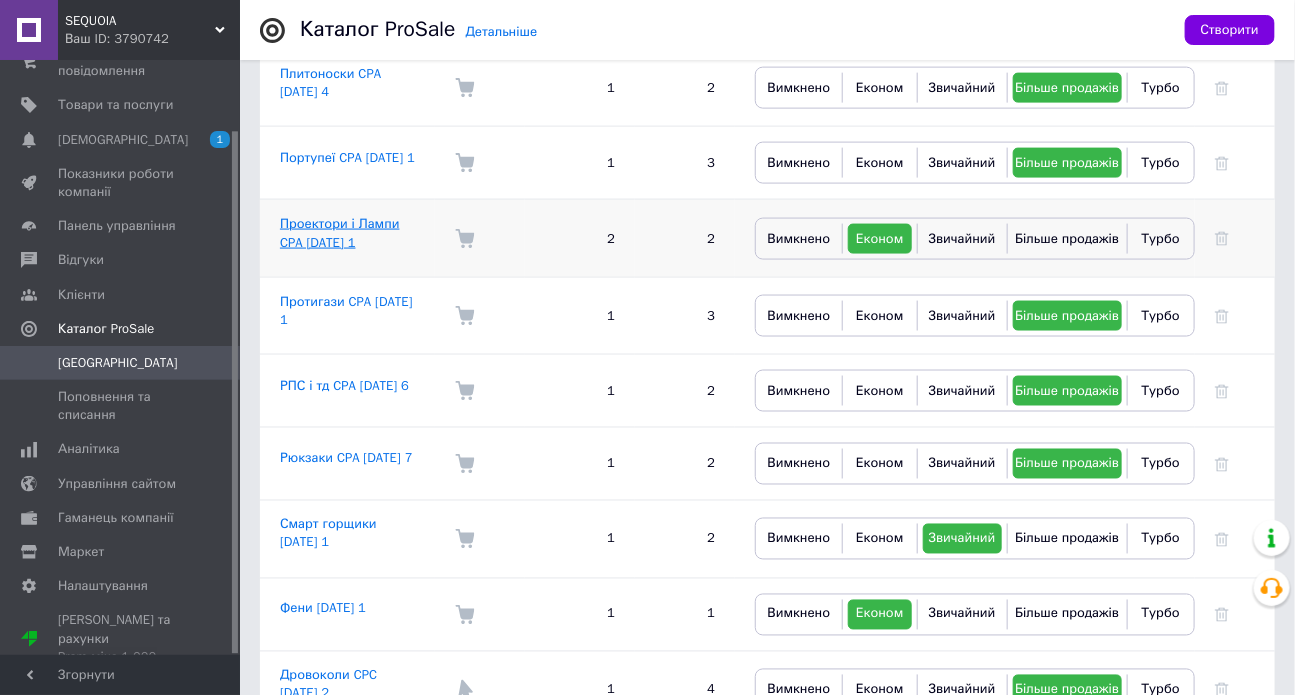 click on "Проектори і Лампи CPA 02.10.2024 1" at bounding box center (340, 232) 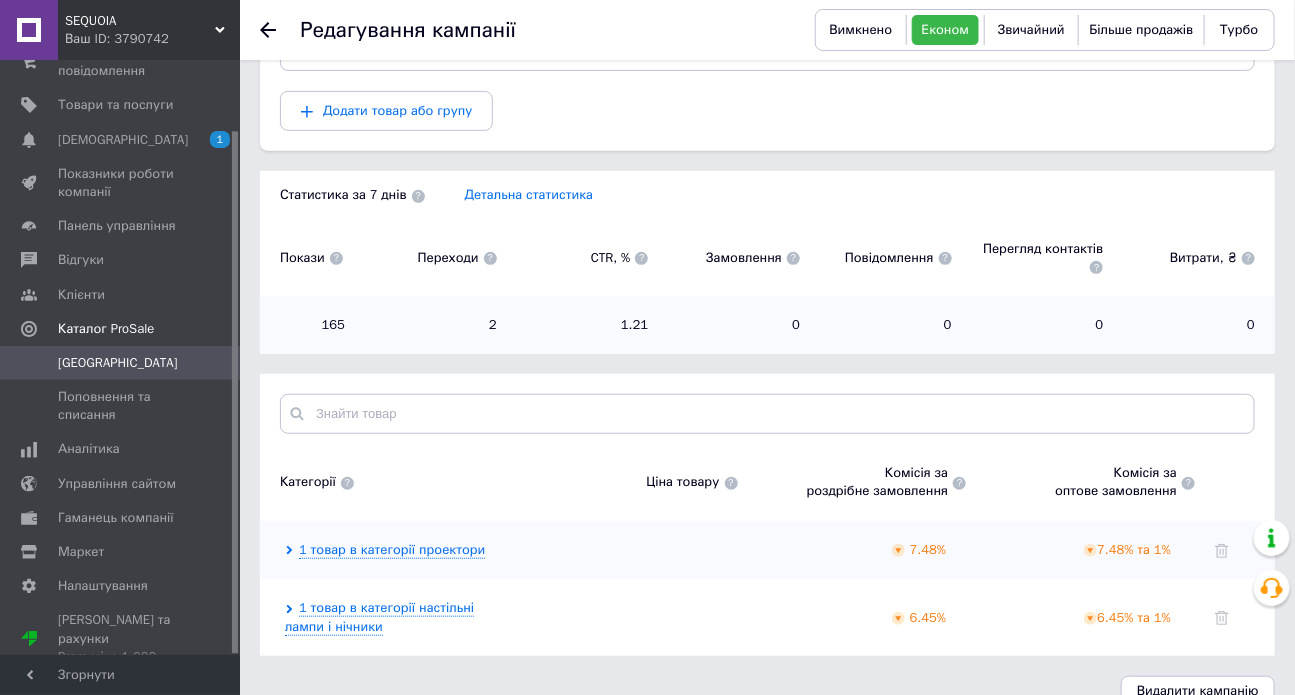 scroll, scrollTop: 295, scrollLeft: 0, axis: vertical 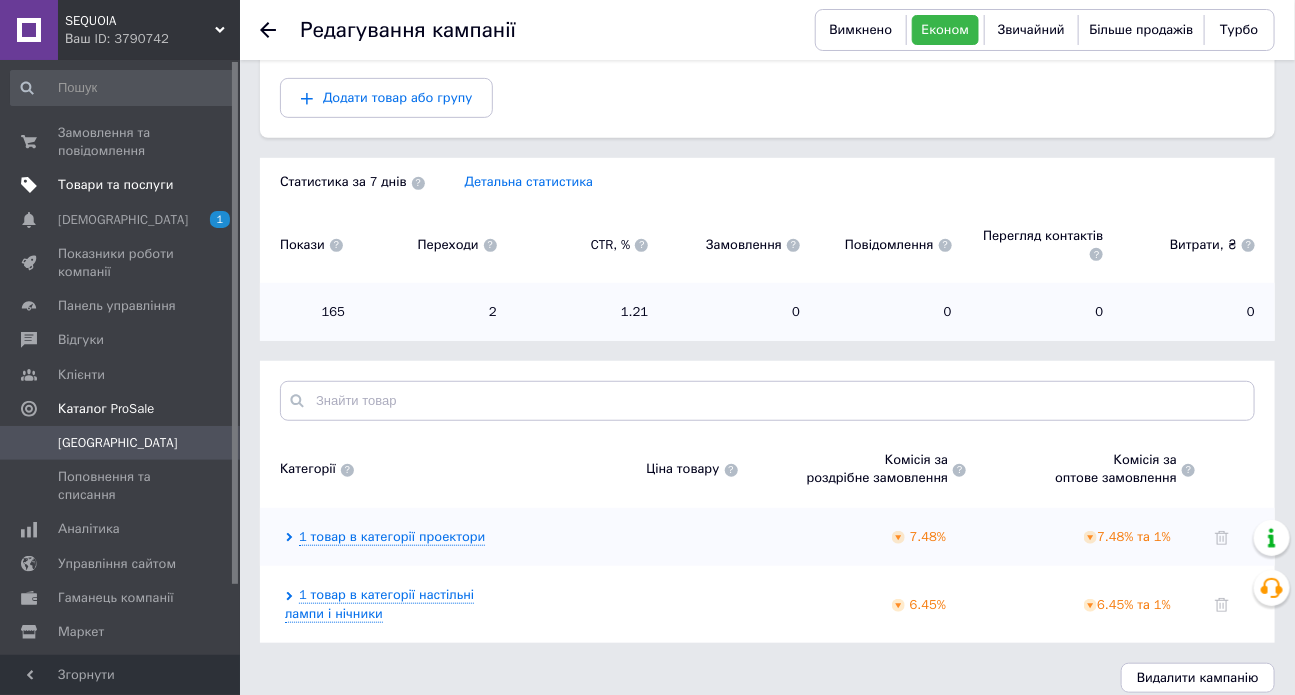 click on "Товари та послуги" at bounding box center (115, 185) 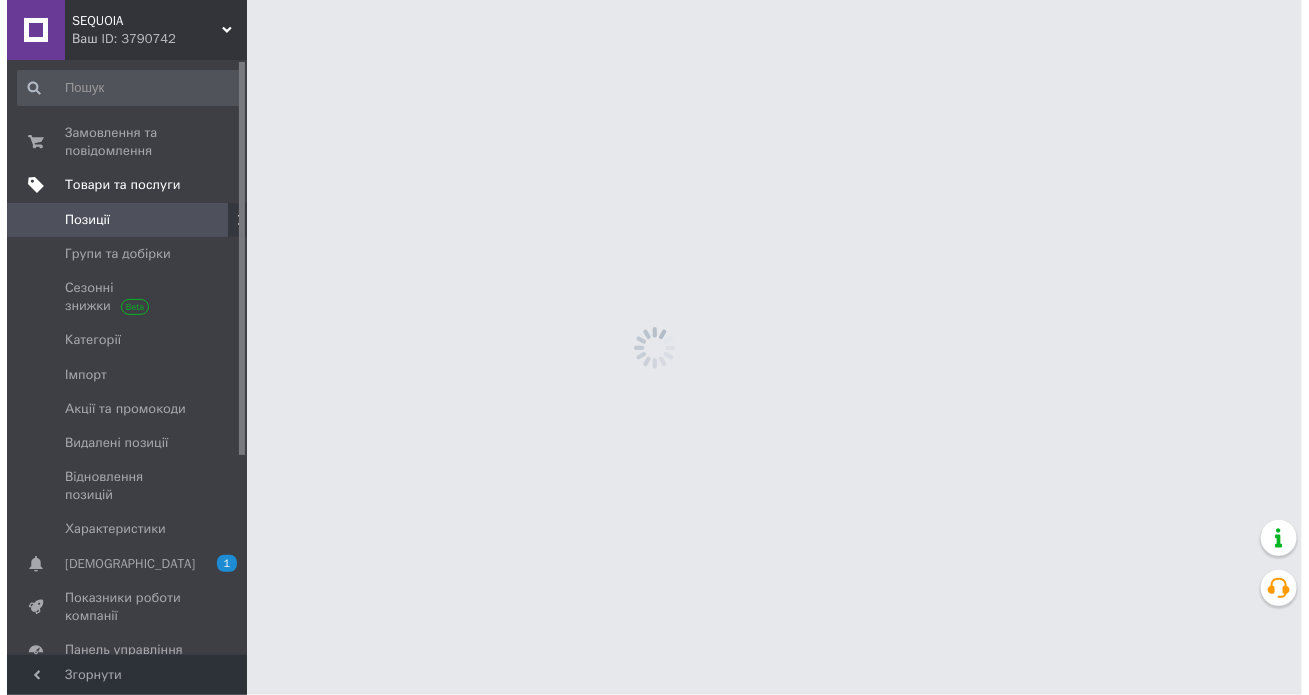 scroll, scrollTop: 0, scrollLeft: 0, axis: both 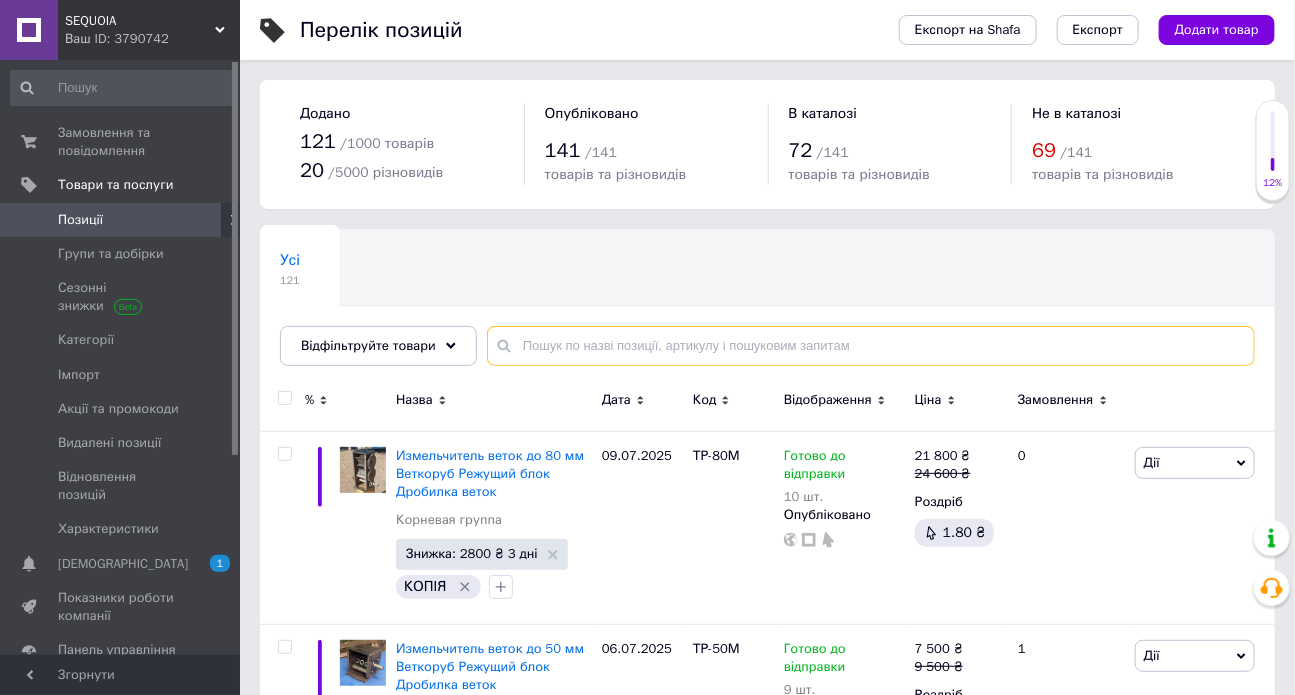 click at bounding box center [871, 346] 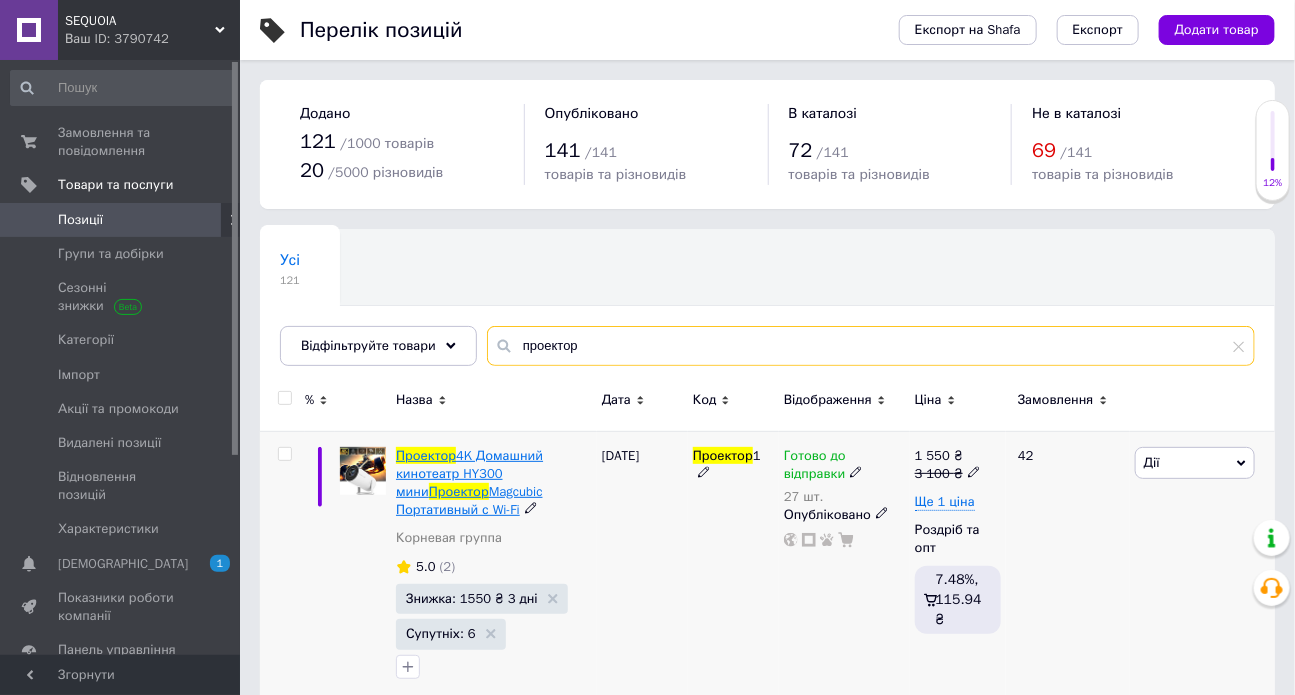 type on "проектор" 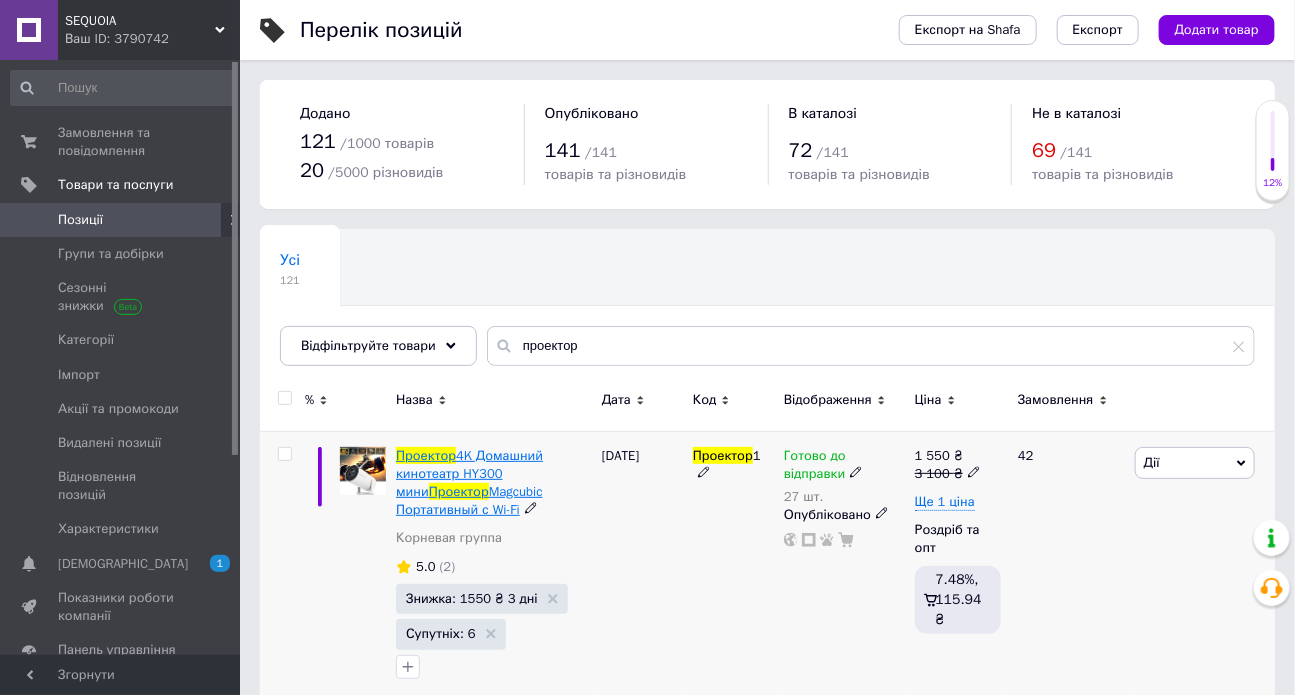 click on "4K Домашний кинотеатр HY300 мини" at bounding box center (469, 473) 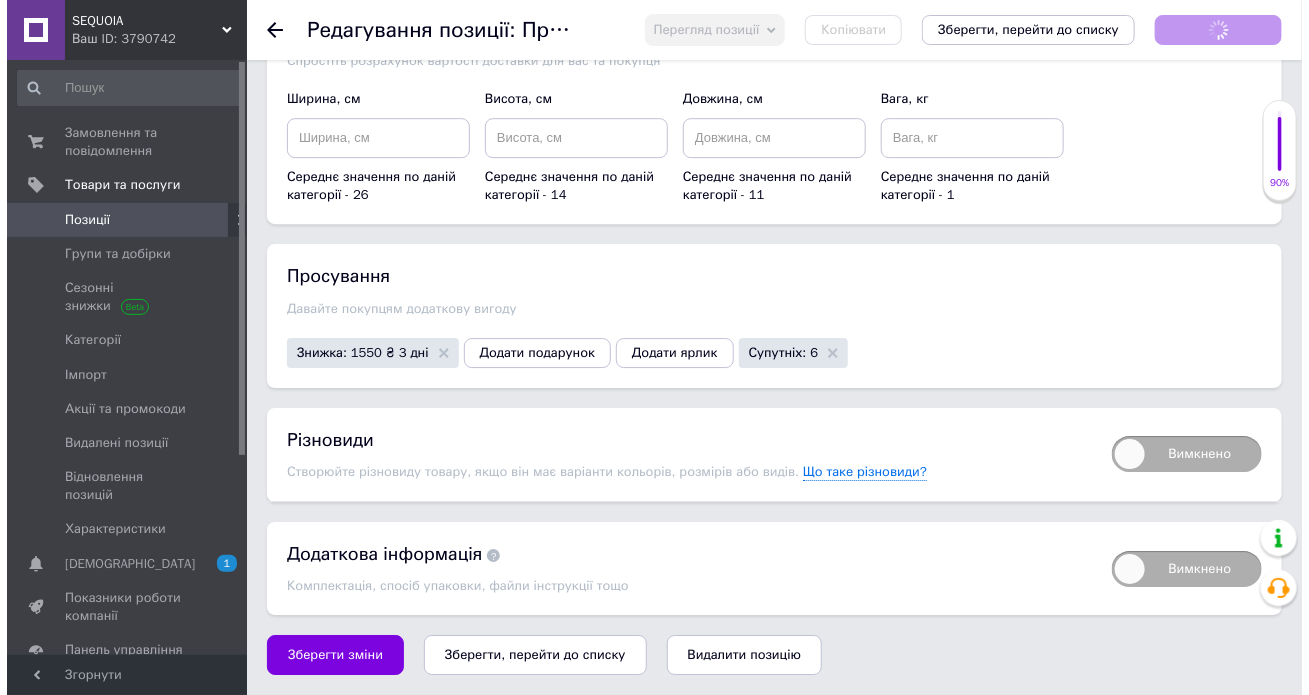 scroll, scrollTop: 2979, scrollLeft: 0, axis: vertical 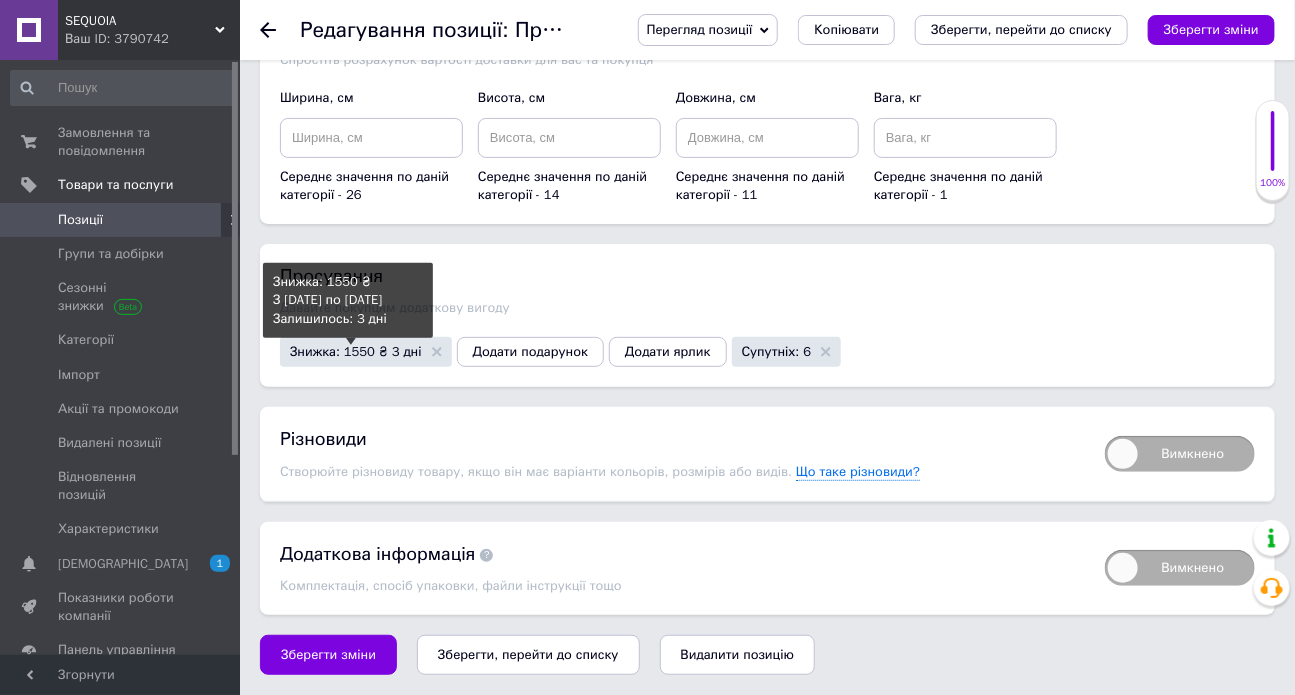 click on "Знижка: 1550 ₴ 3 дні" at bounding box center (356, 351) 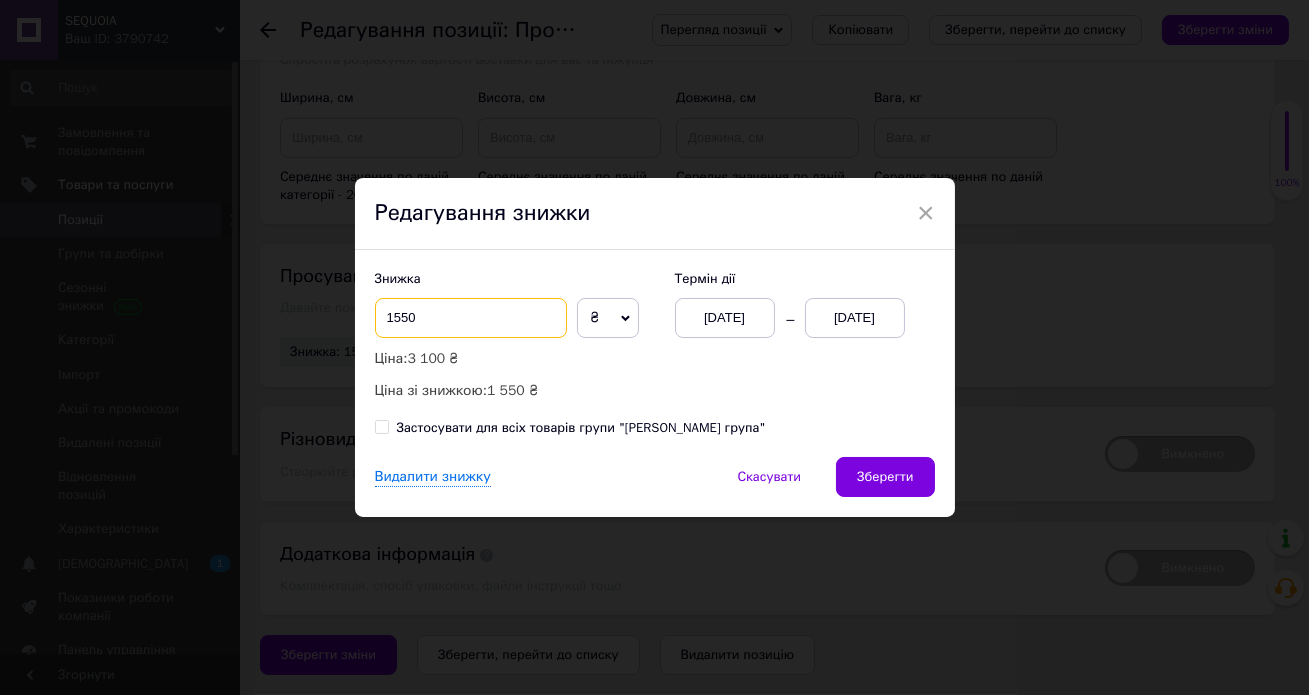 click on "1550" at bounding box center (471, 318) 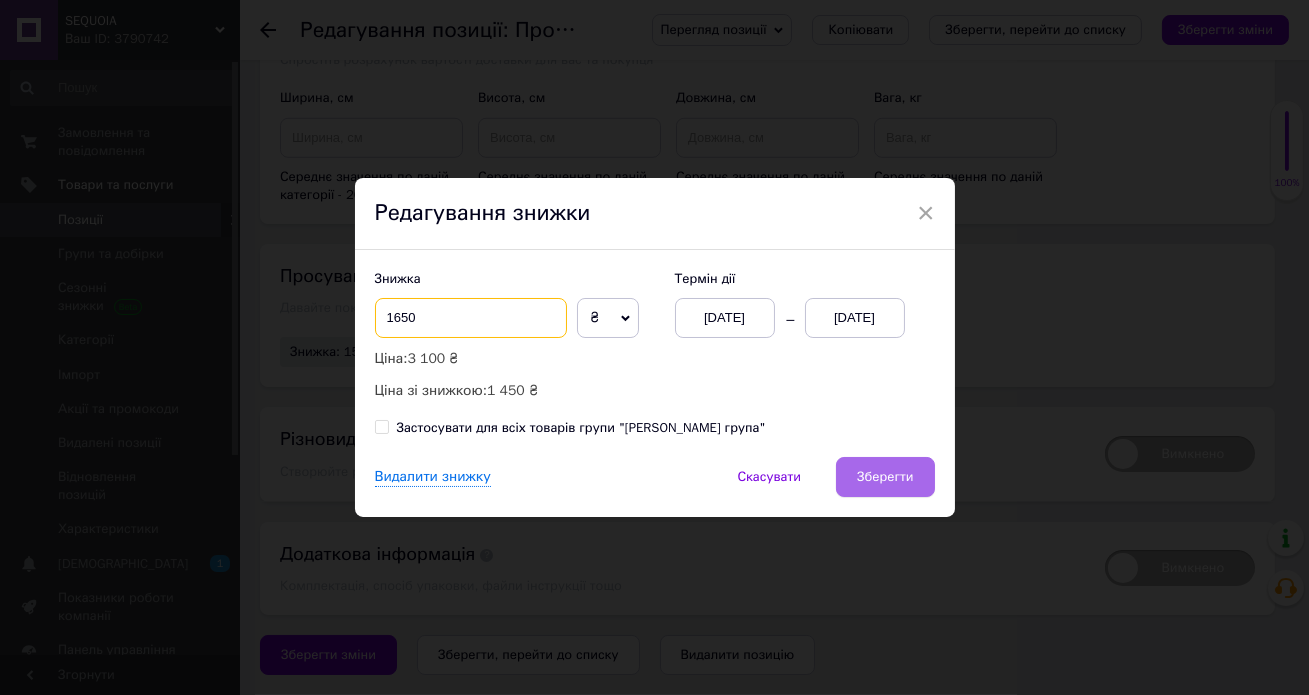 type on "1650" 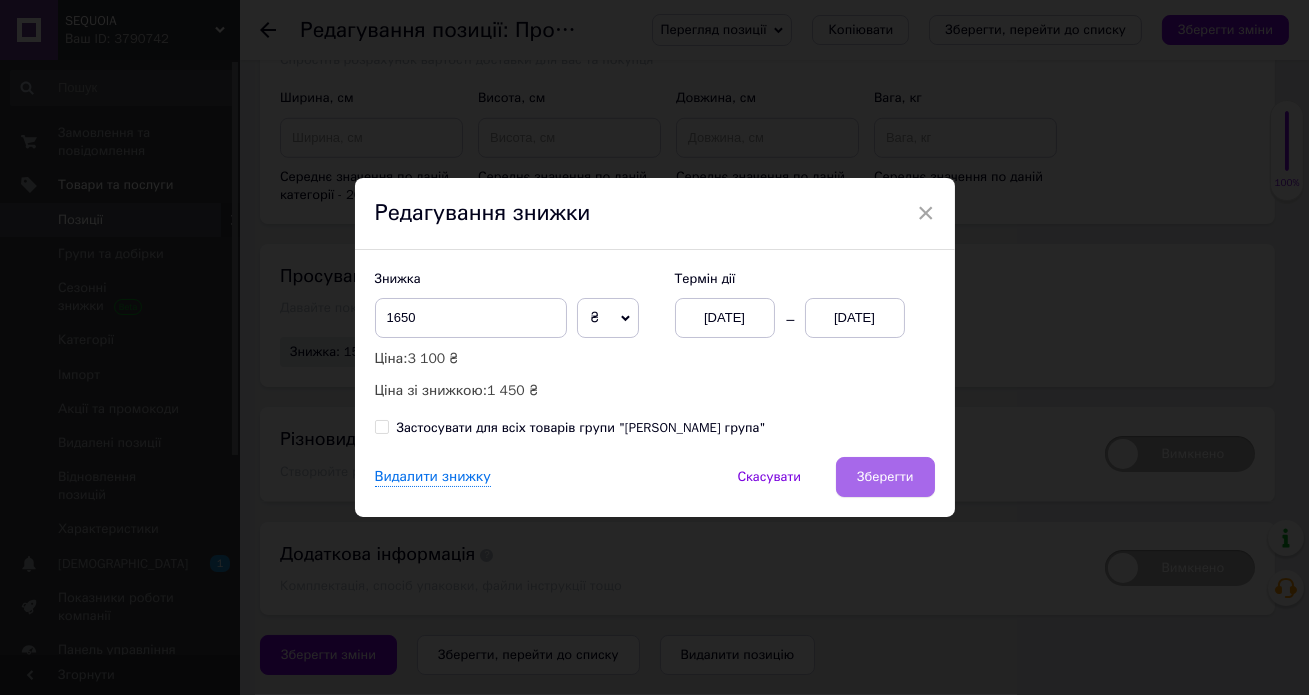 click on "Зберегти" at bounding box center [885, 477] 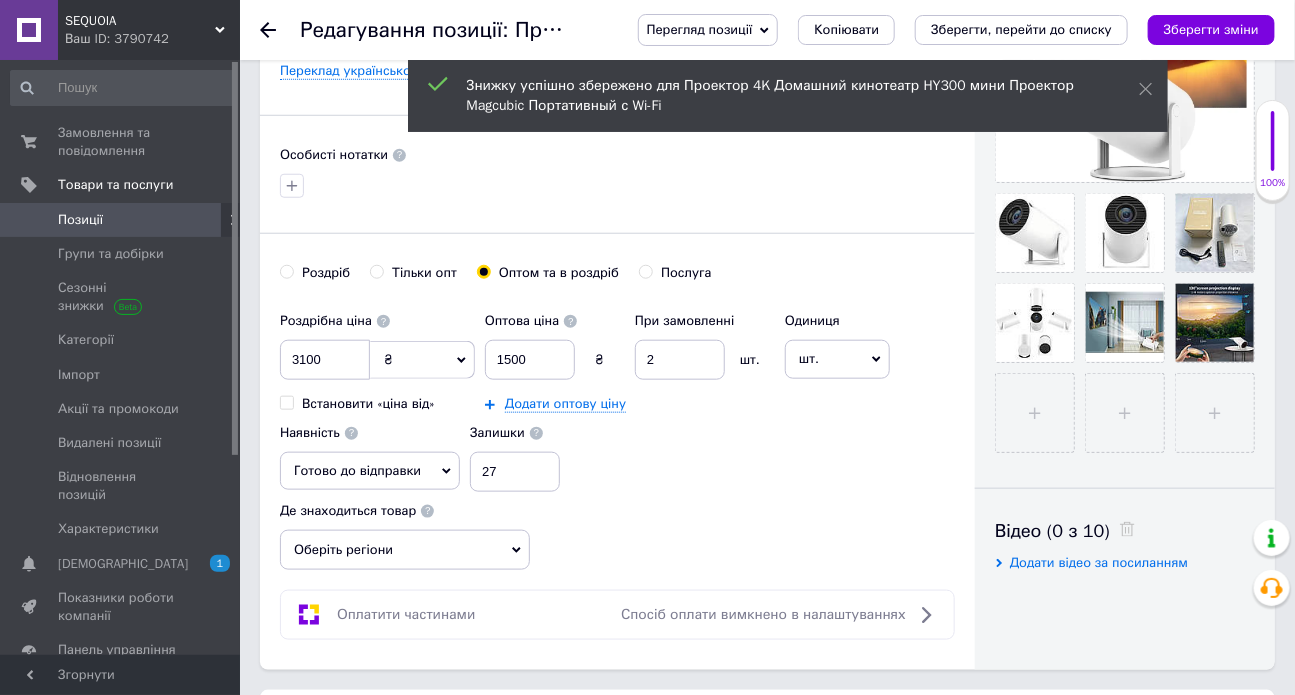 scroll, scrollTop: 573, scrollLeft: 0, axis: vertical 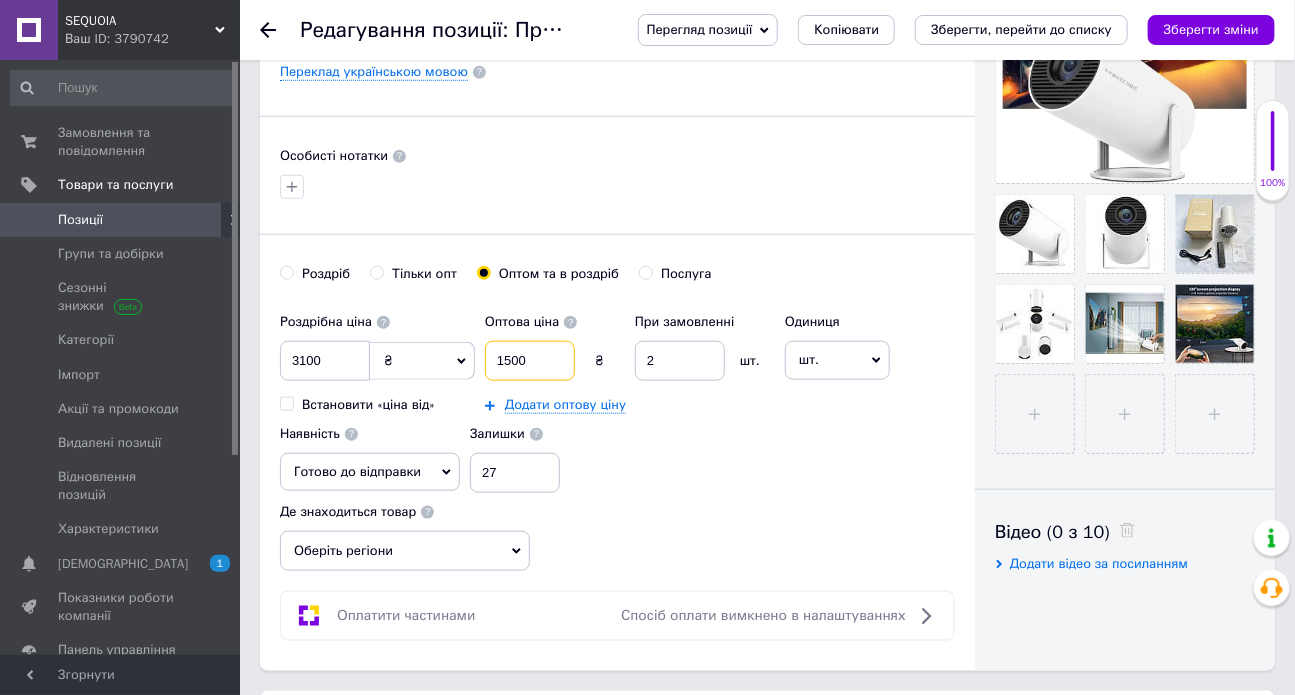 click on "1500" at bounding box center (530, 361) 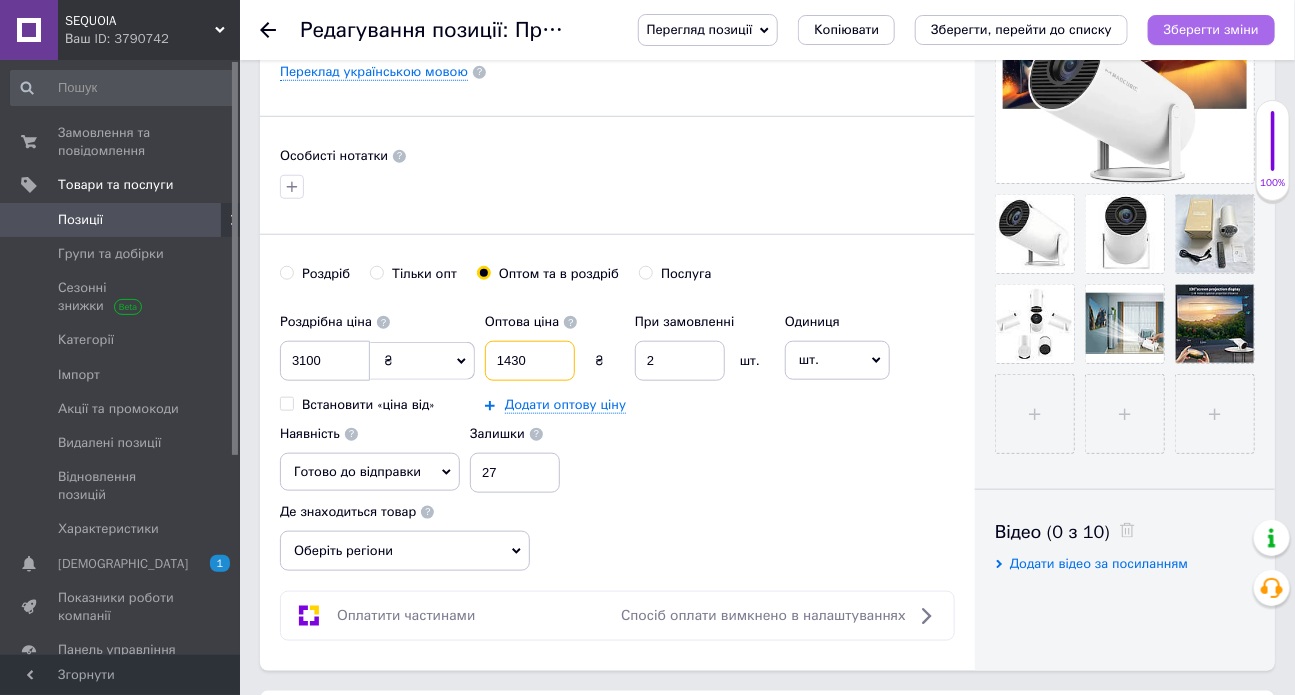type on "1430" 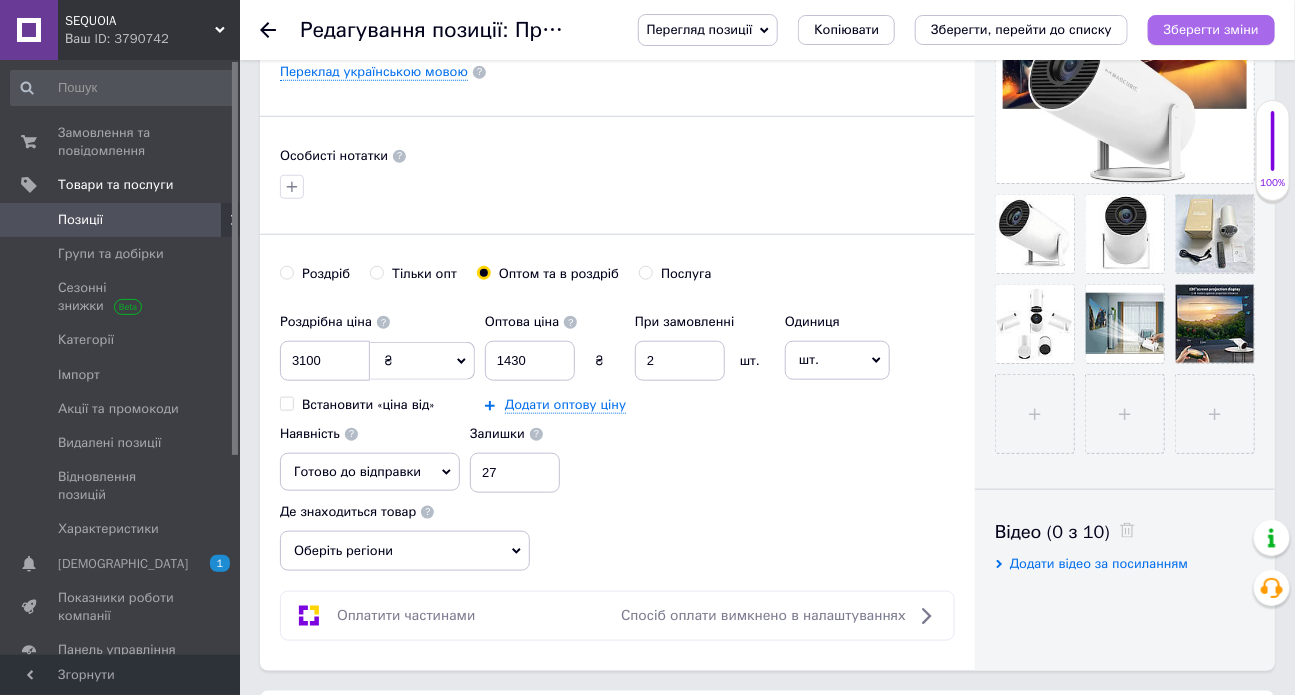 click on "Зберегти зміни" at bounding box center (1211, 30) 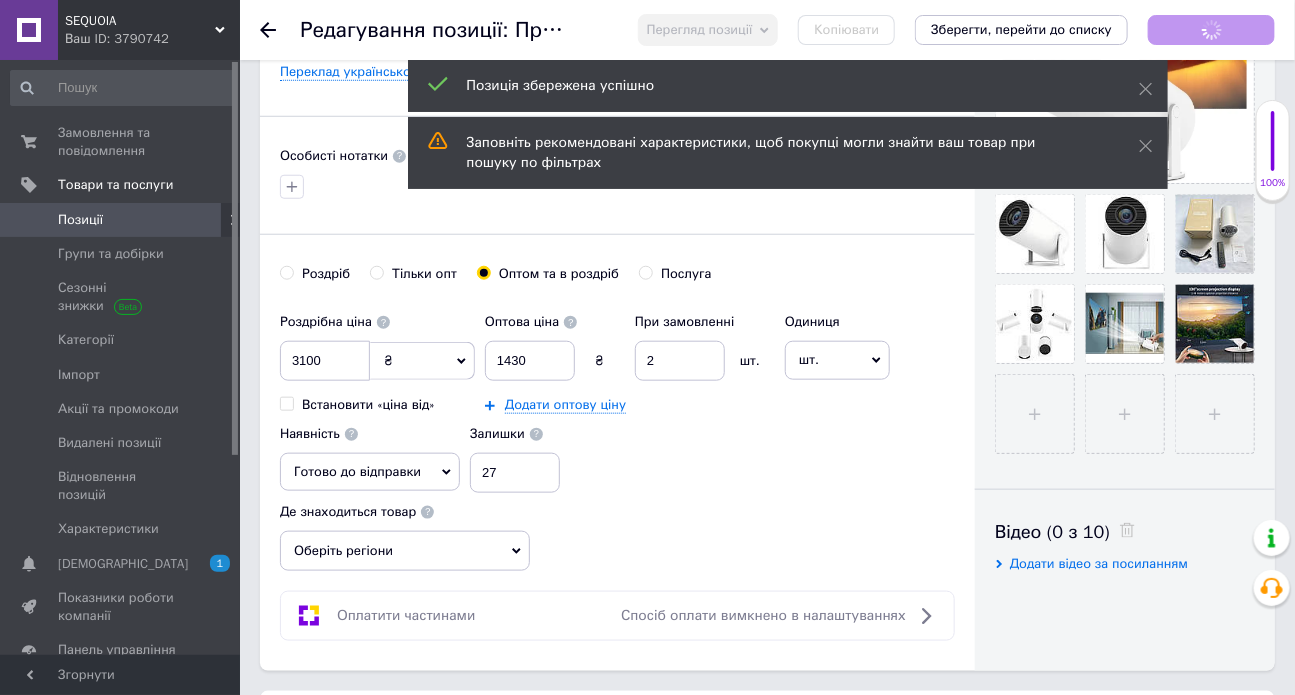 click on "SEQUOIA" at bounding box center [140, 21] 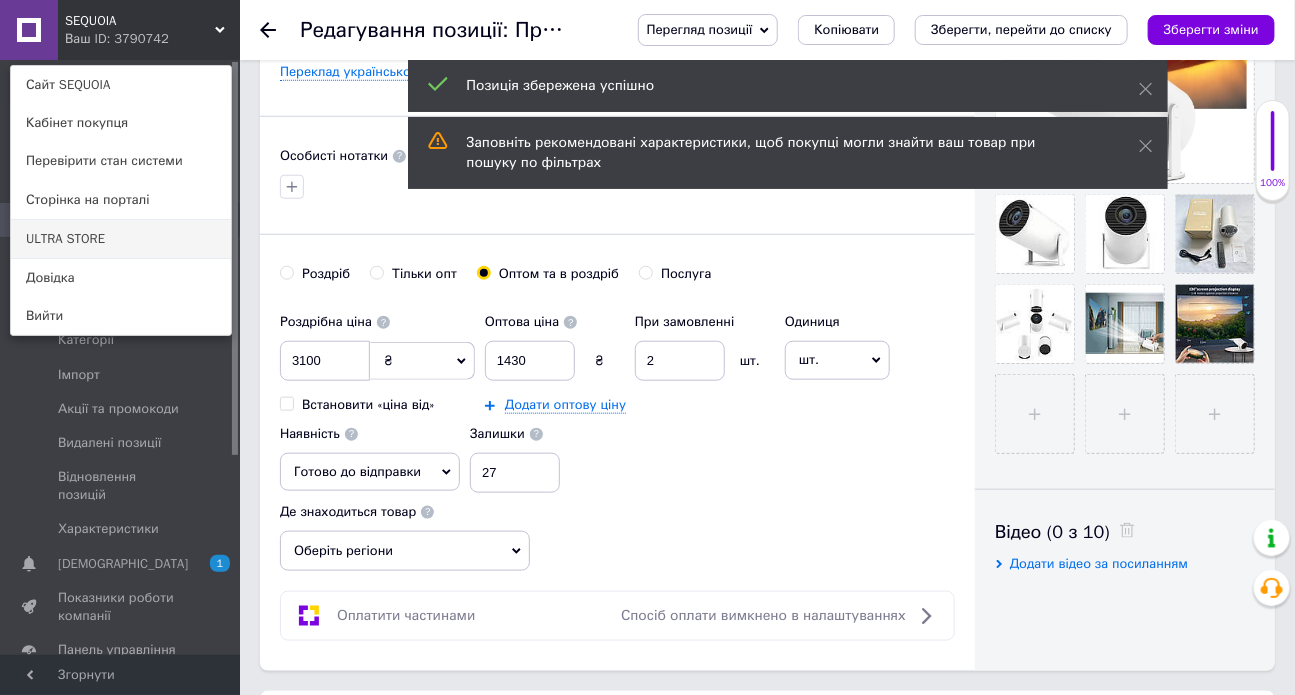 click on "ULTRA STORE" at bounding box center [121, 239] 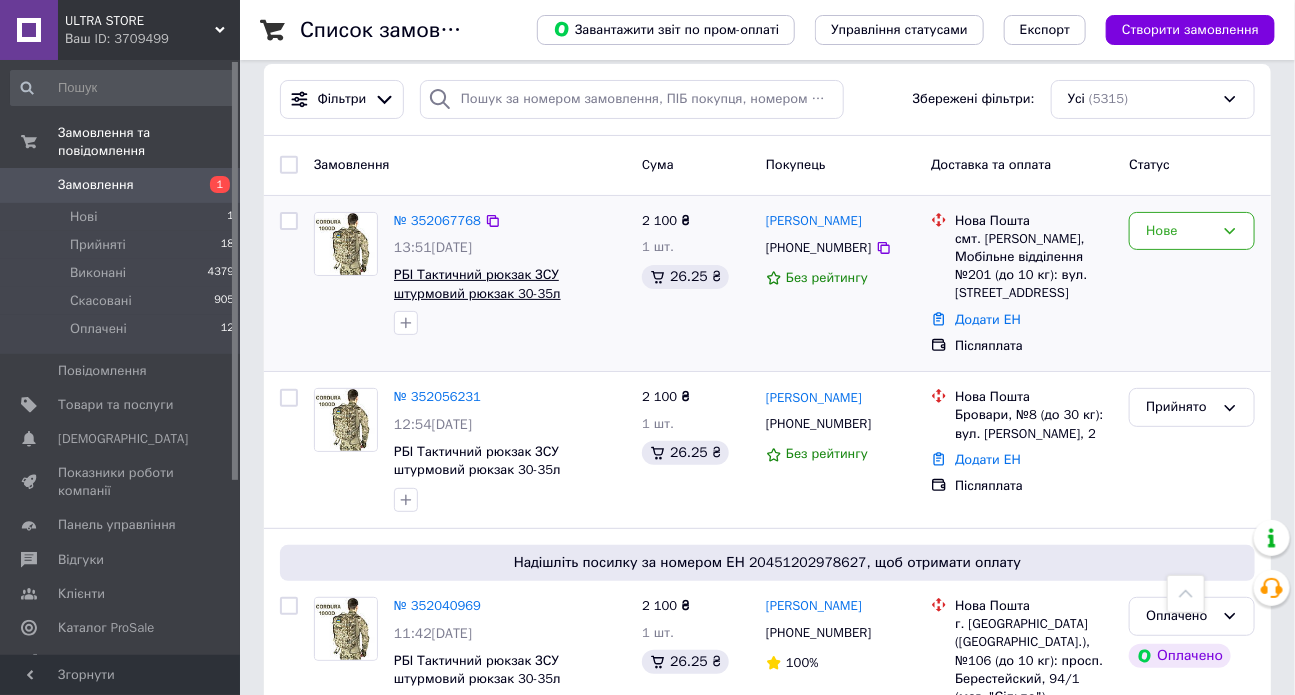 scroll, scrollTop: 0, scrollLeft: 0, axis: both 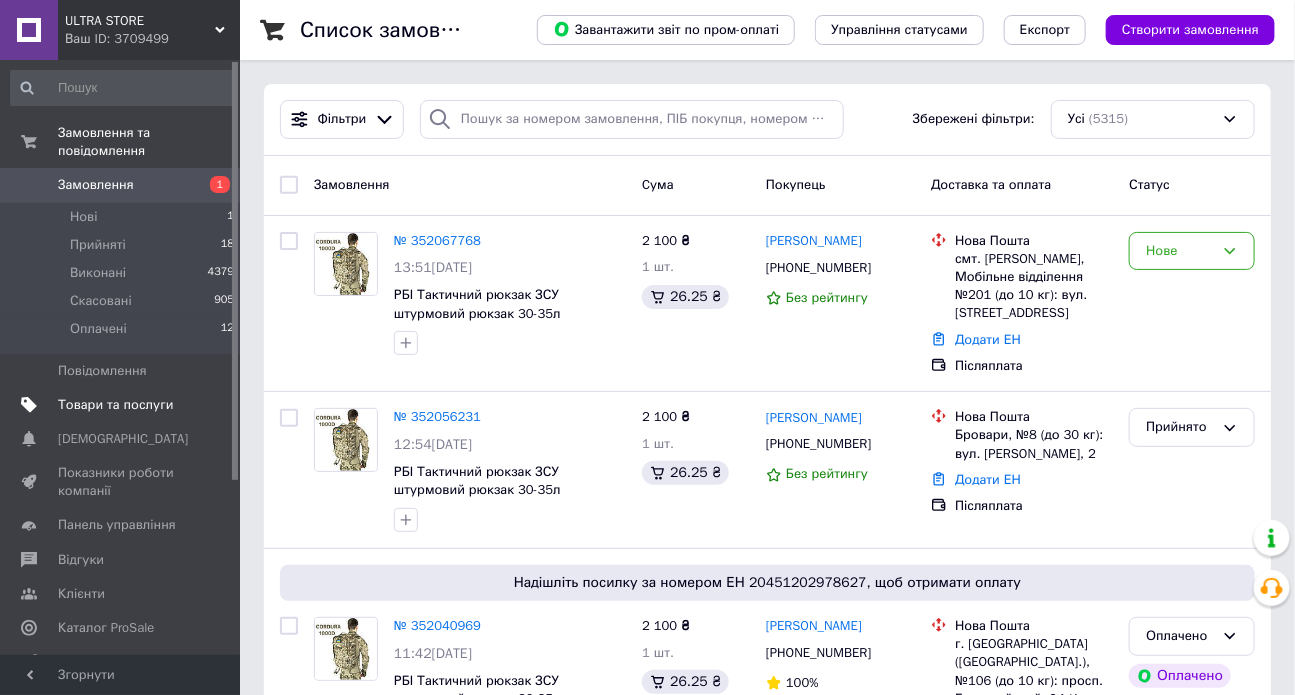 click on "Товари та послуги" at bounding box center [115, 405] 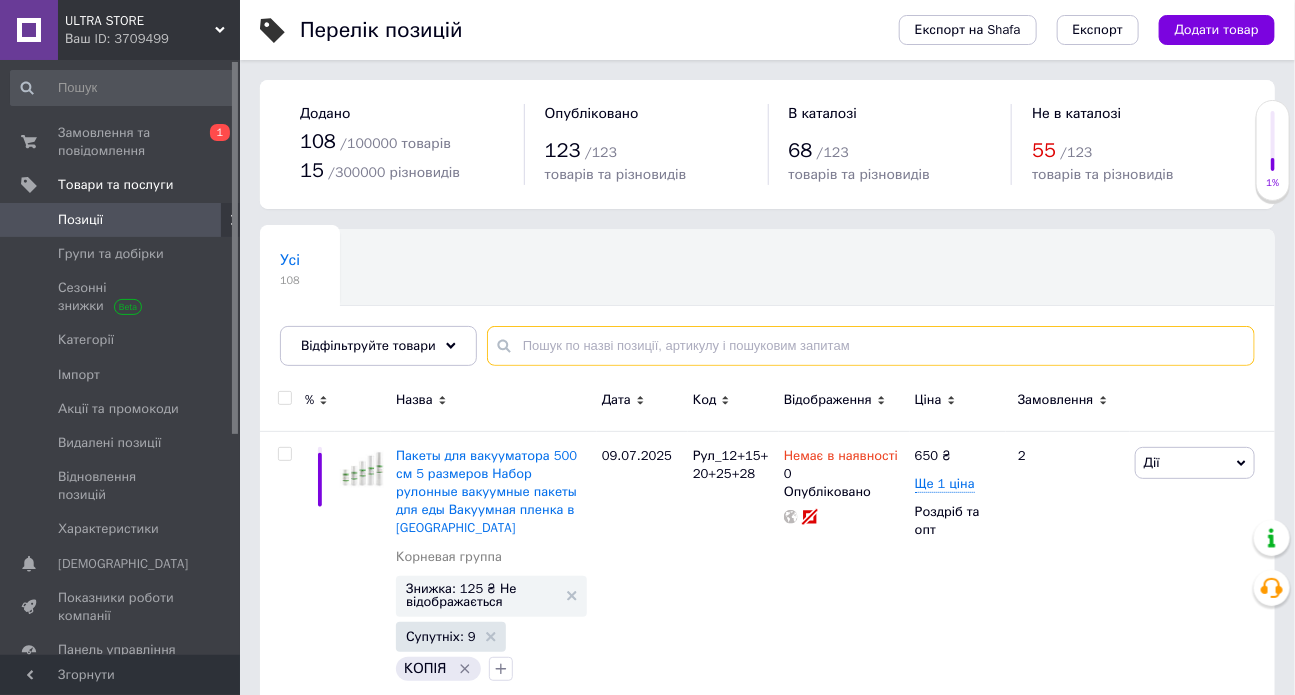 click at bounding box center [871, 346] 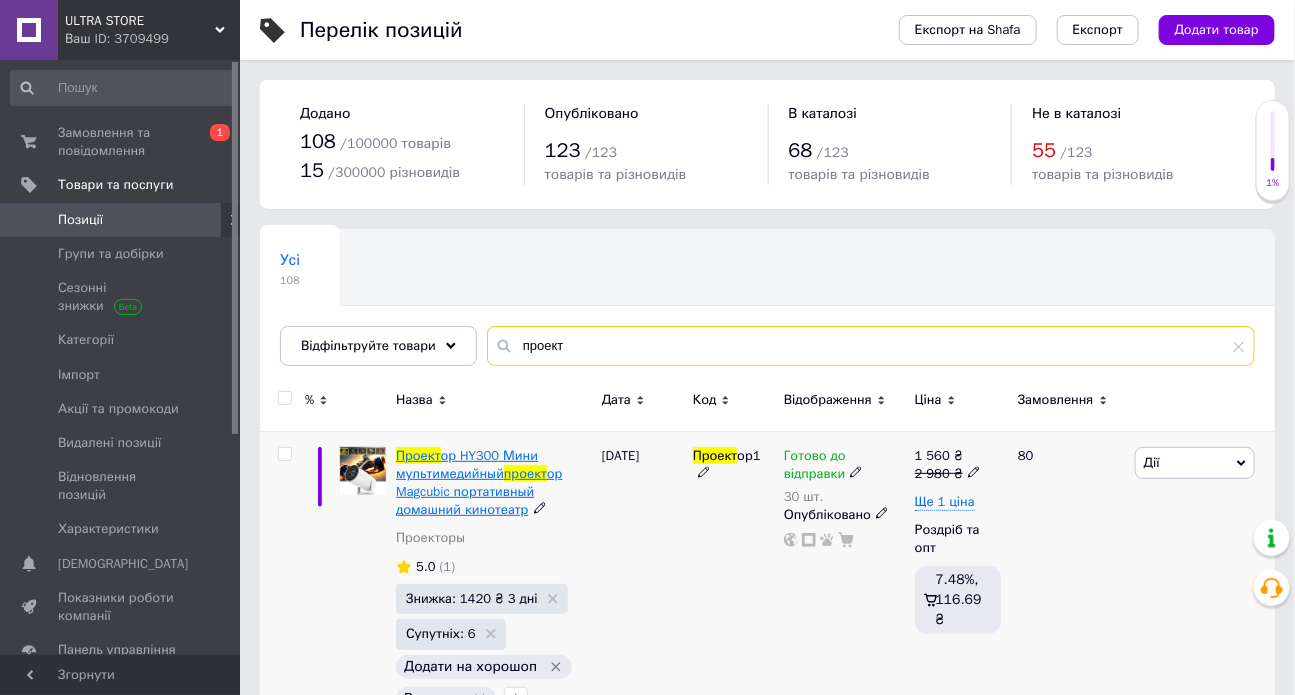 type on "проект" 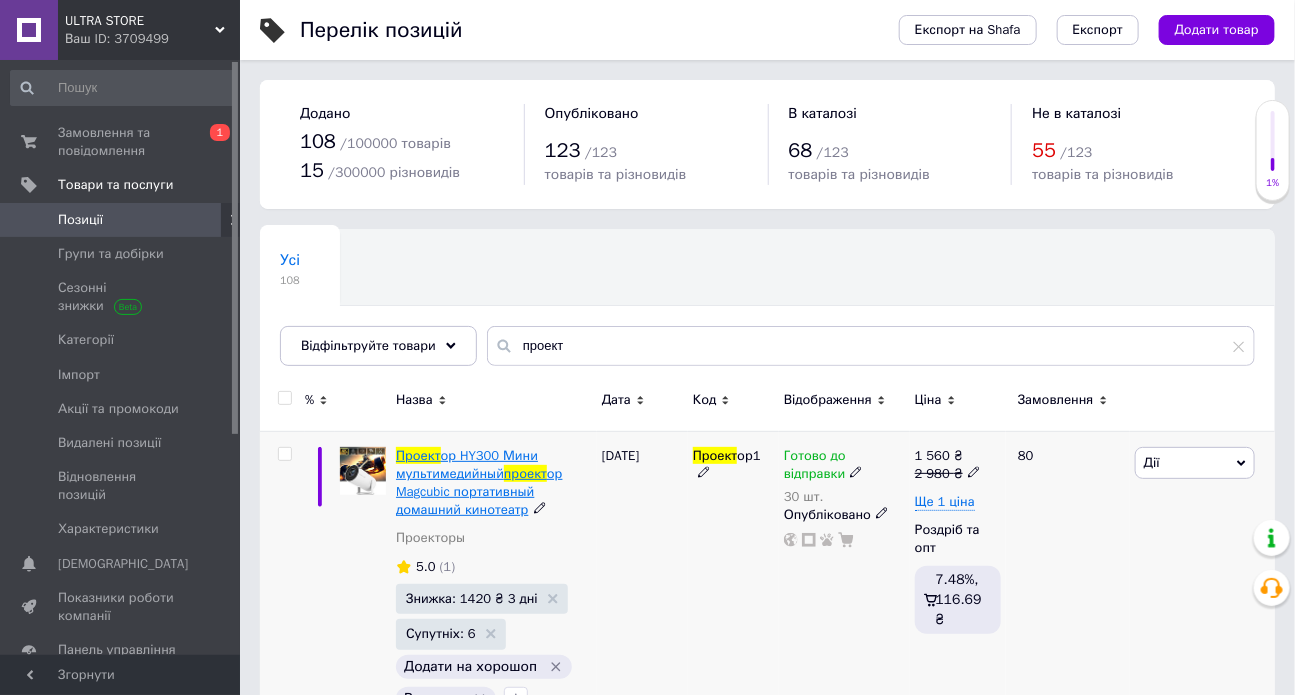 click on "ор Magcubic портативный домашний кинотеатр" at bounding box center [479, 491] 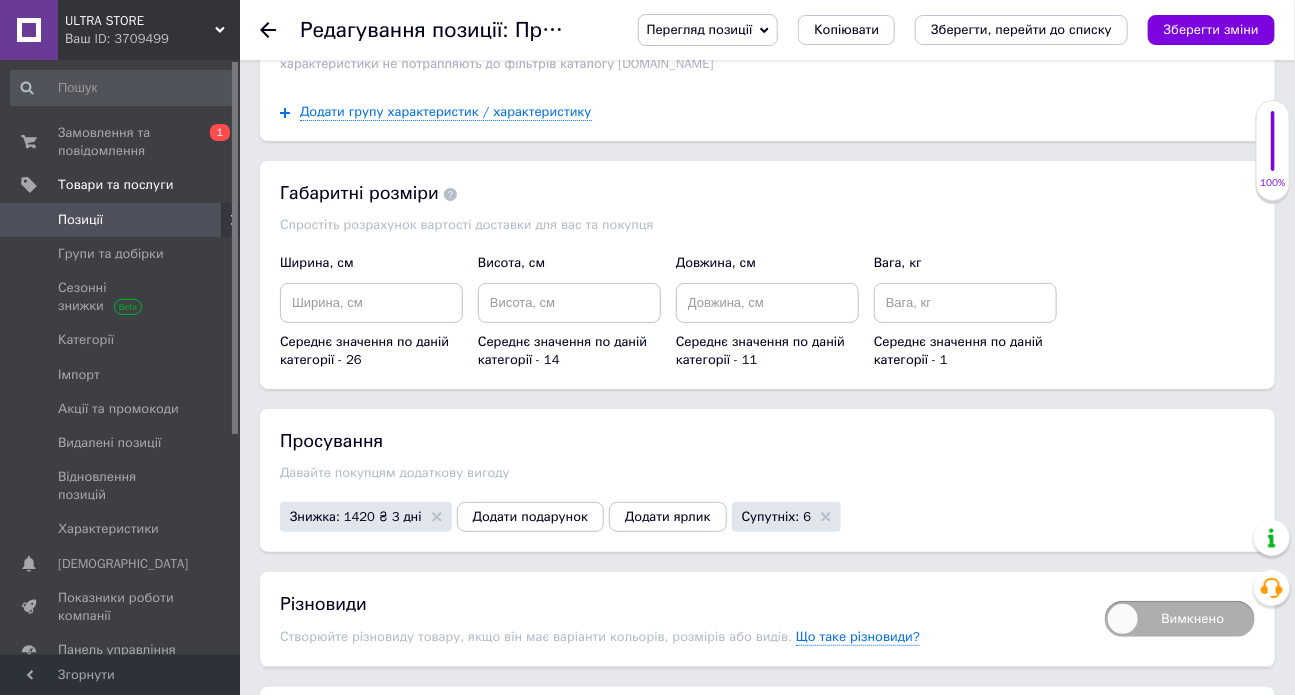 scroll, scrollTop: 2800, scrollLeft: 0, axis: vertical 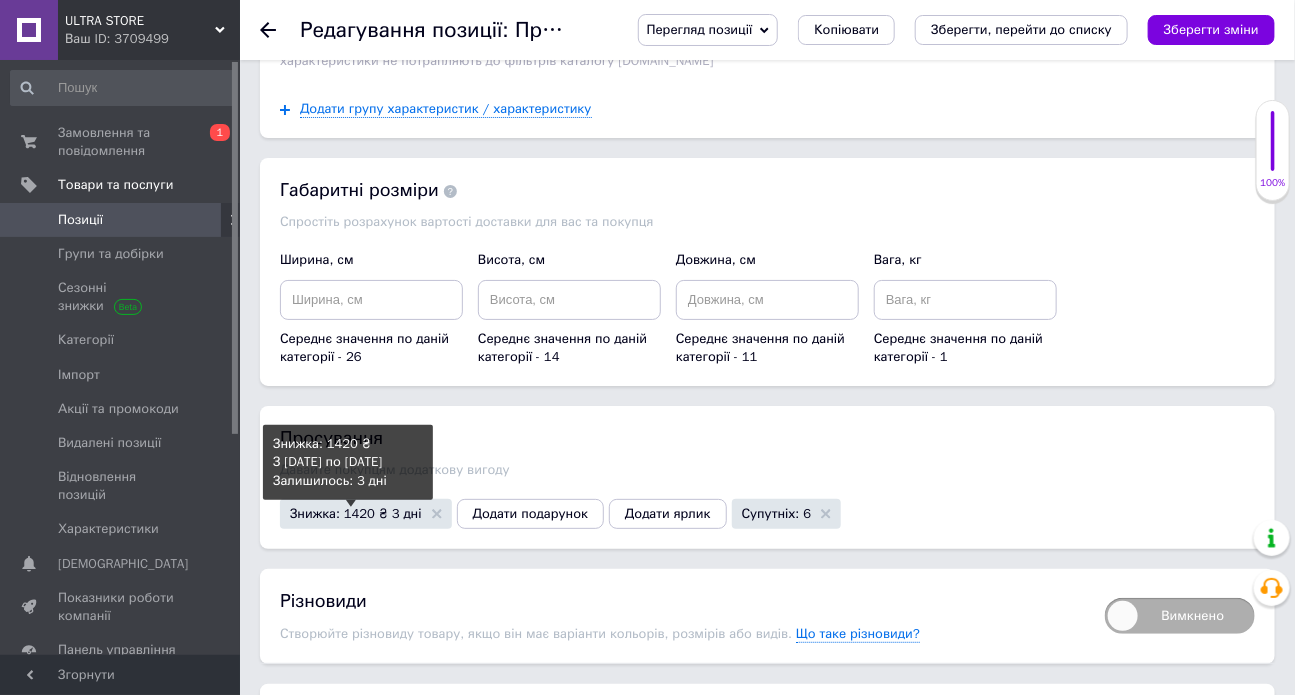 click on "Знижка: 1420 ₴ 3 дні" at bounding box center [356, 513] 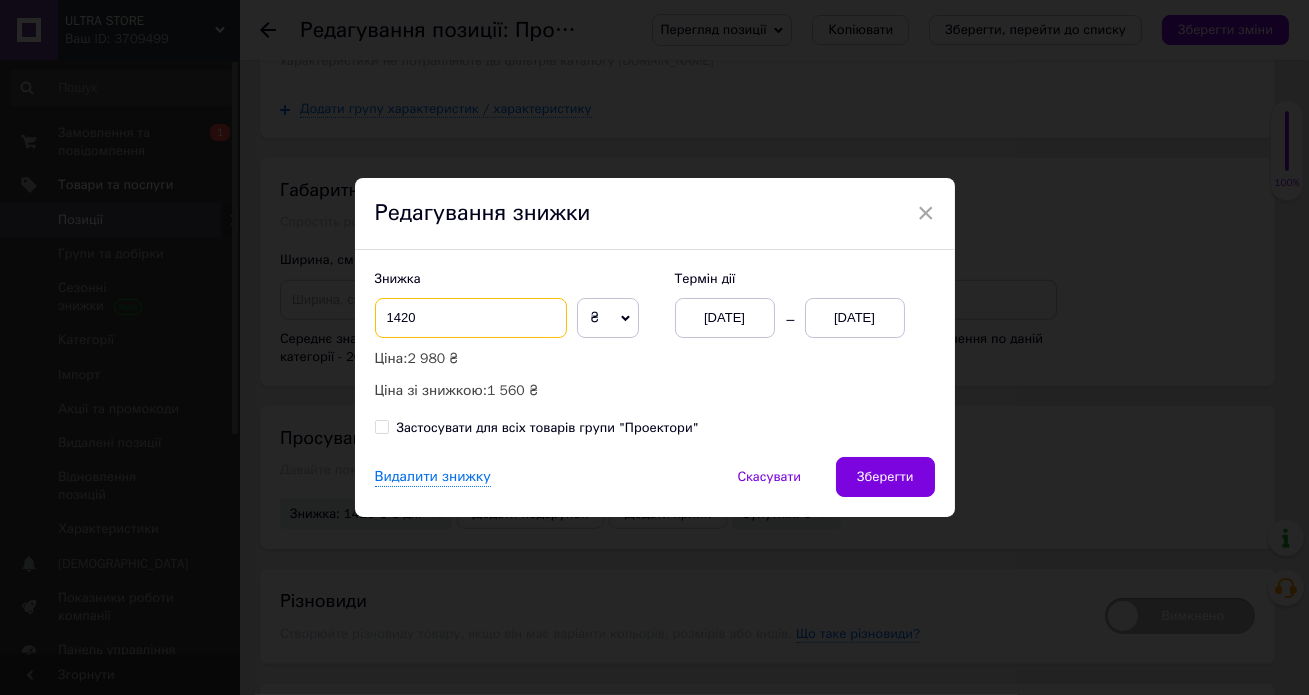 click on "1420" at bounding box center (471, 318) 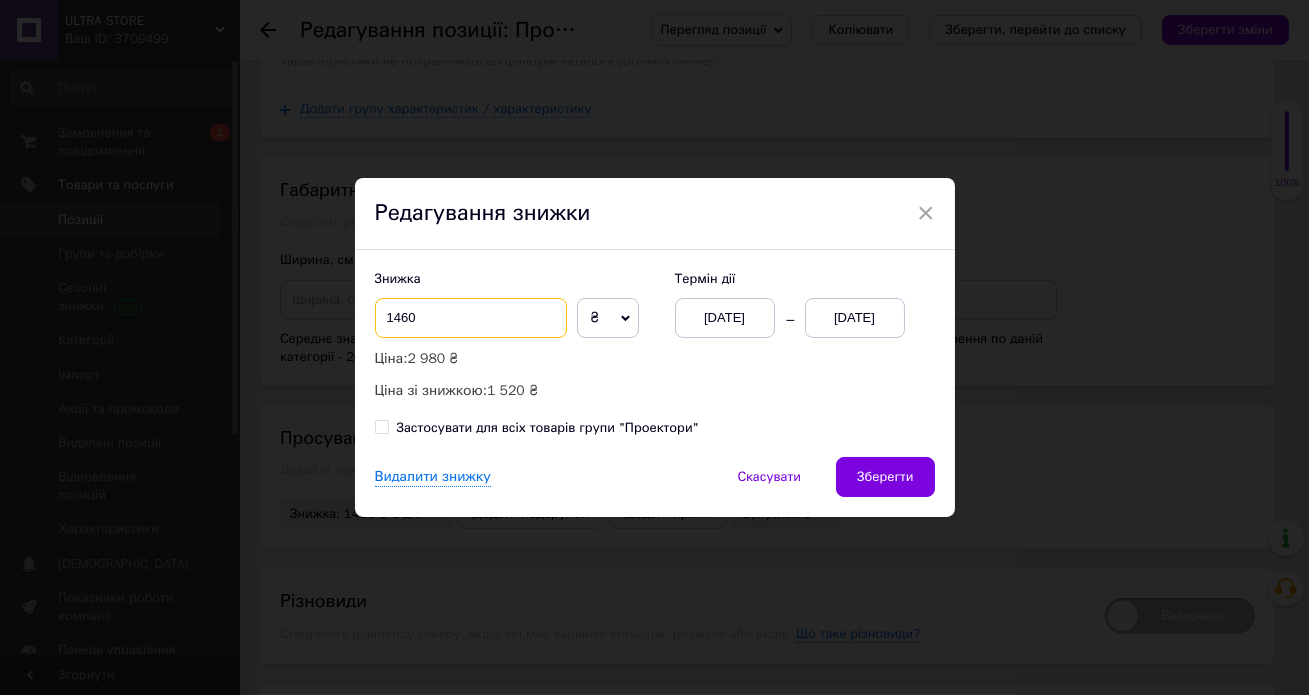 click on "1460" at bounding box center (471, 318) 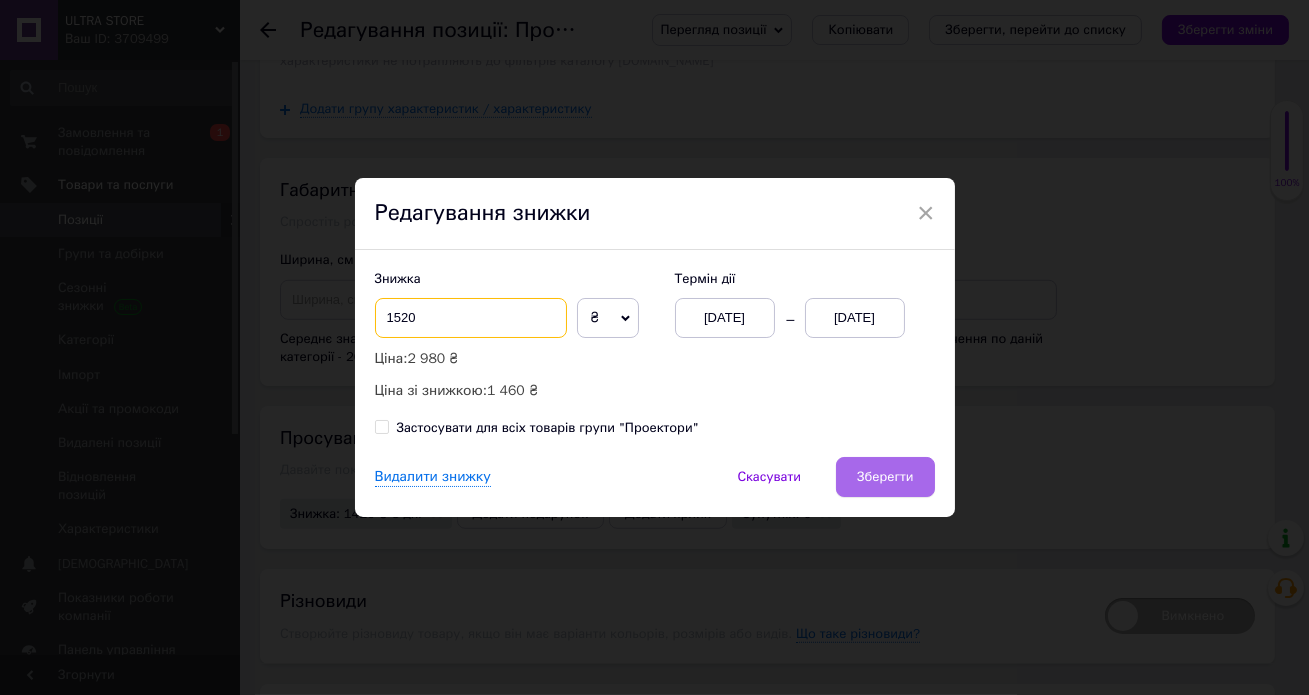 type on "1520" 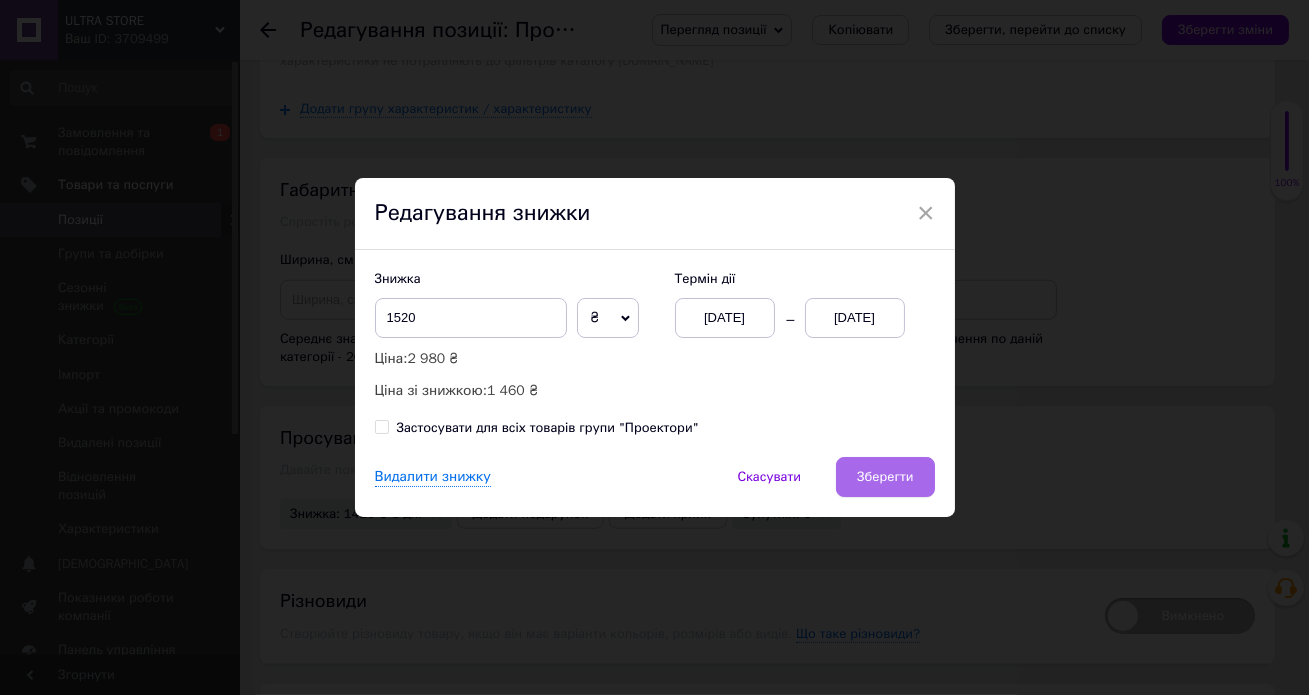 click on "Зберегти" at bounding box center [885, 477] 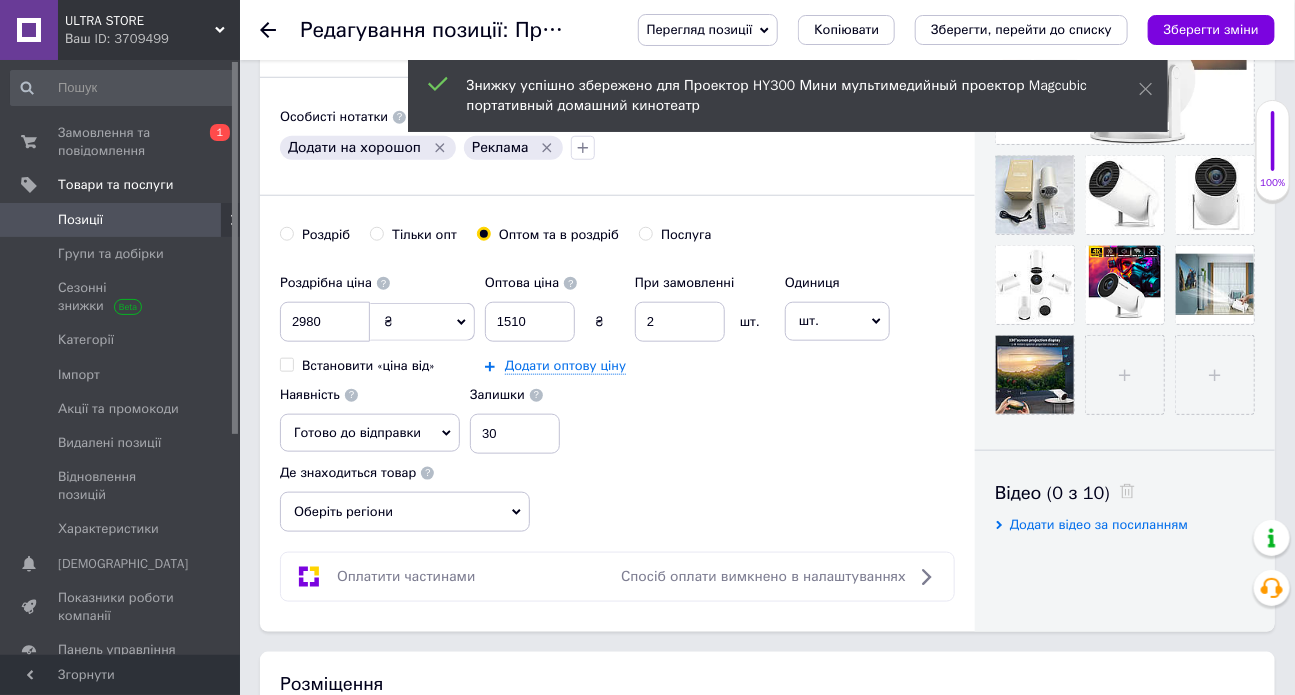 scroll, scrollTop: 611, scrollLeft: 0, axis: vertical 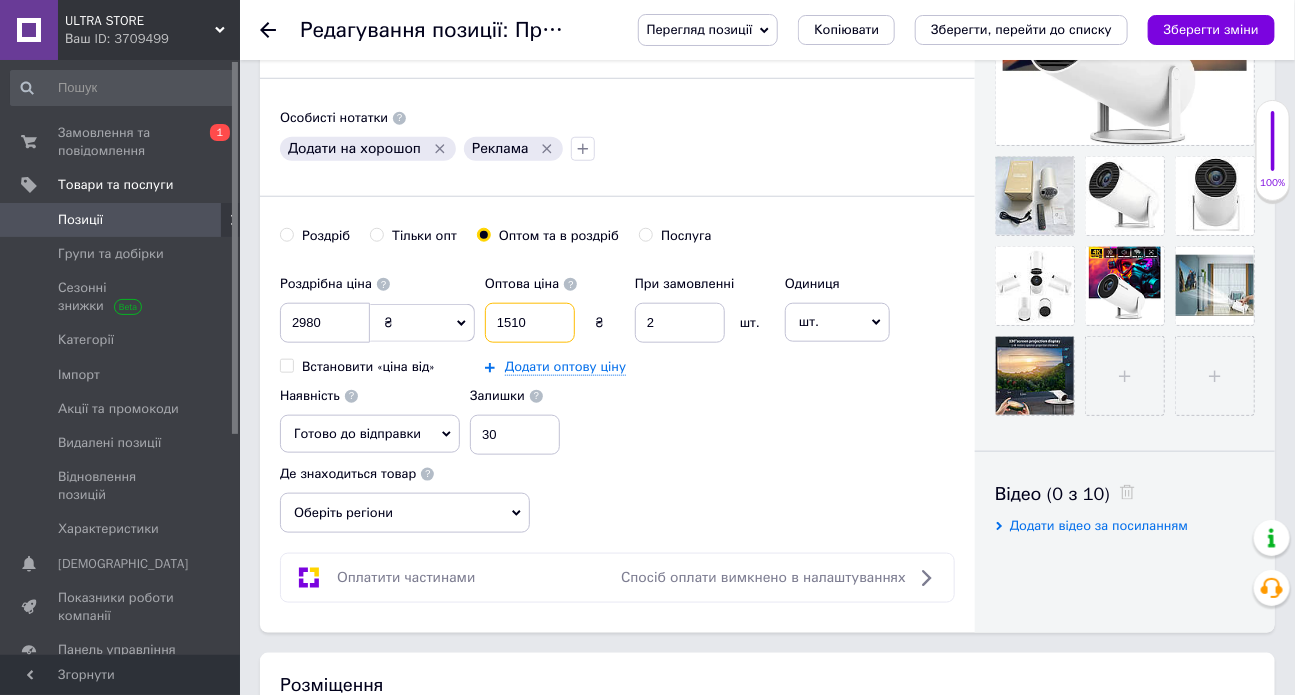 click on "1510" at bounding box center (530, 323) 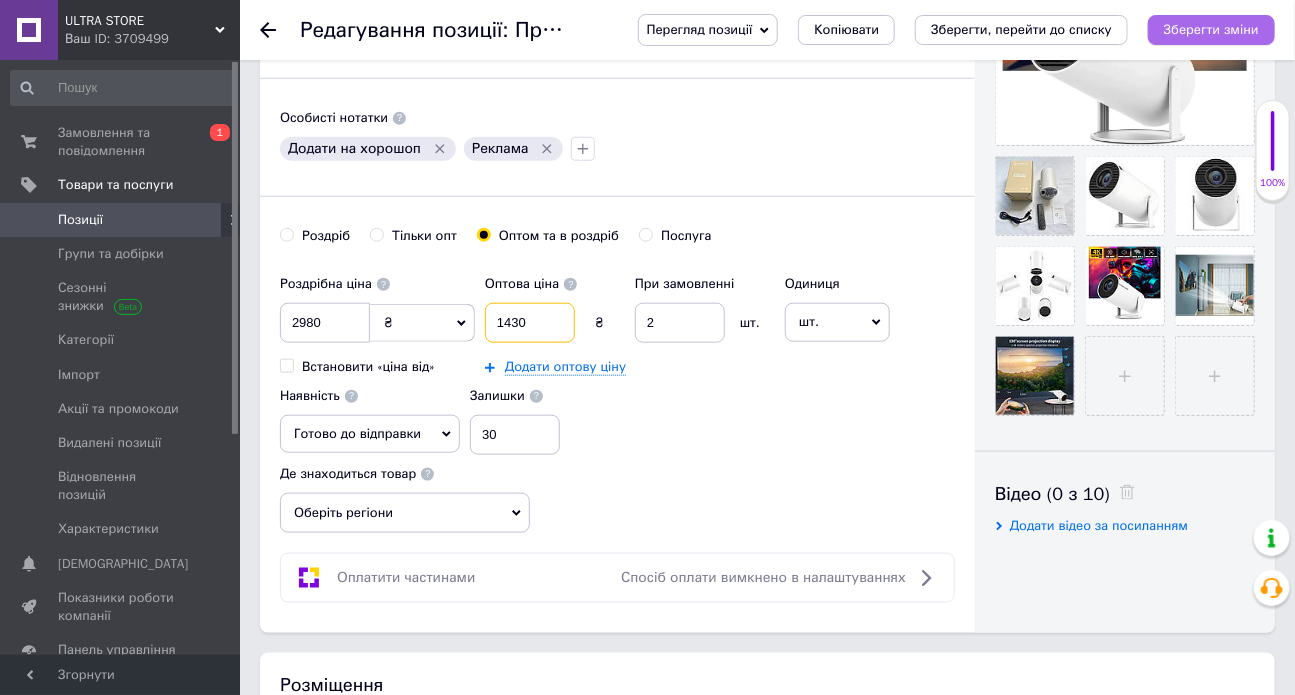 type on "1430" 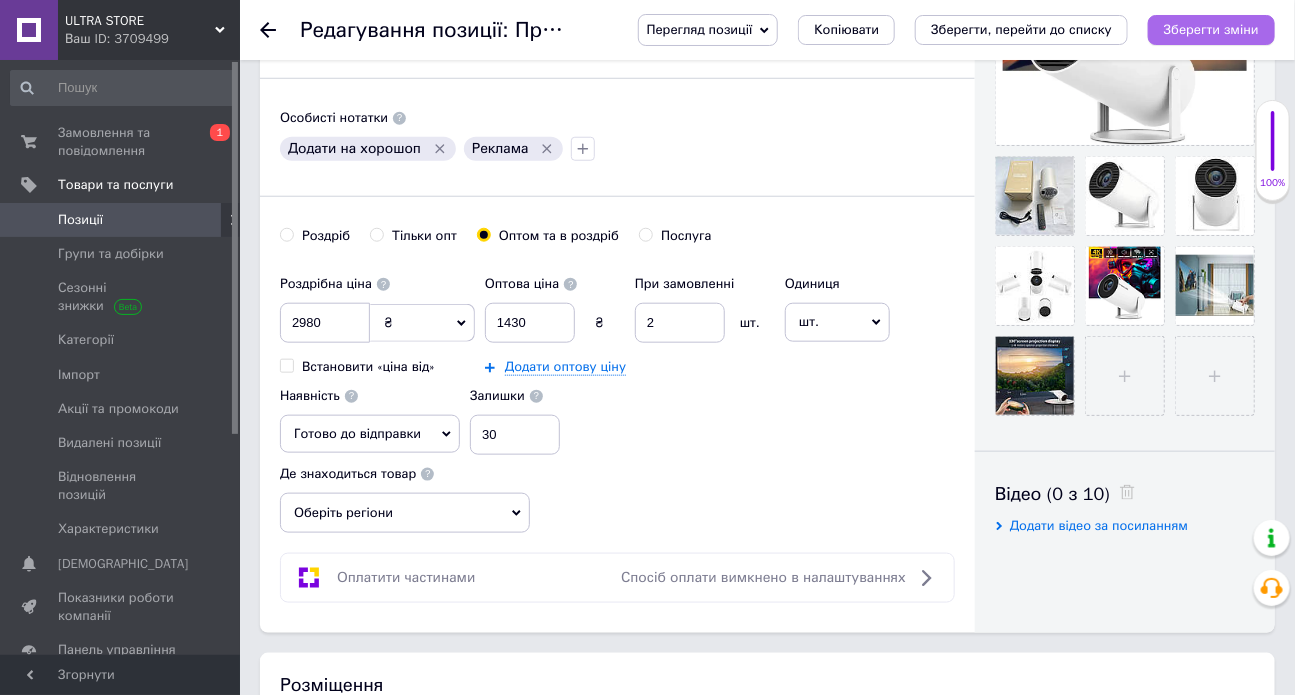 click on "Зберегти зміни" at bounding box center (1211, 29) 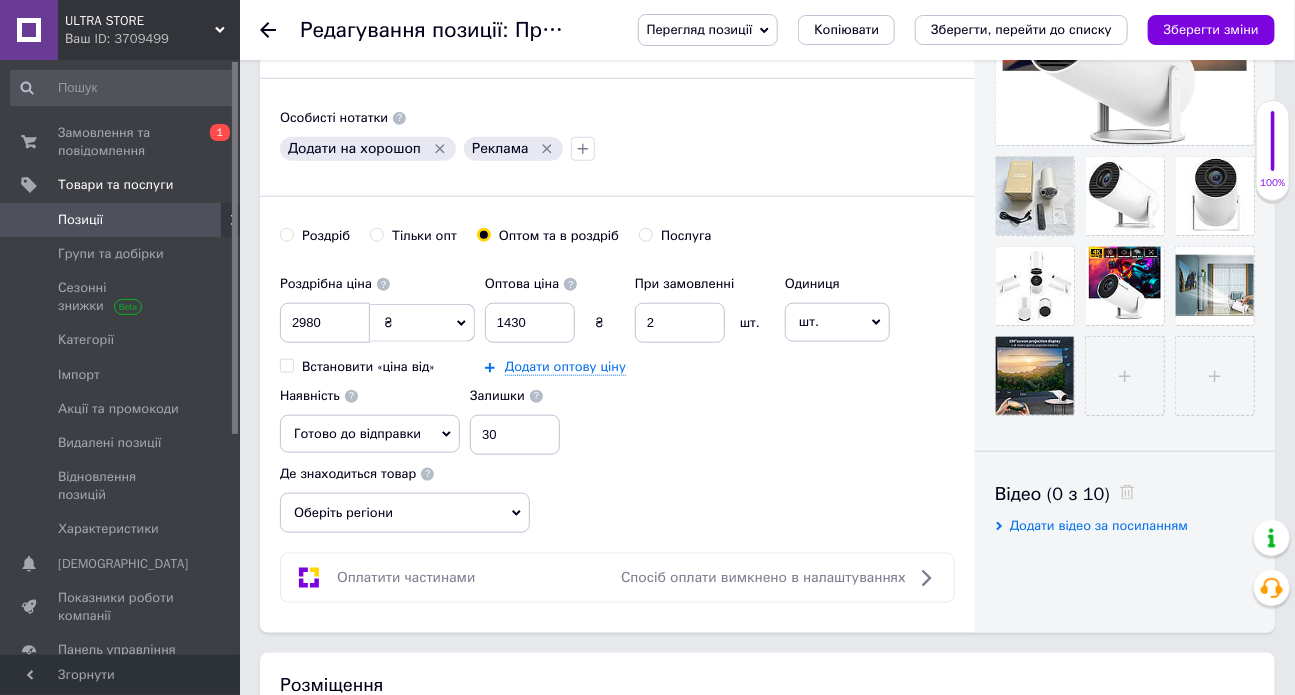 click on "Позиції" at bounding box center [121, 220] 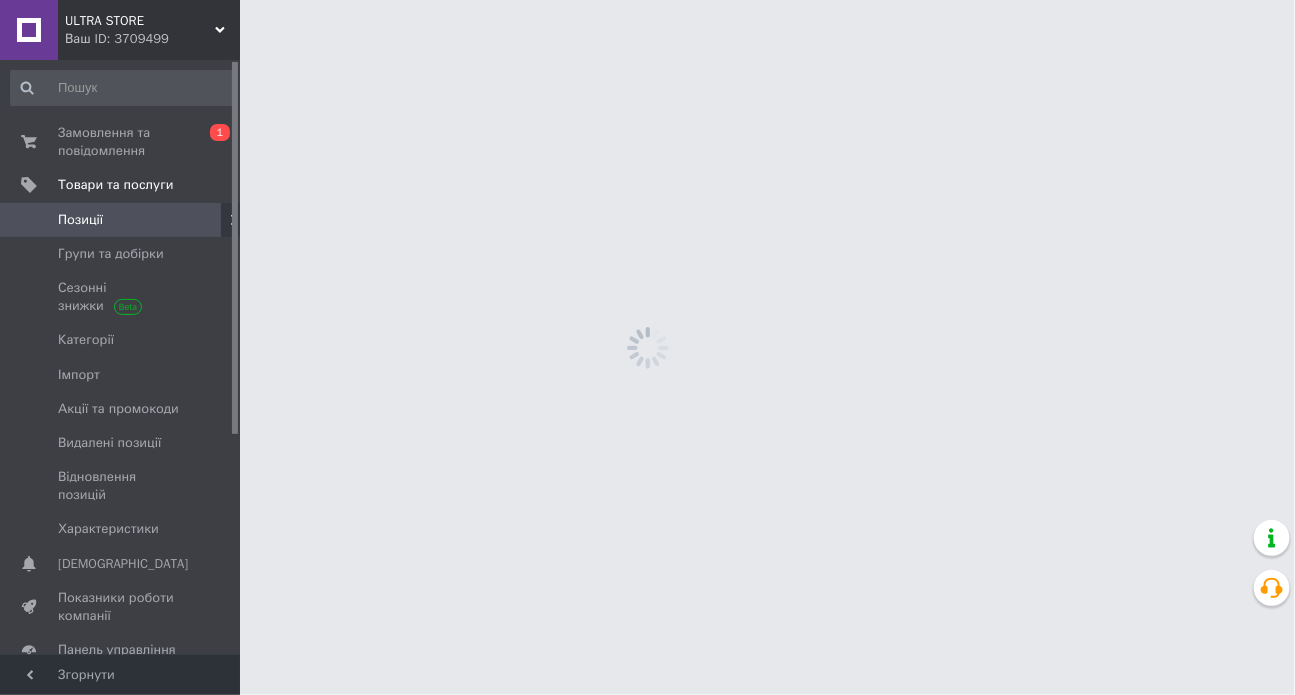 scroll, scrollTop: 0, scrollLeft: 0, axis: both 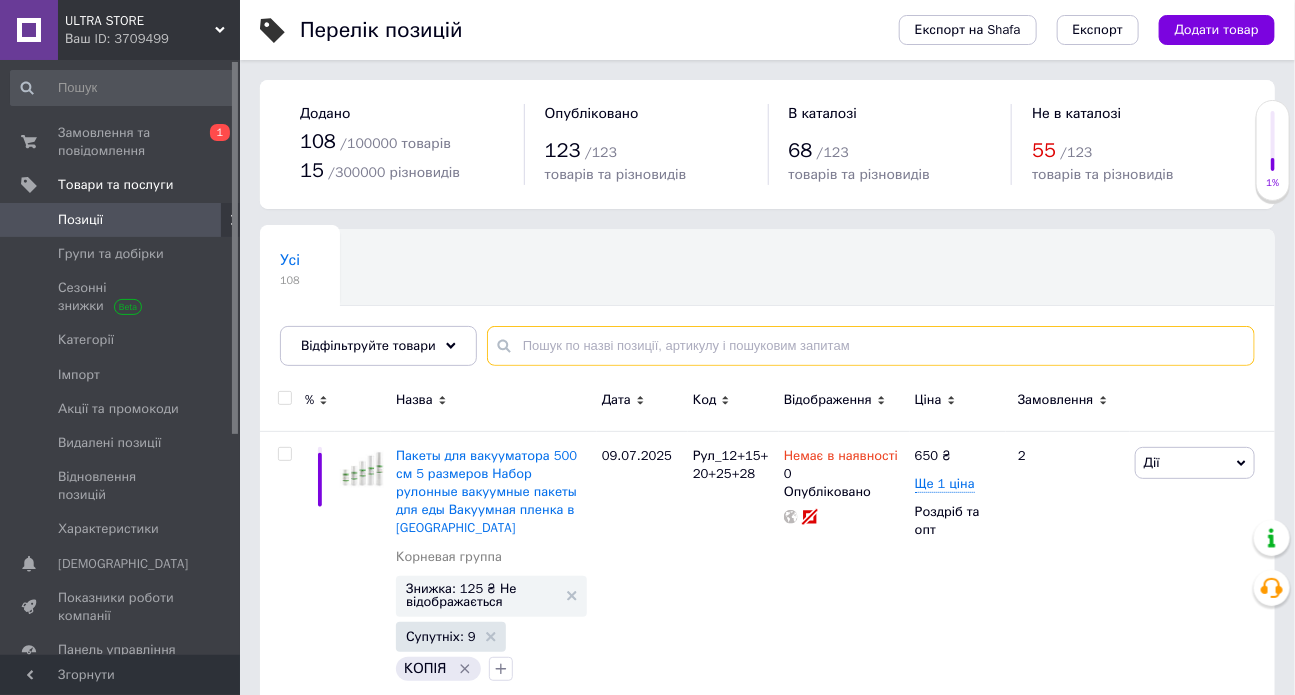 click at bounding box center (871, 346) 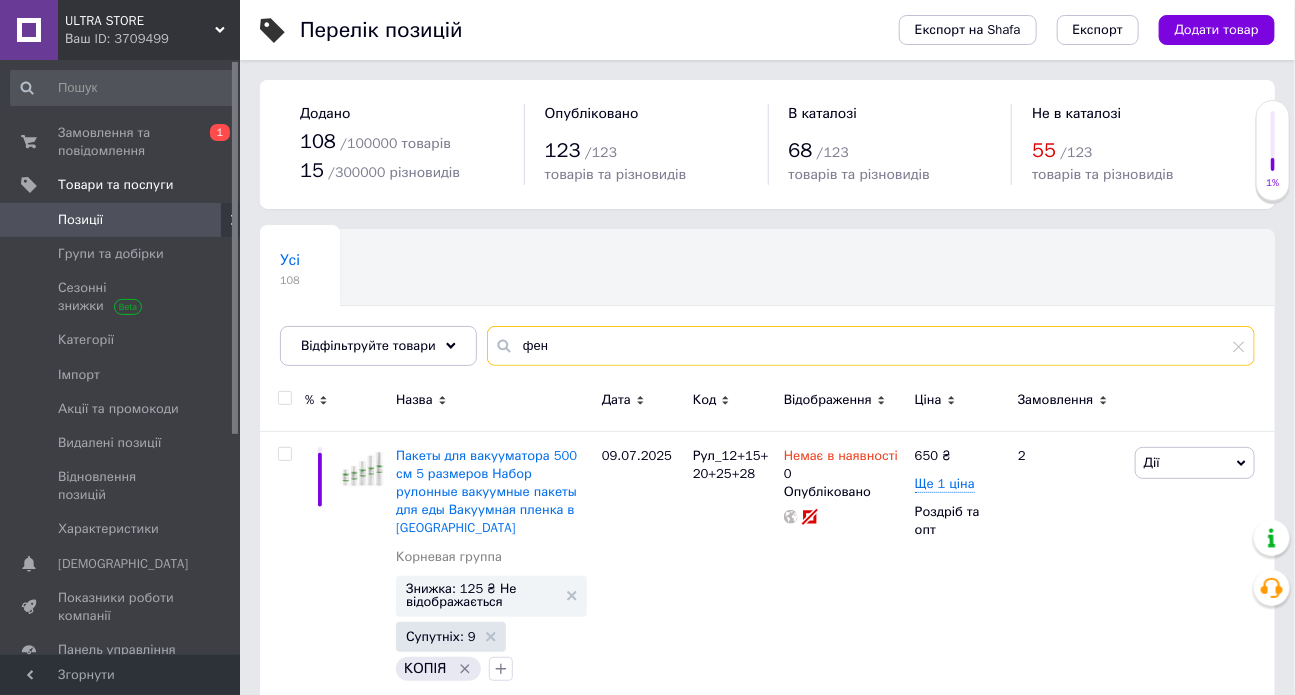 type on "фен" 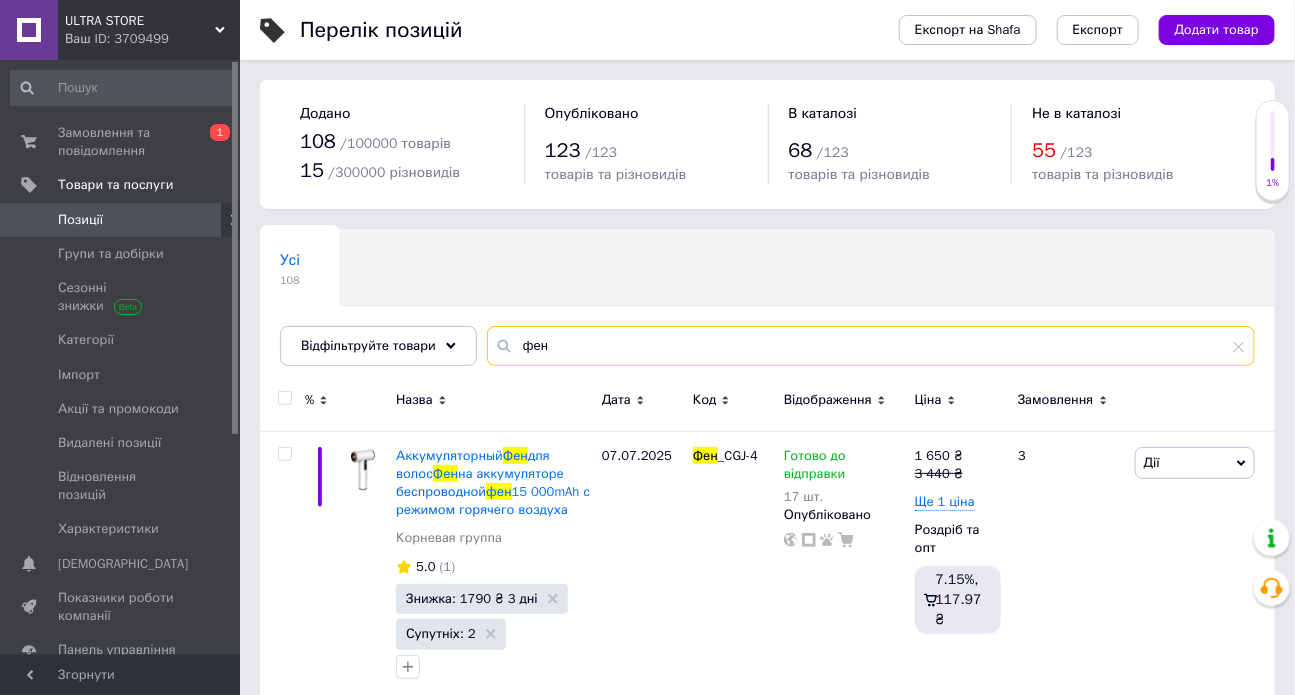 scroll, scrollTop: 27, scrollLeft: 0, axis: vertical 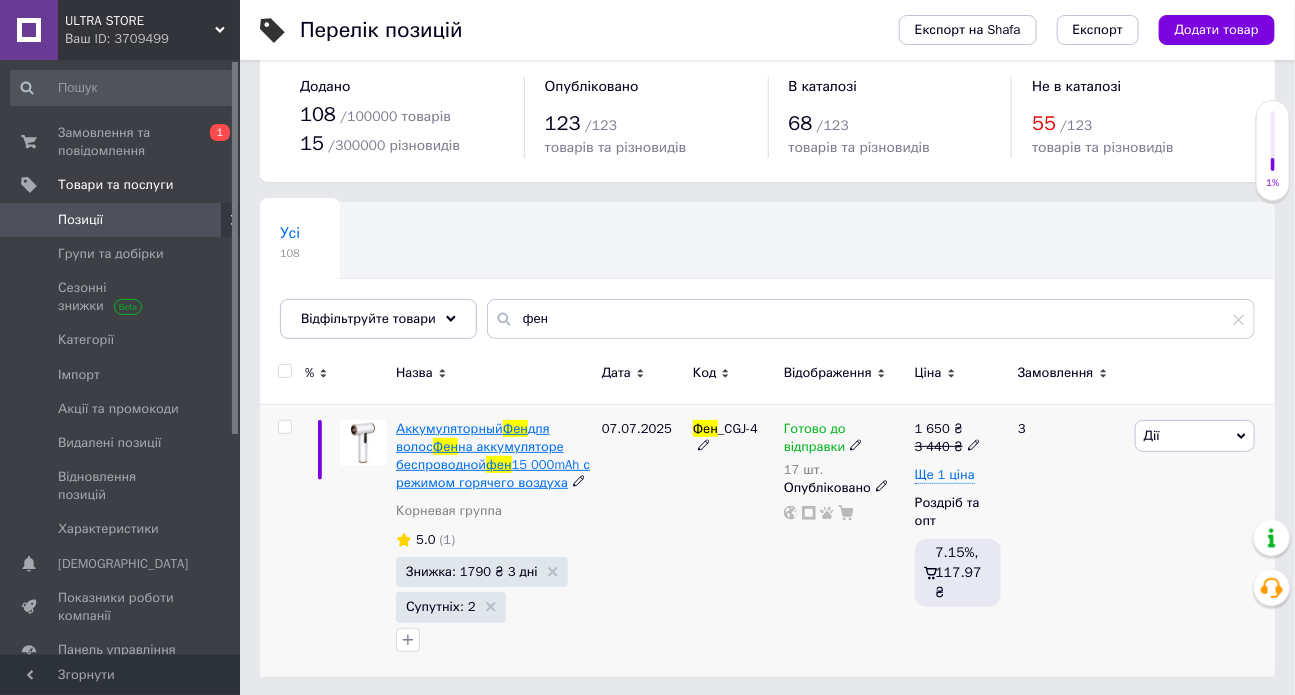 click on "15 000mAh с режимом горячего воздуха" at bounding box center (493, 473) 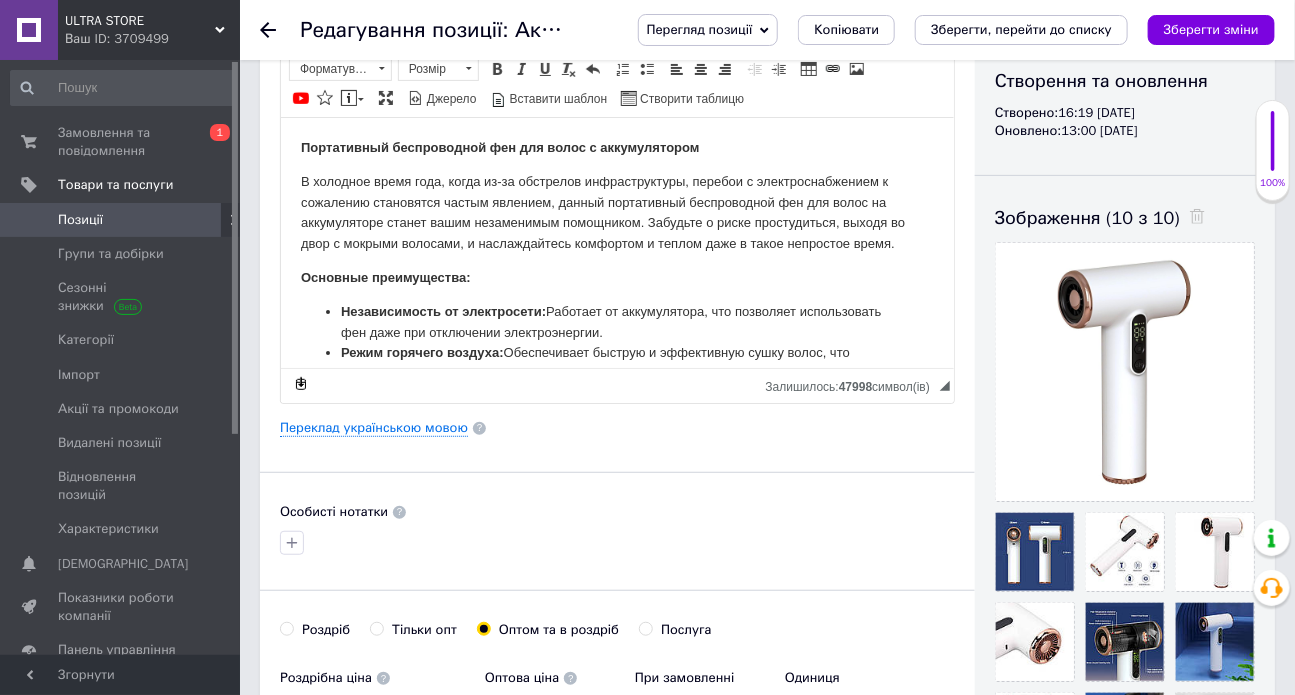 scroll, scrollTop: 218, scrollLeft: 0, axis: vertical 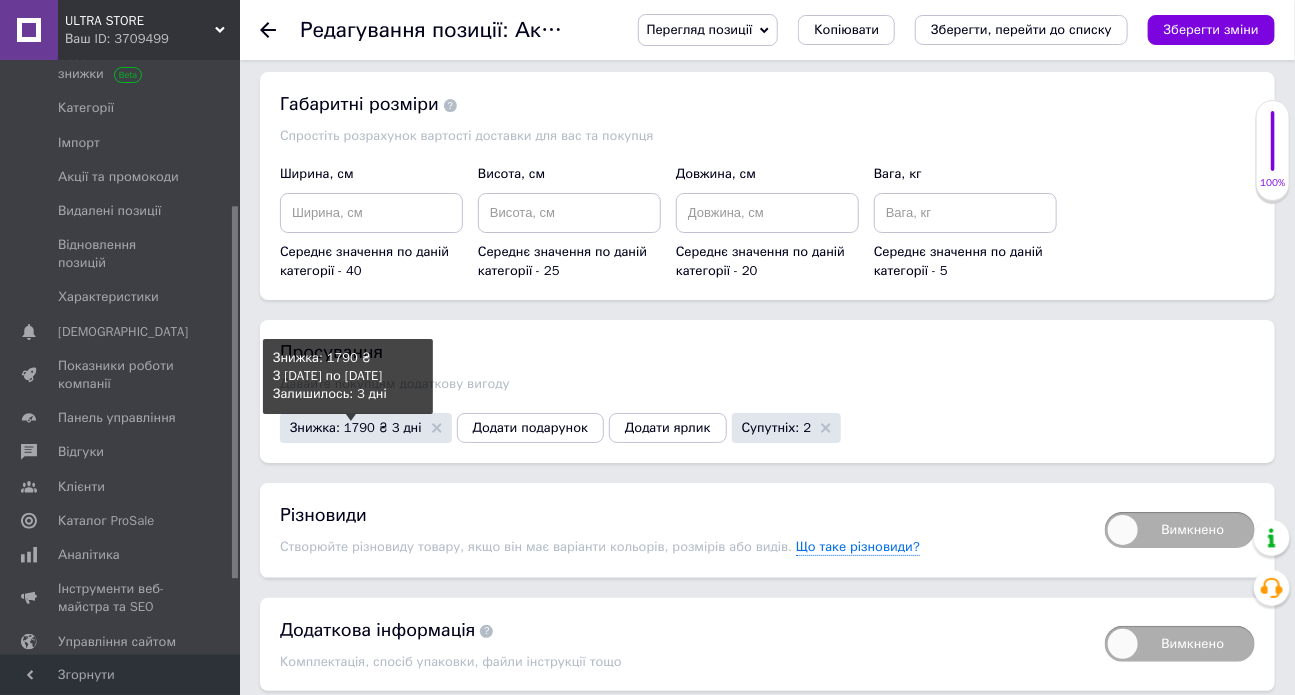 click on "Знижка: 1790 ₴ 3 дні" at bounding box center (356, 427) 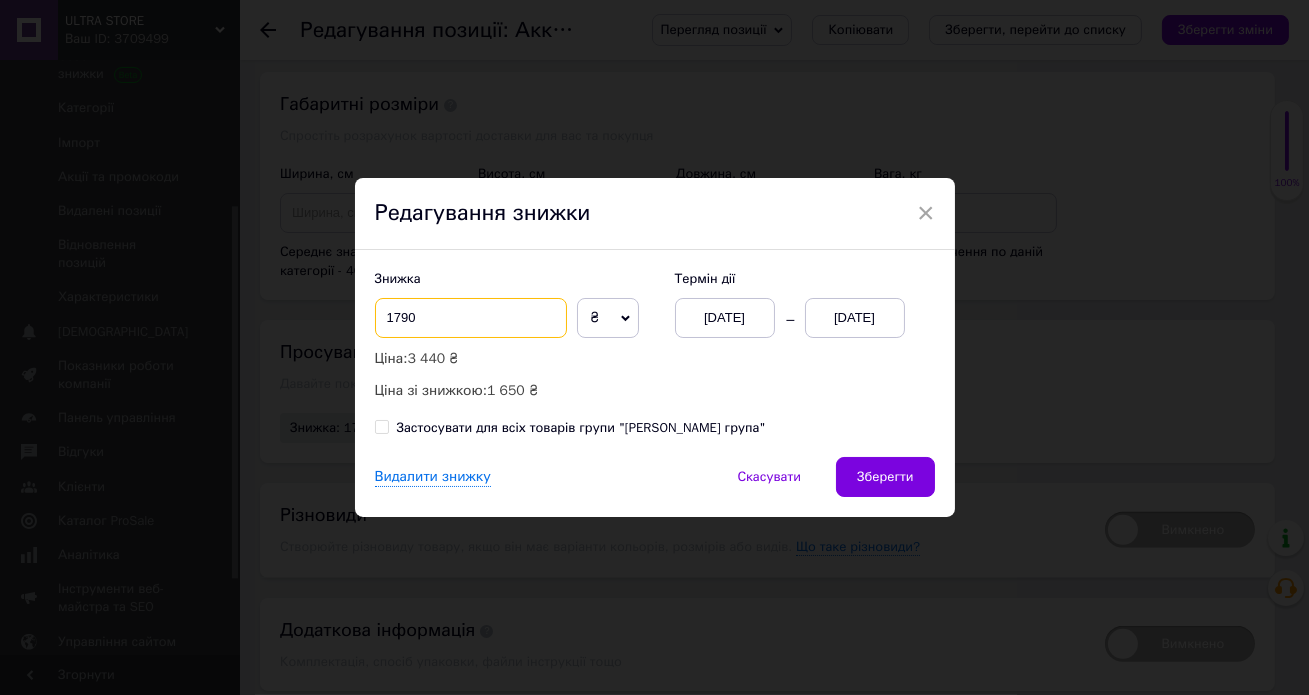 click on "1790" at bounding box center [471, 318] 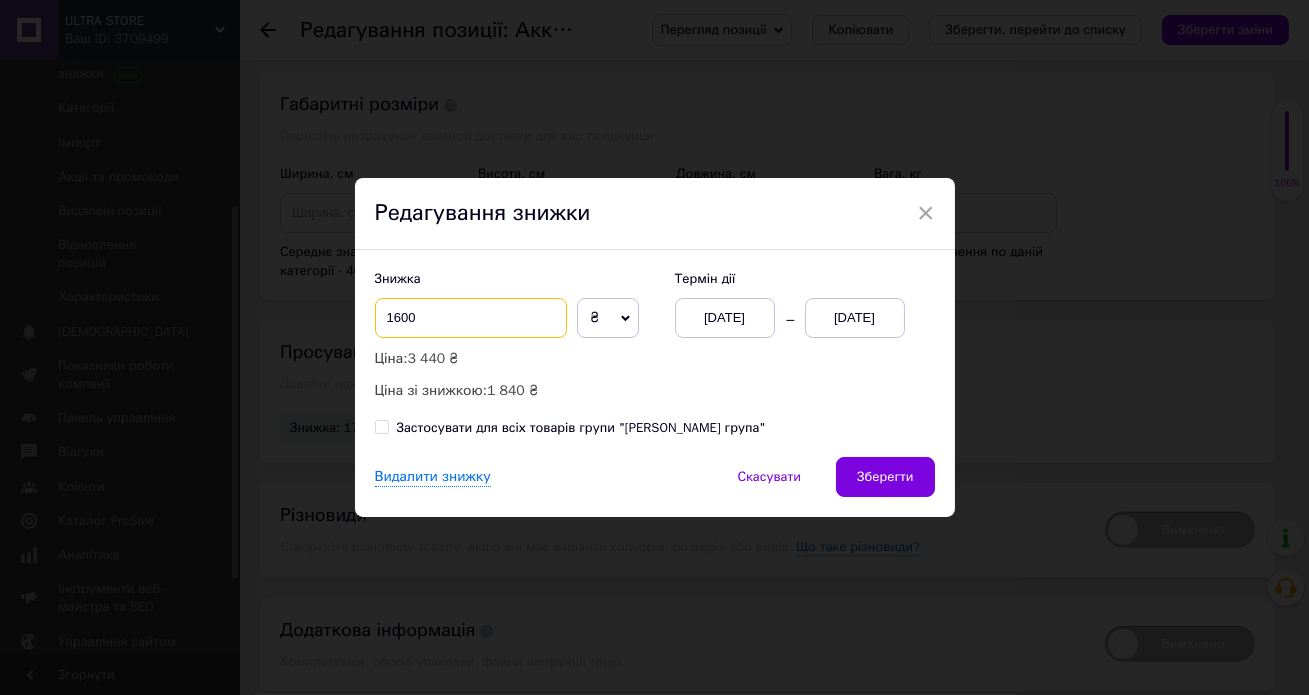 click on "1600" at bounding box center [471, 318] 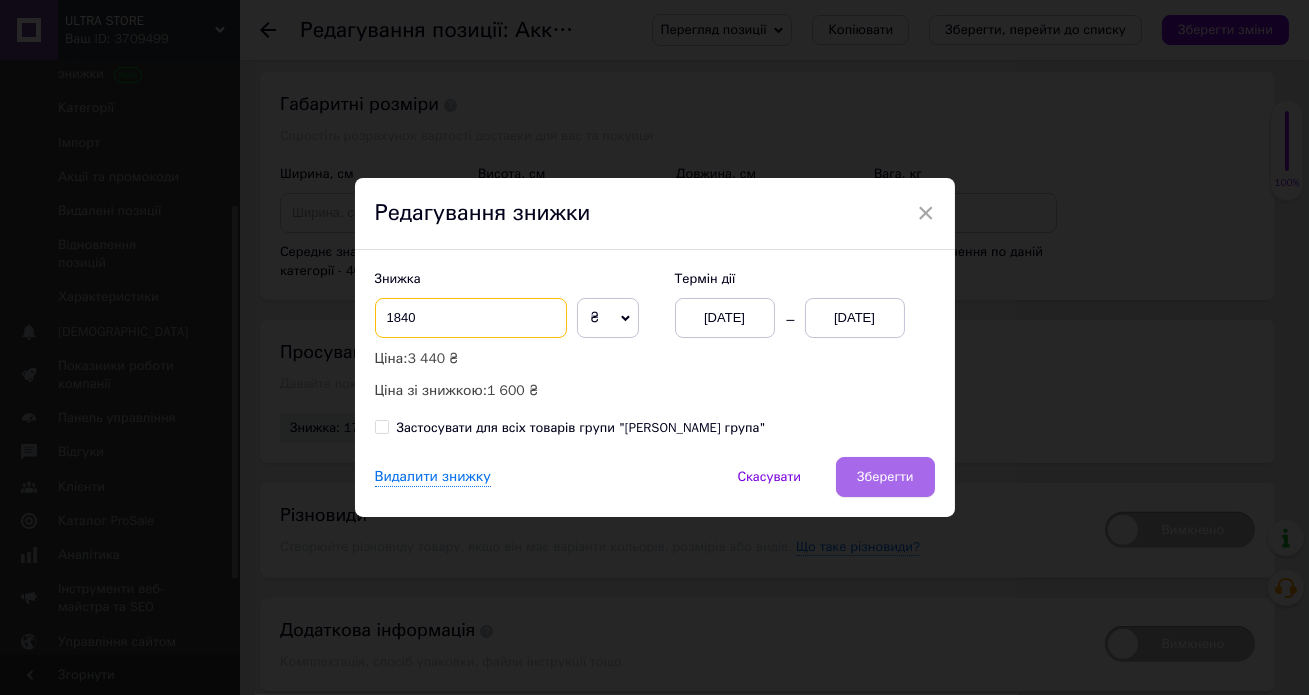 type on "1840" 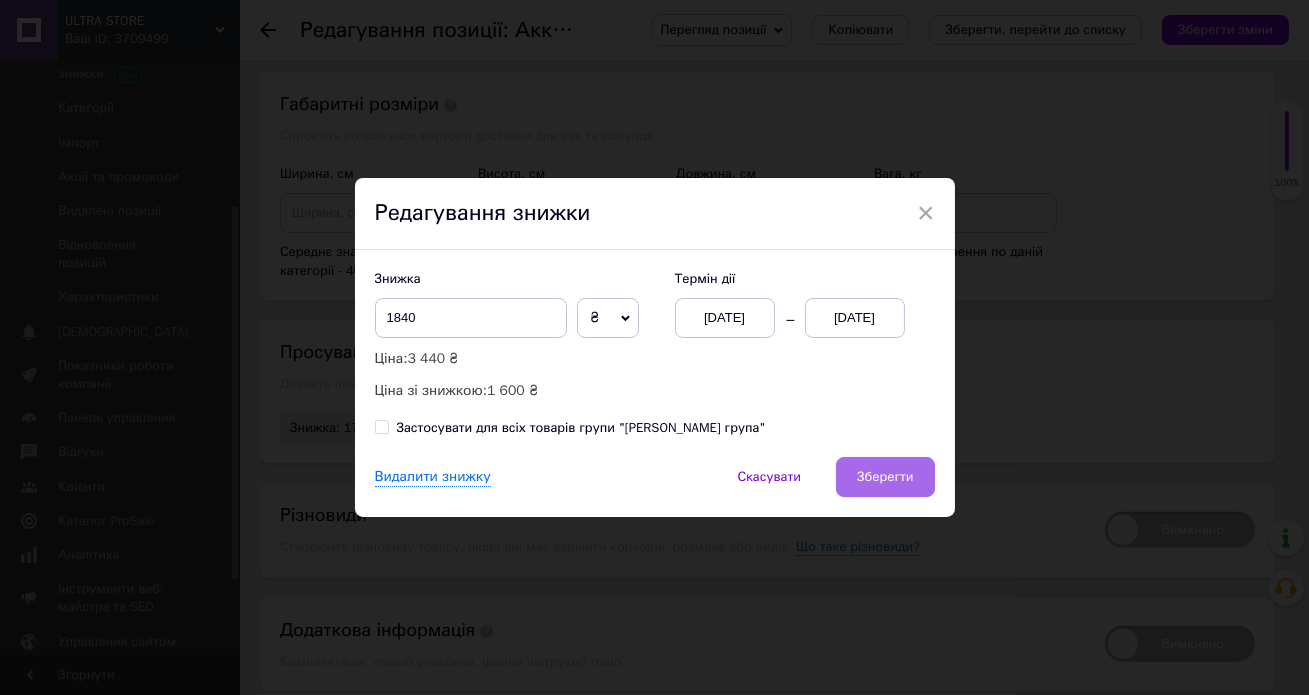 click on "Зберегти" at bounding box center [885, 477] 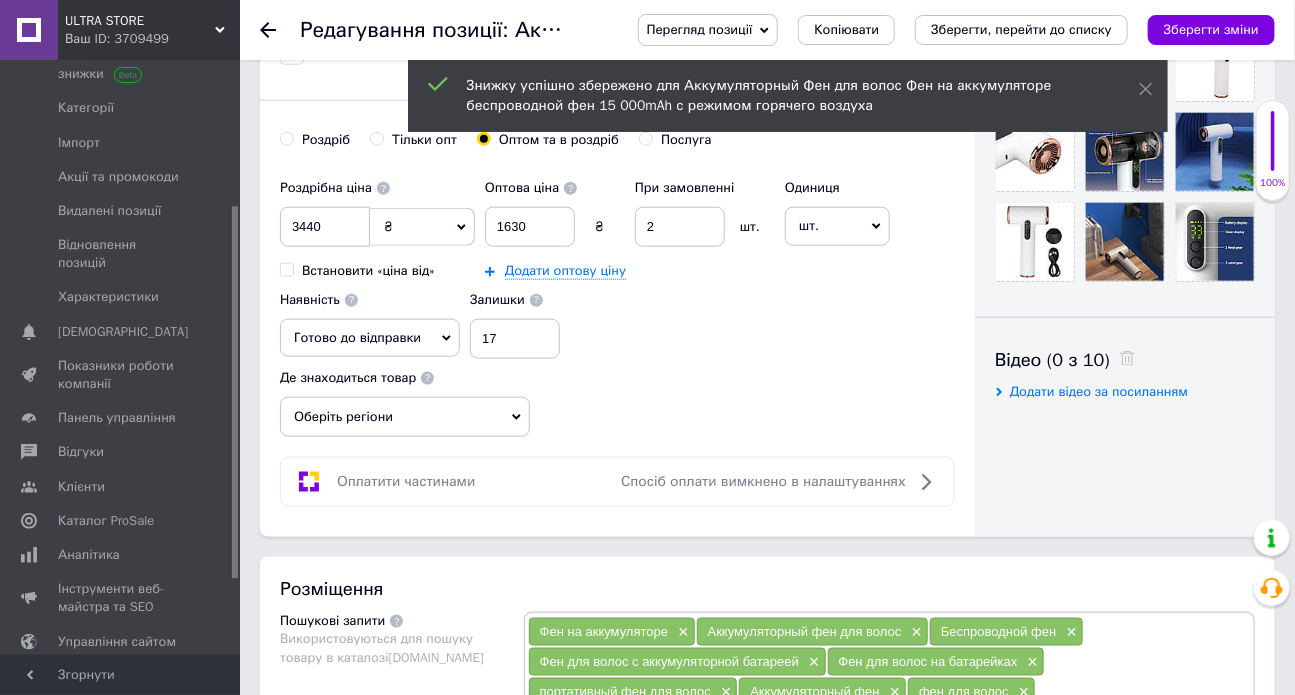 scroll, scrollTop: 706, scrollLeft: 0, axis: vertical 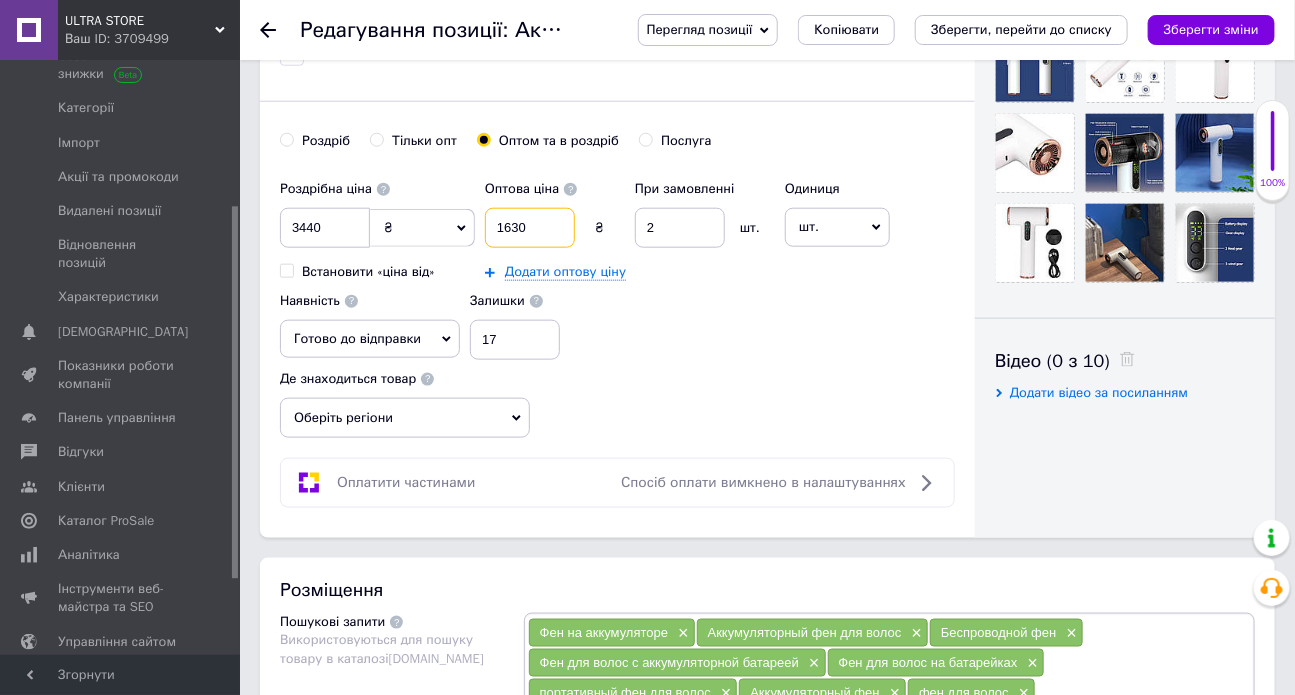 click on "1630" at bounding box center [530, 228] 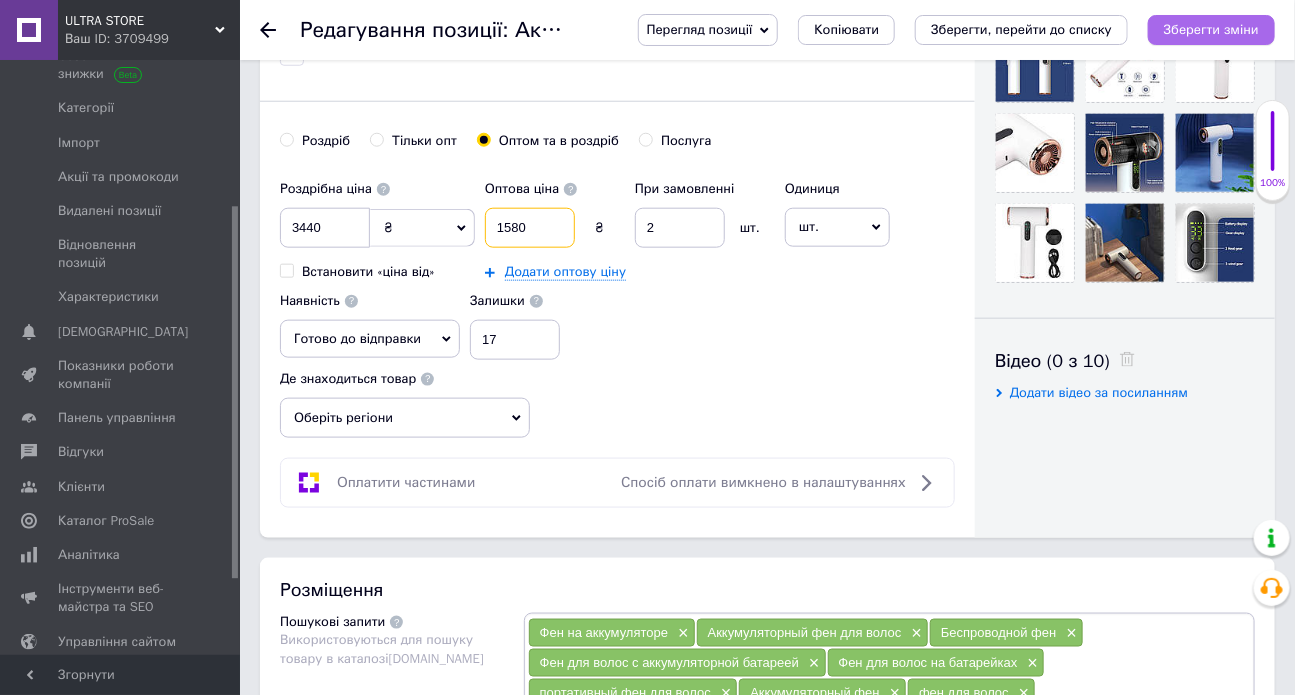 type on "1580" 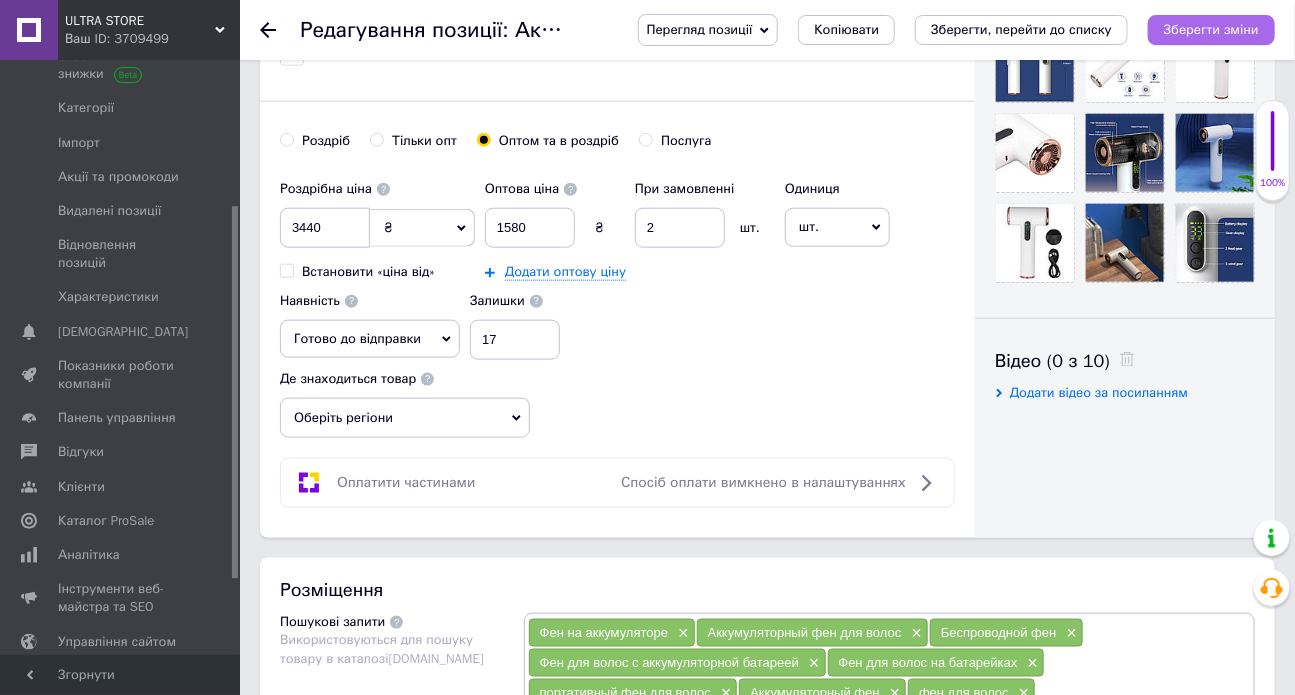 click on "Зберегти зміни" at bounding box center (1211, 29) 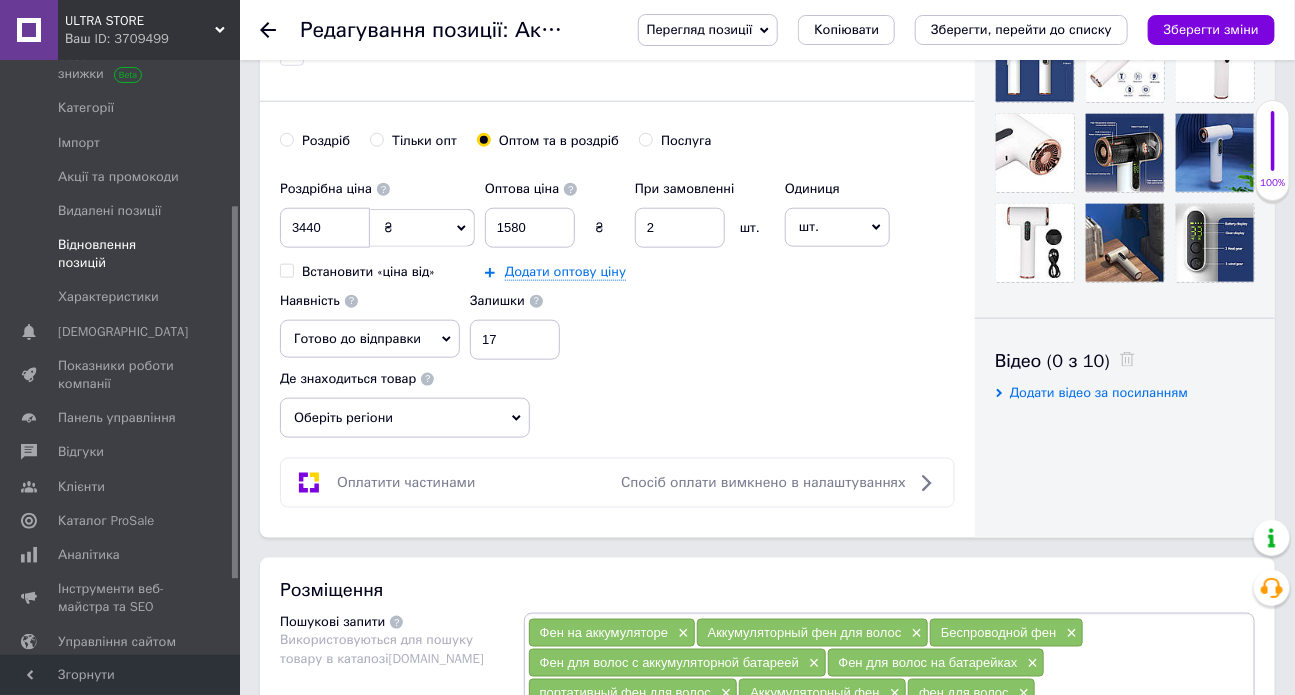 scroll, scrollTop: 0, scrollLeft: 0, axis: both 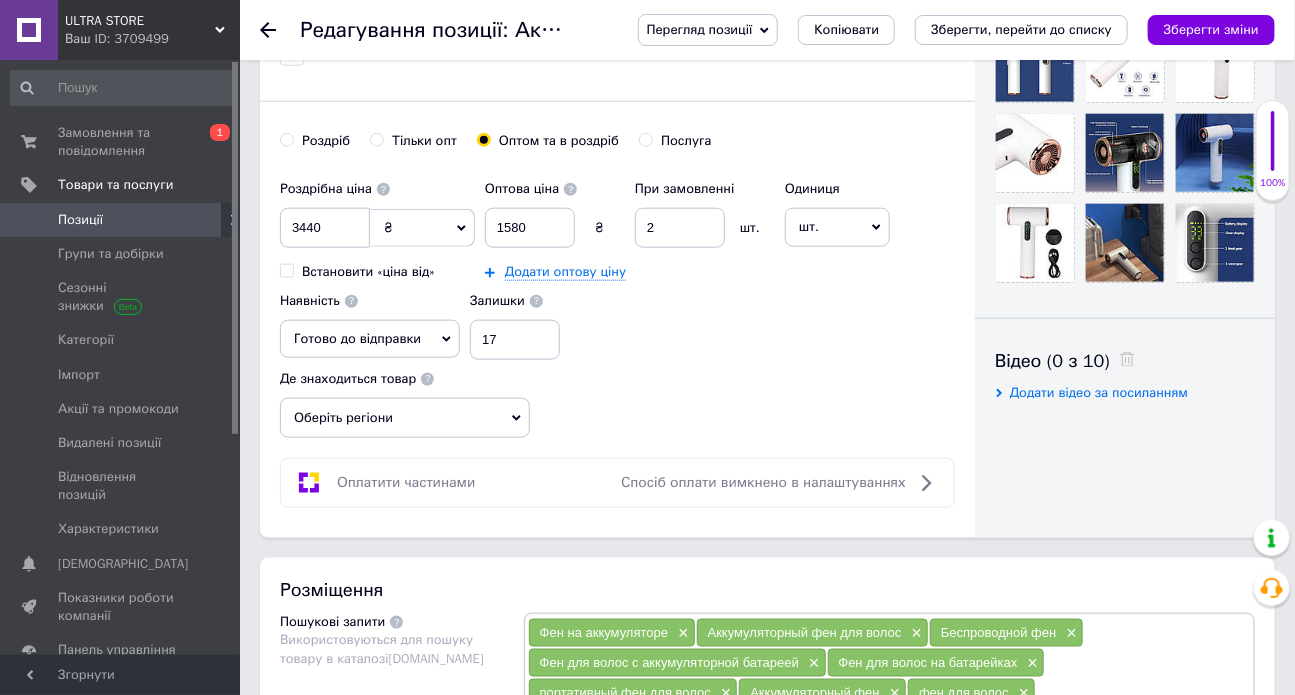 click on "Позиції" at bounding box center (121, 220) 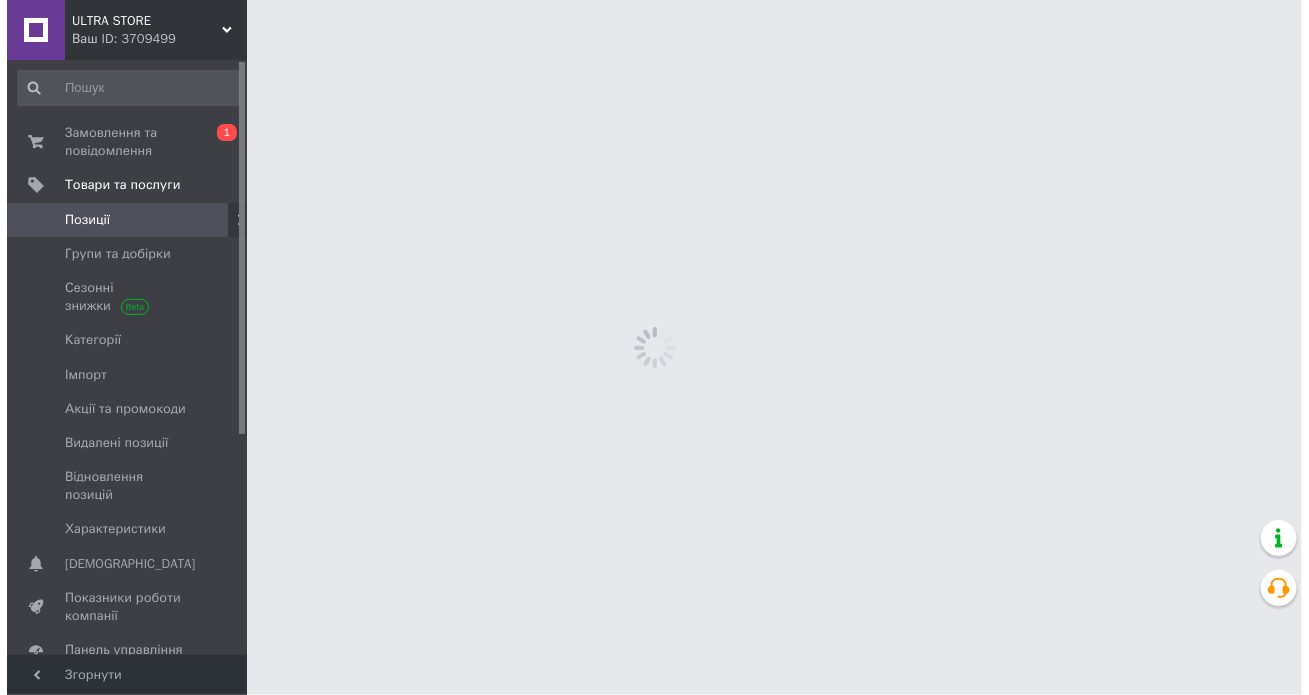 scroll, scrollTop: 0, scrollLeft: 0, axis: both 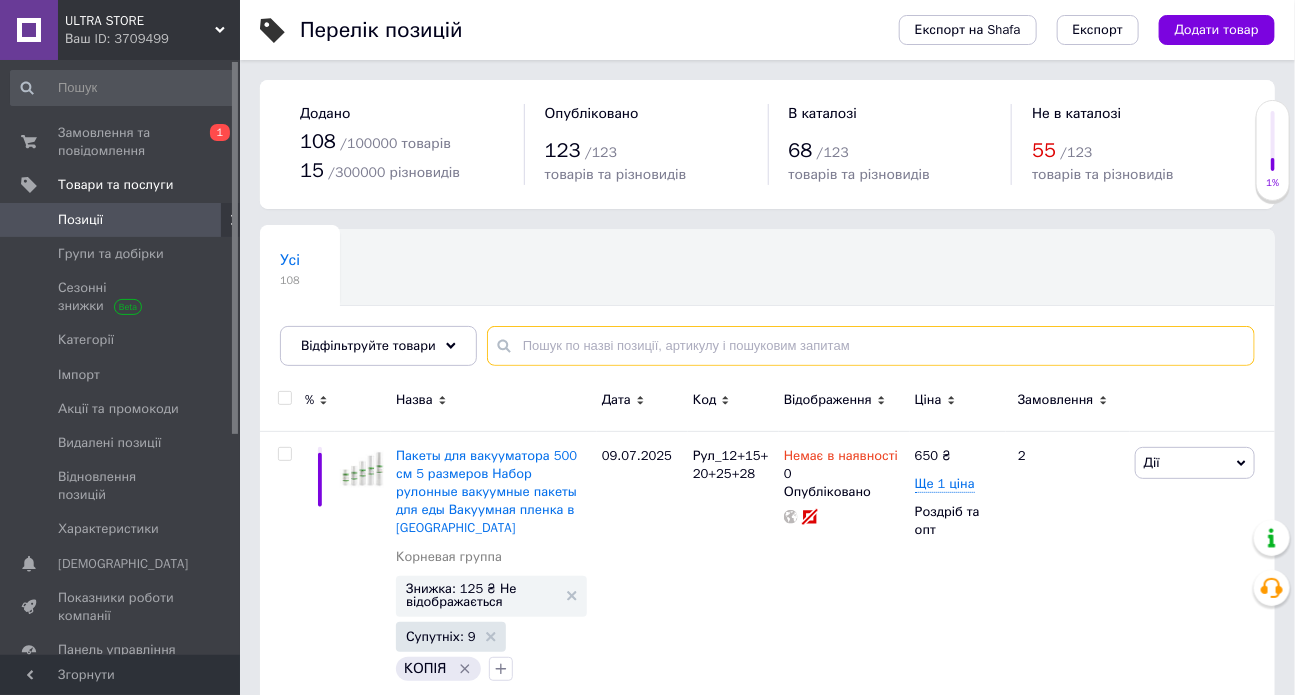 click at bounding box center [871, 346] 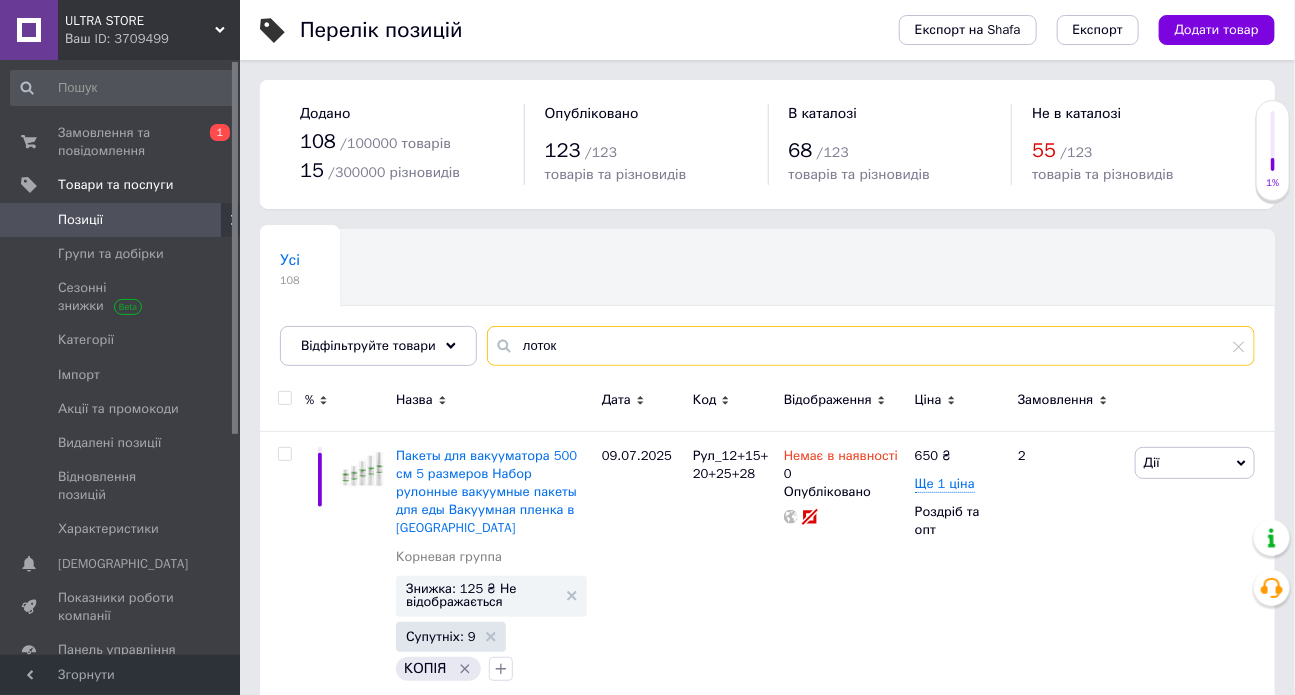 type on "лоток" 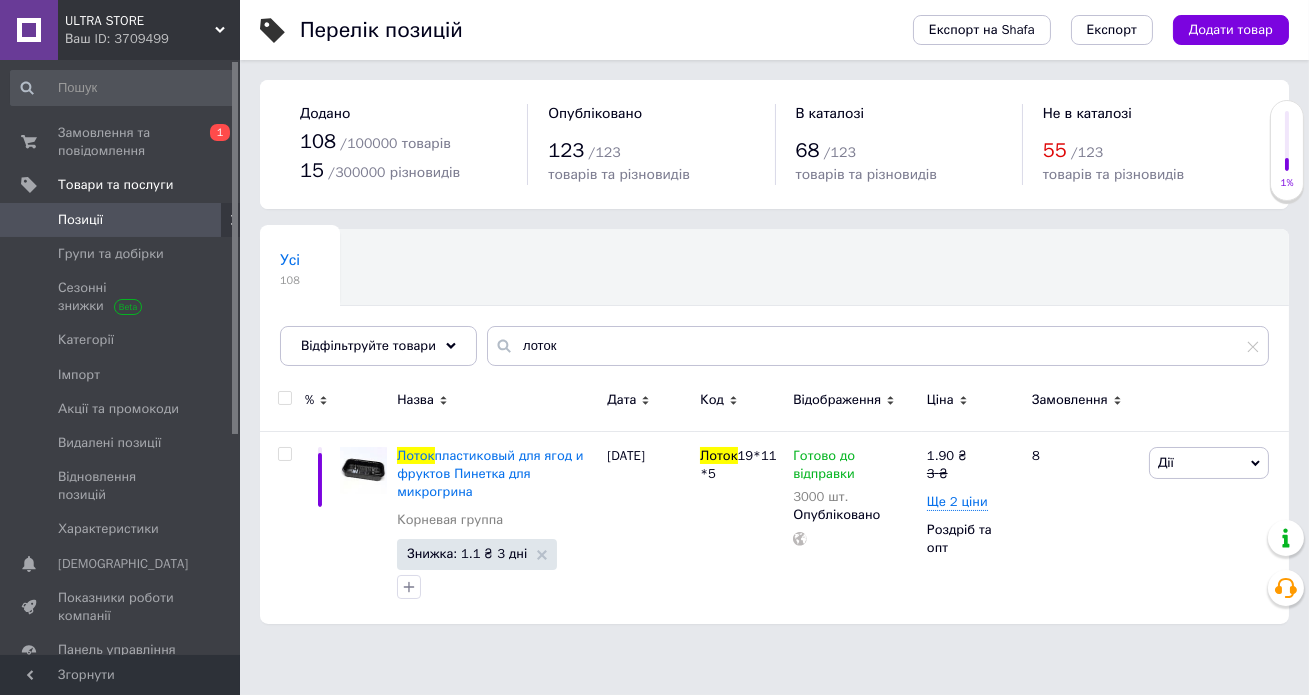 click on "Усі 108 Ok Відфільтровано...  Зберегти" at bounding box center (774, 307) 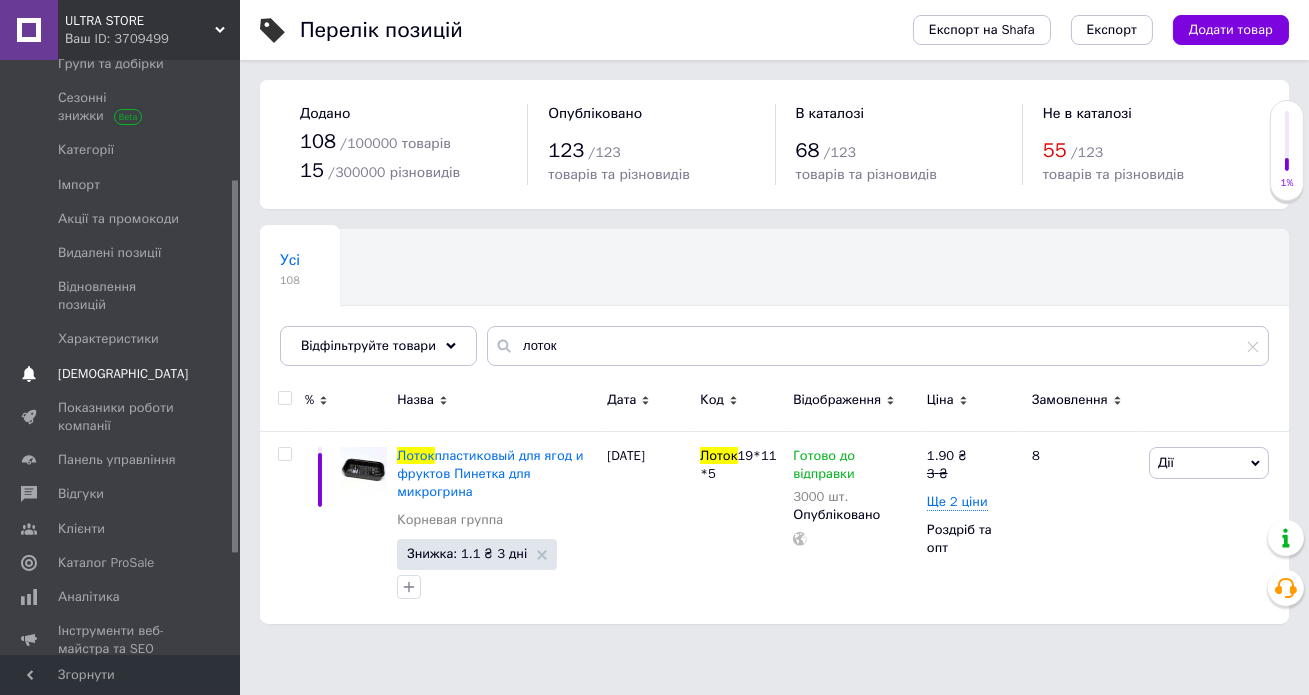 scroll, scrollTop: 191, scrollLeft: 0, axis: vertical 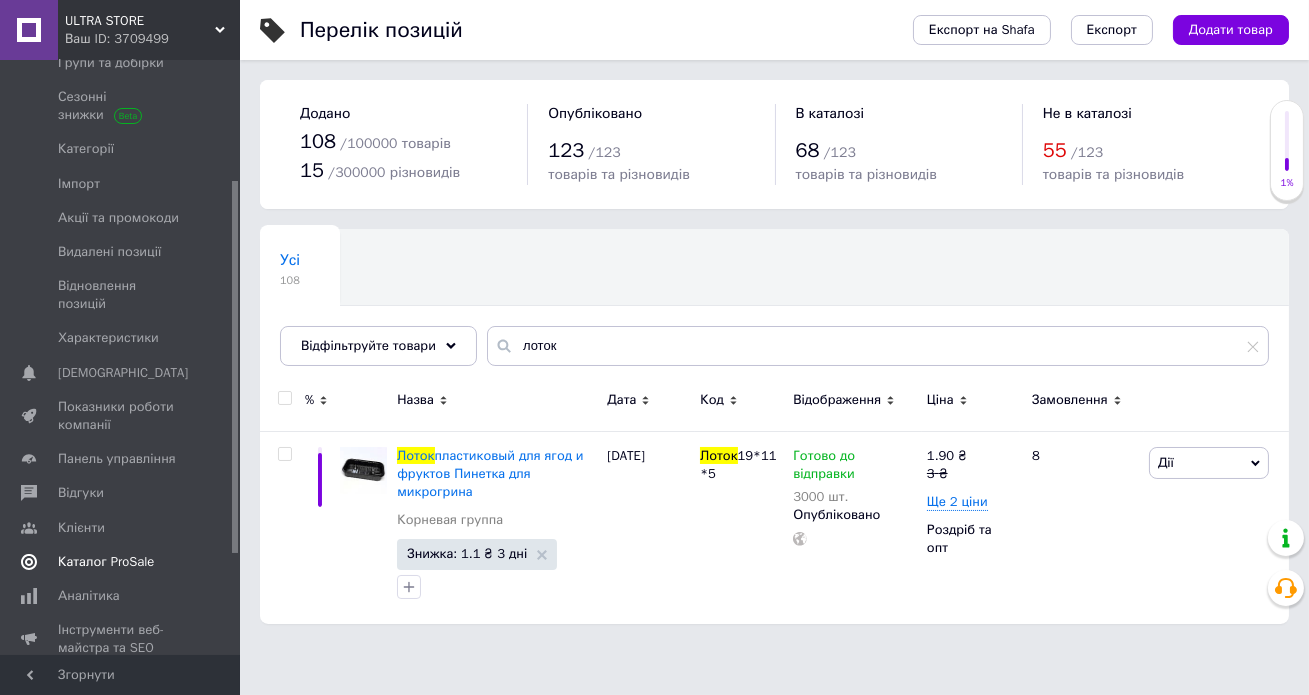 click on "Каталог ProSale" at bounding box center (106, 562) 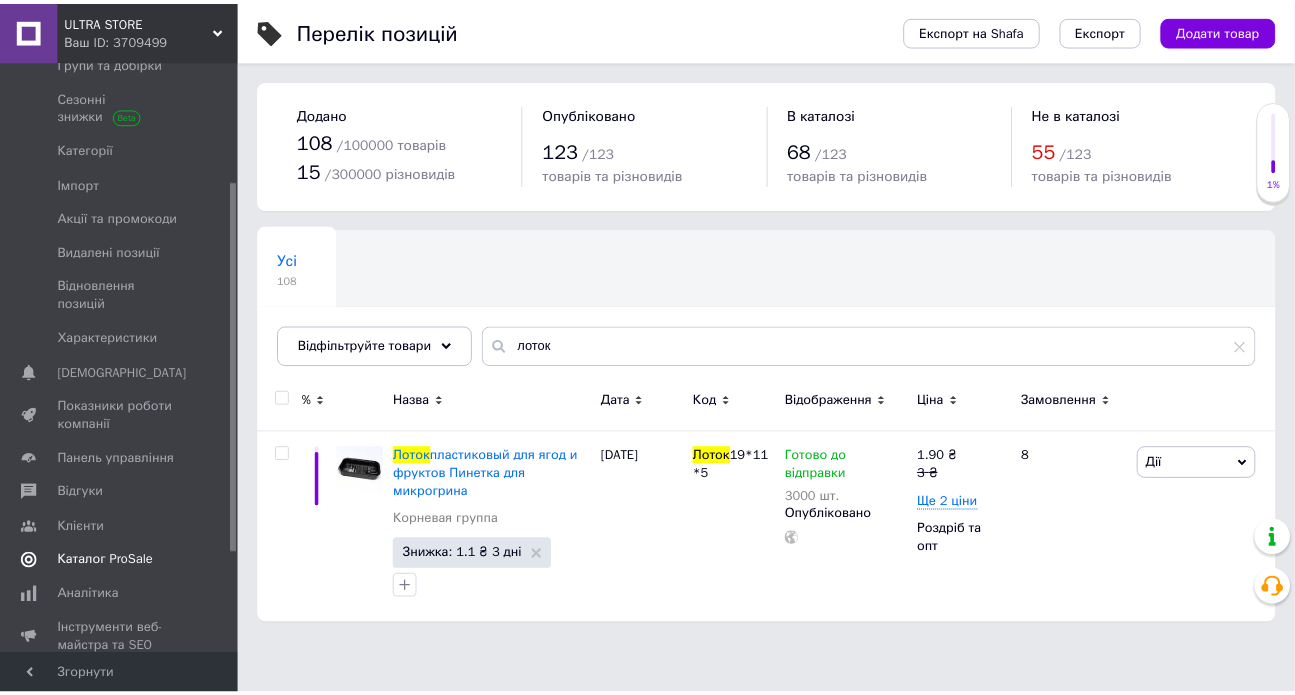 scroll, scrollTop: 132, scrollLeft: 0, axis: vertical 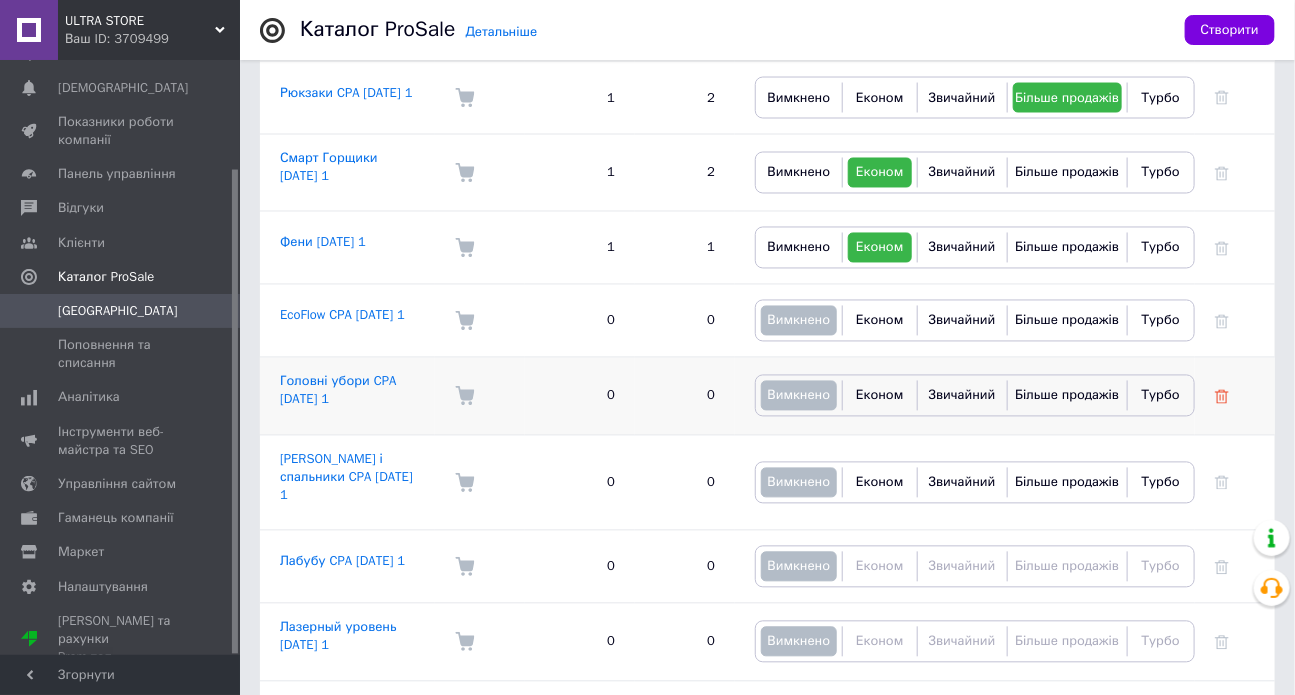 click 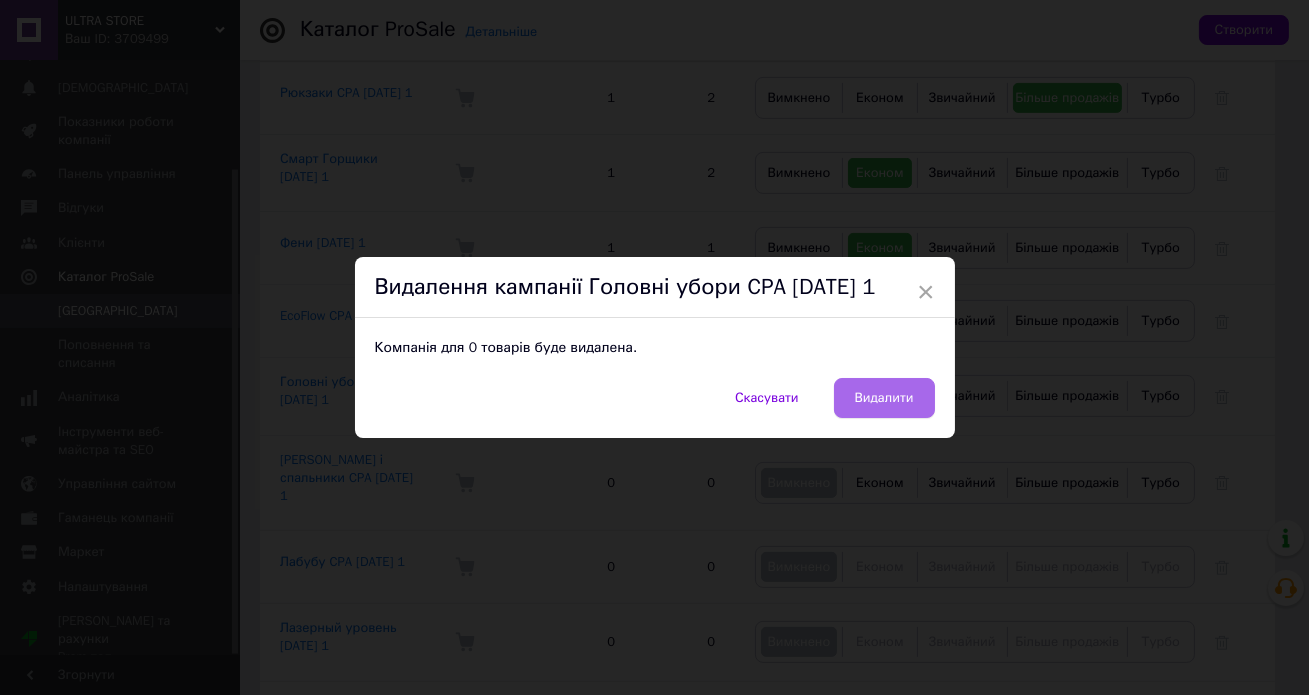 click on "Видалити" at bounding box center [884, 398] 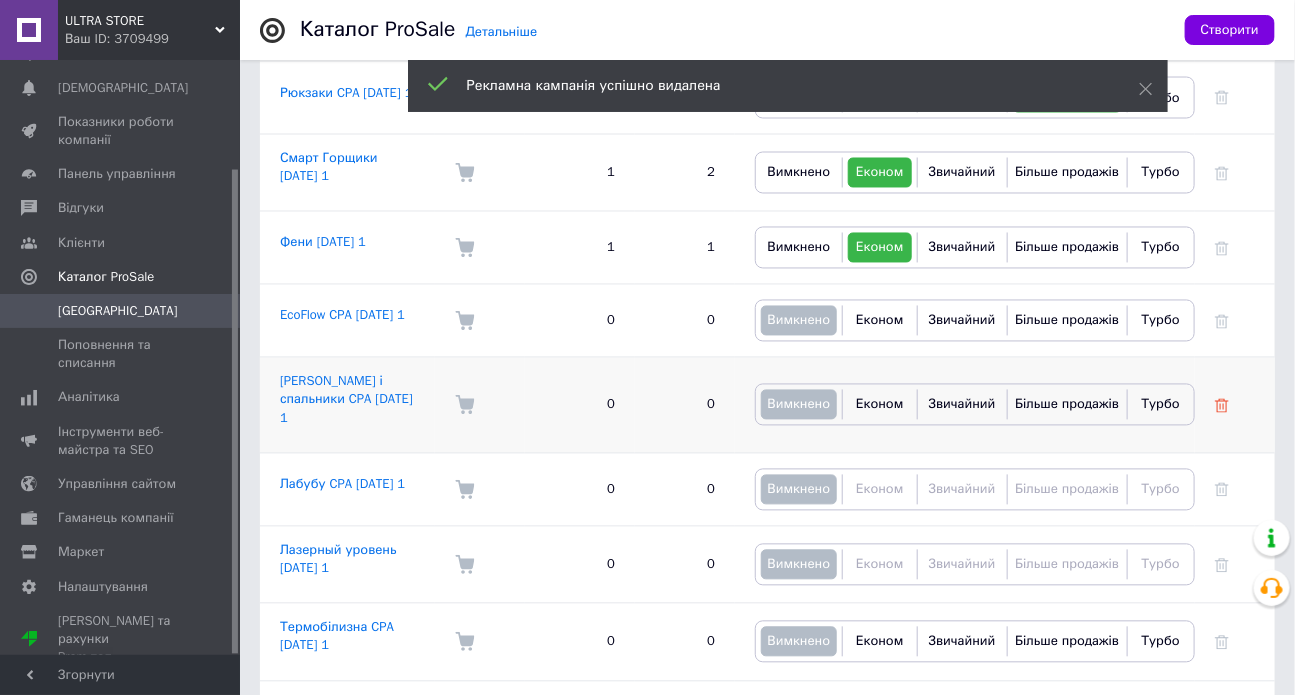 click 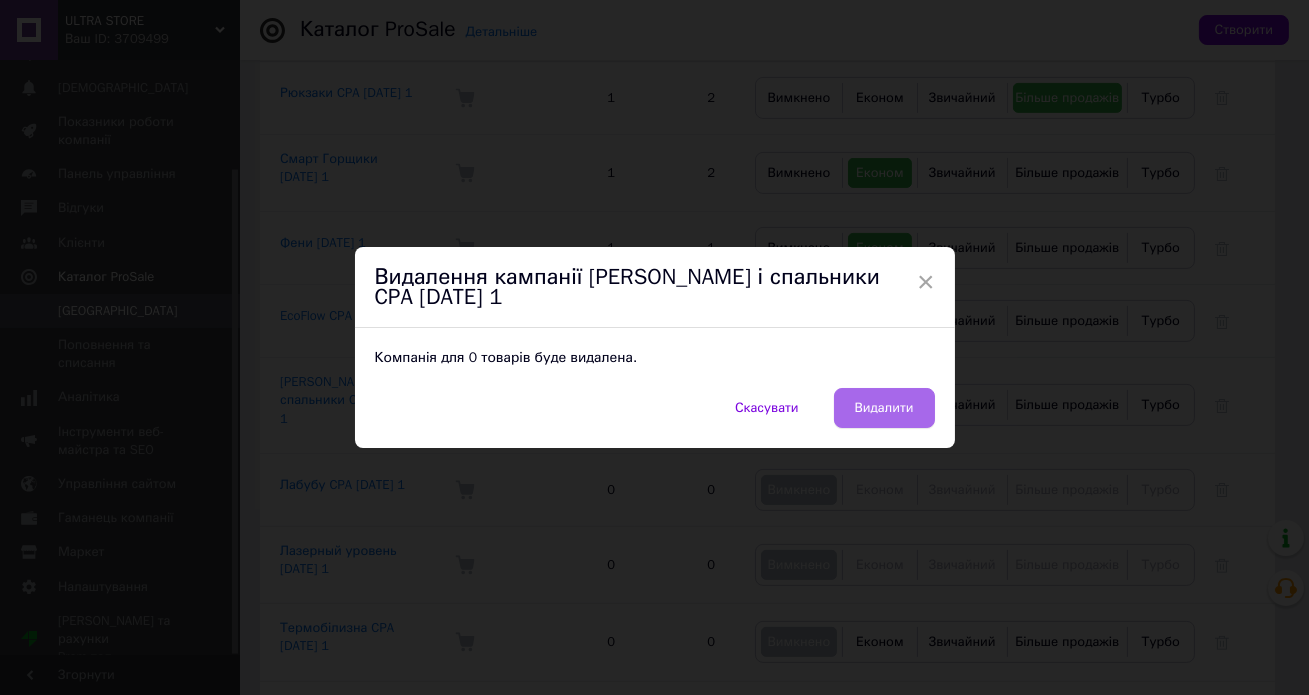 click on "Видалити" at bounding box center [884, 408] 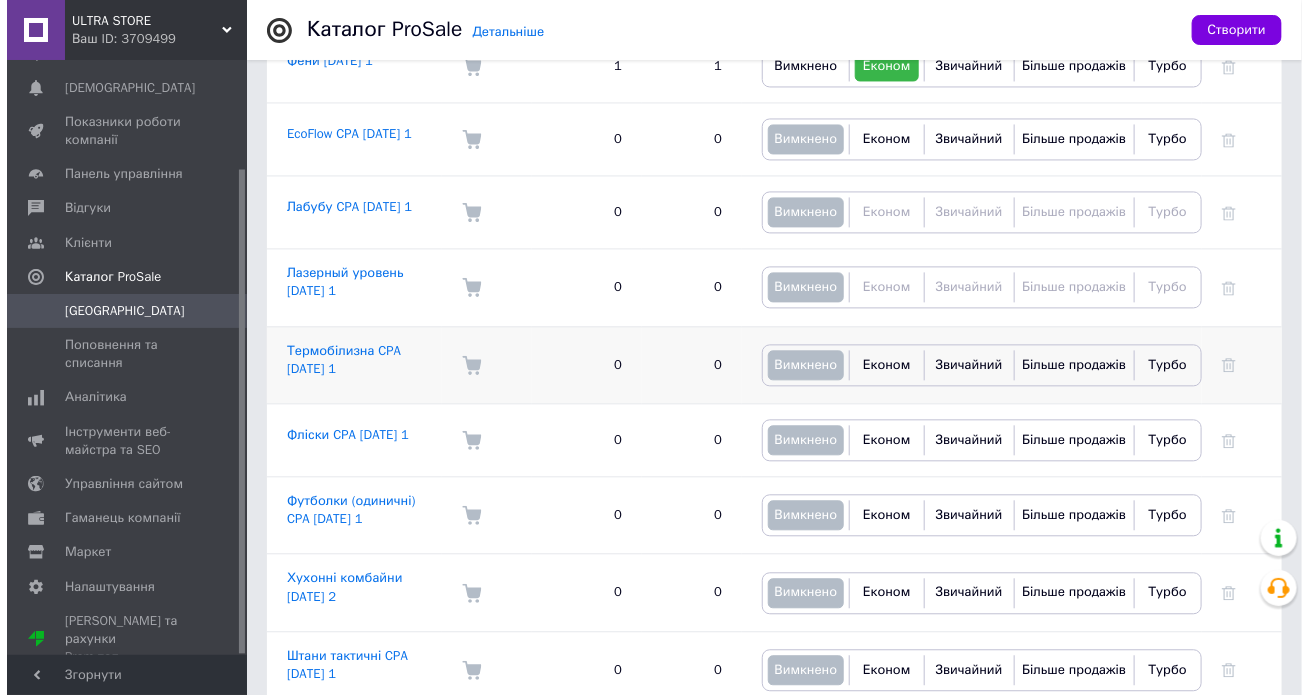 scroll, scrollTop: 1481, scrollLeft: 0, axis: vertical 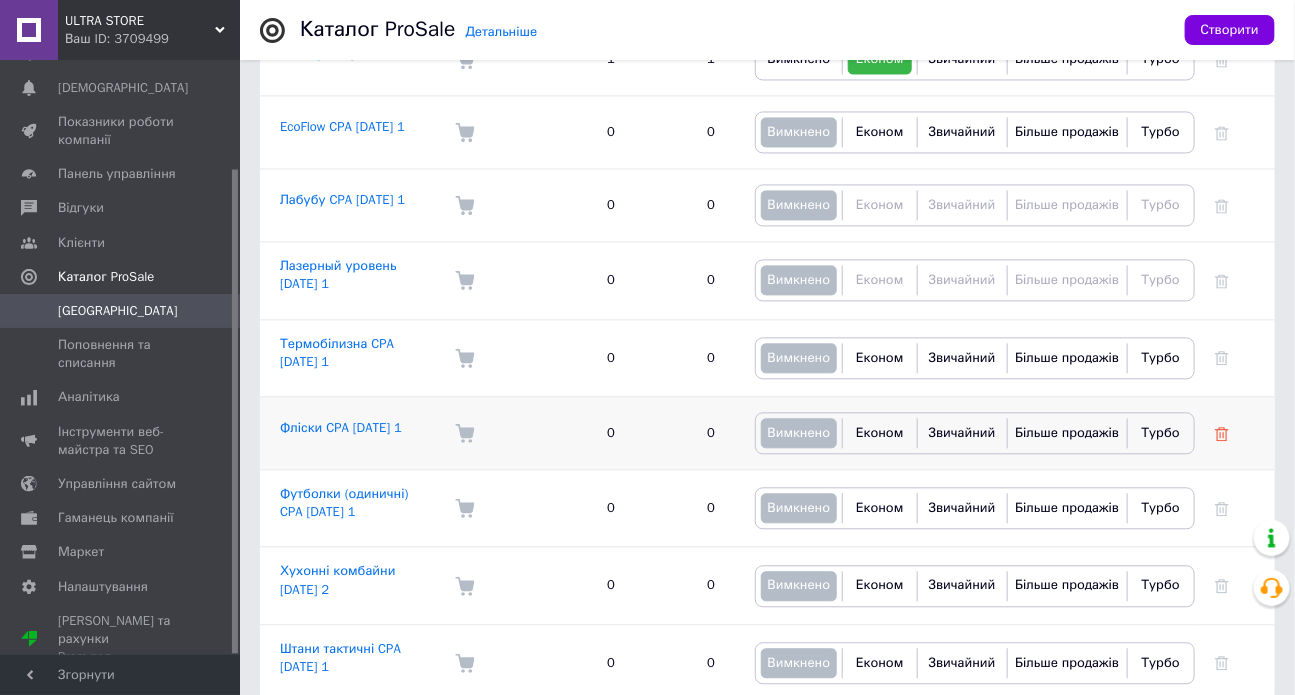 click 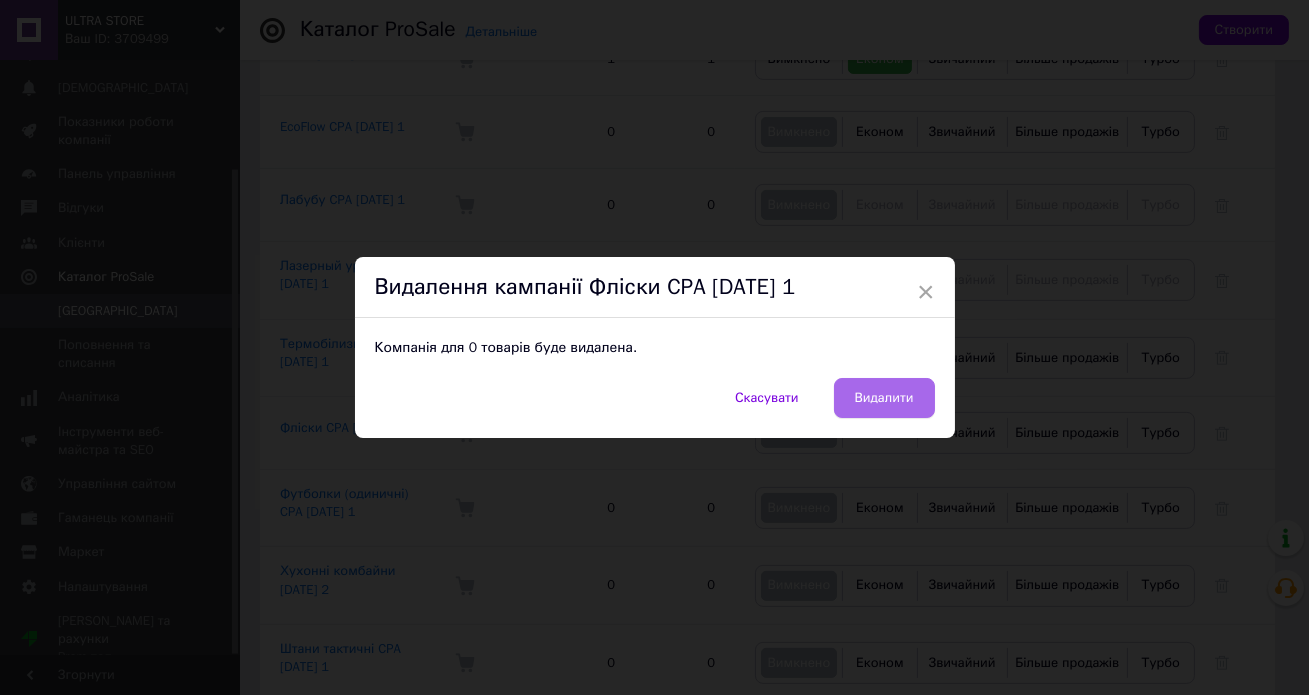 click on "Видалити" at bounding box center (884, 398) 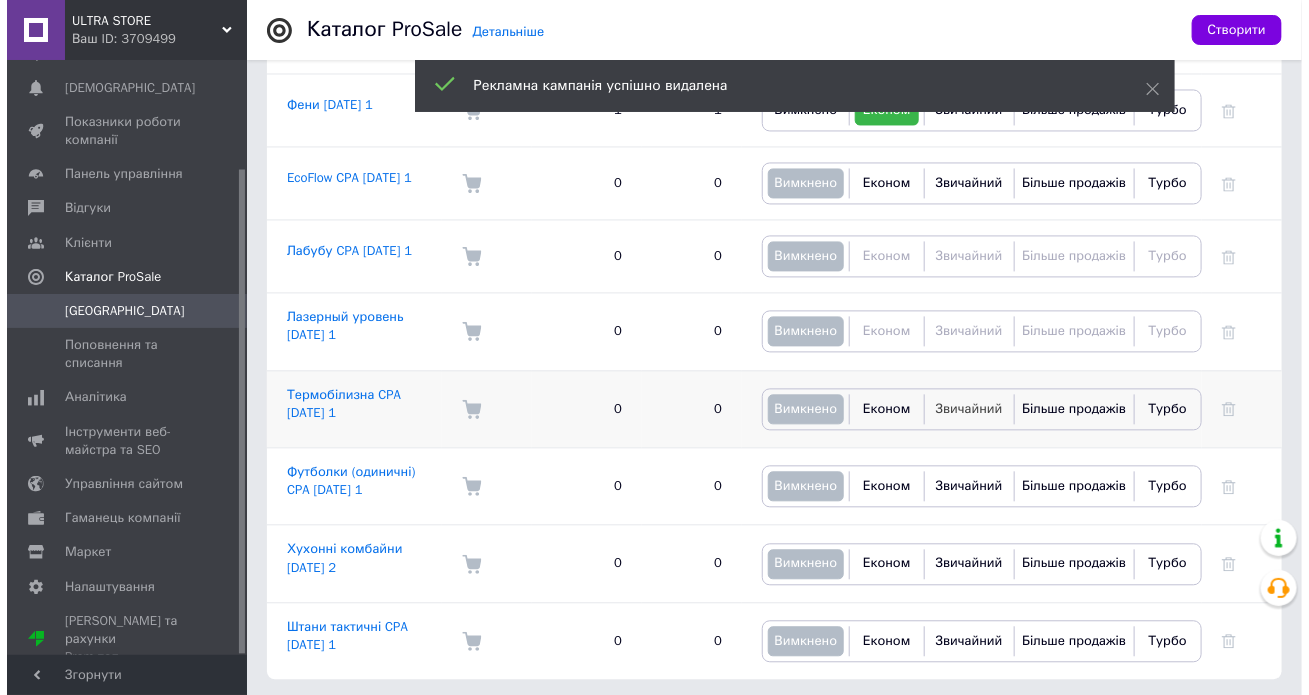 scroll, scrollTop: 1444, scrollLeft: 0, axis: vertical 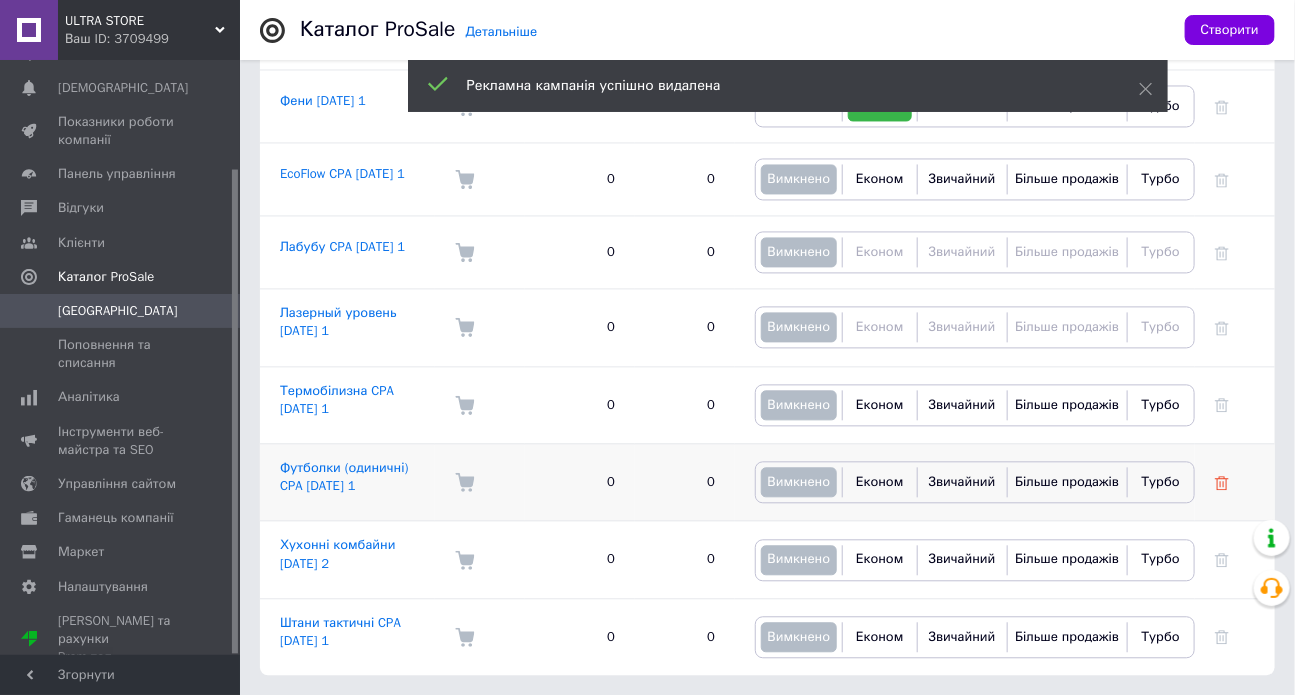 click 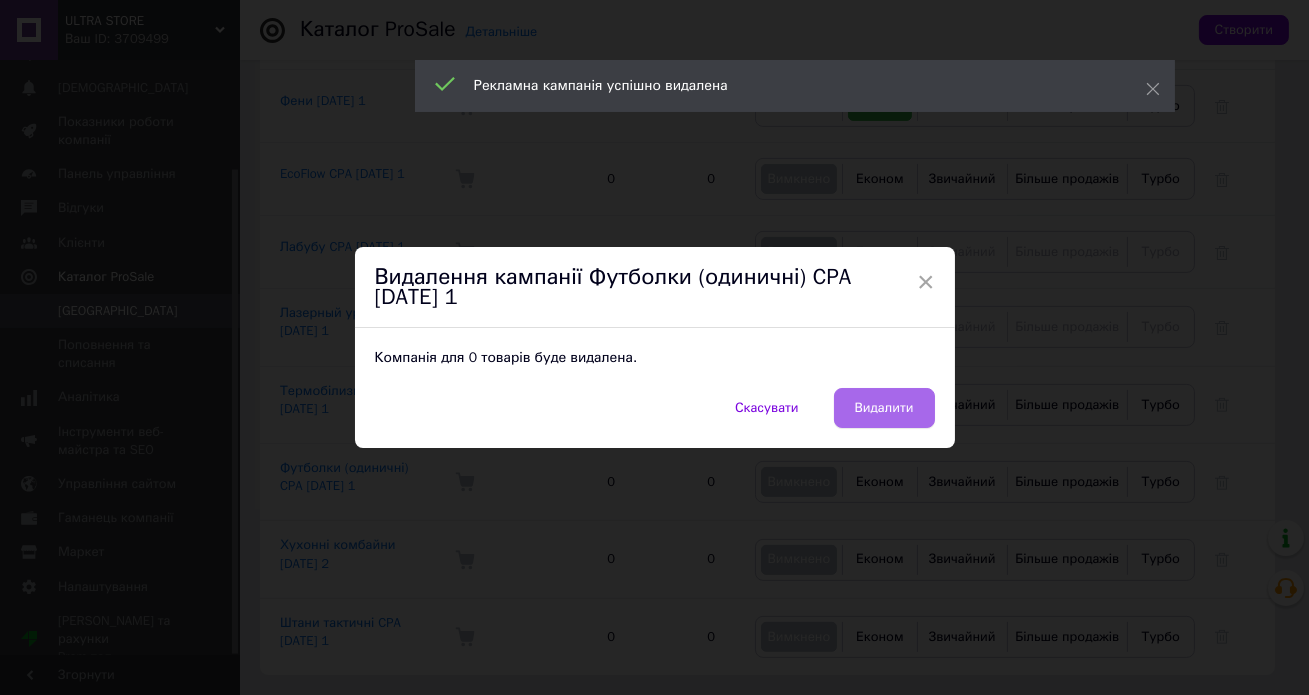 click on "Видалити" at bounding box center [884, 408] 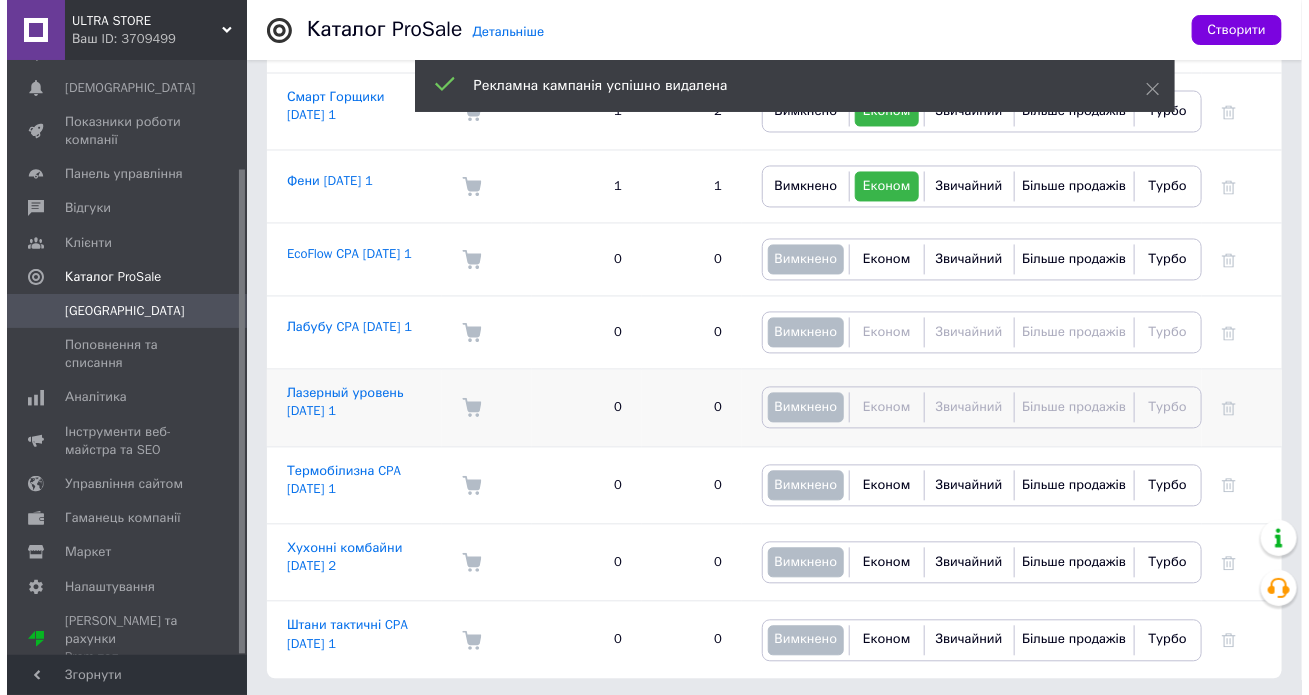 scroll, scrollTop: 1366, scrollLeft: 0, axis: vertical 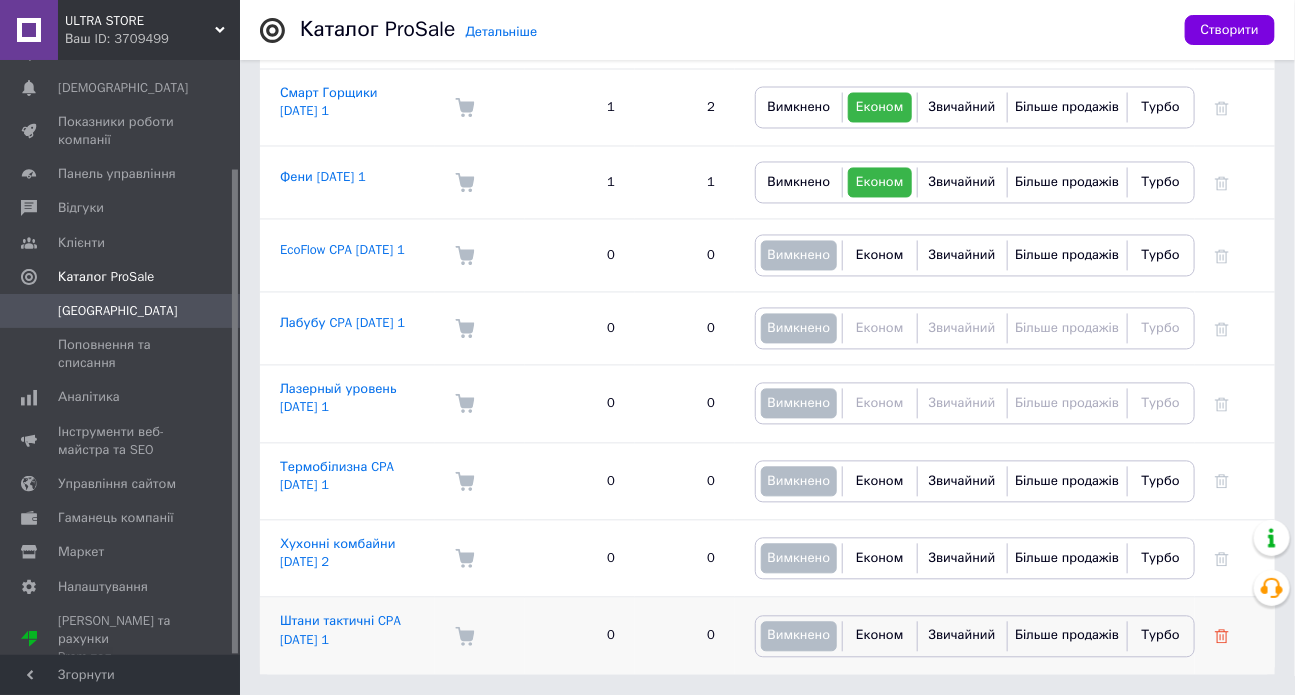 click 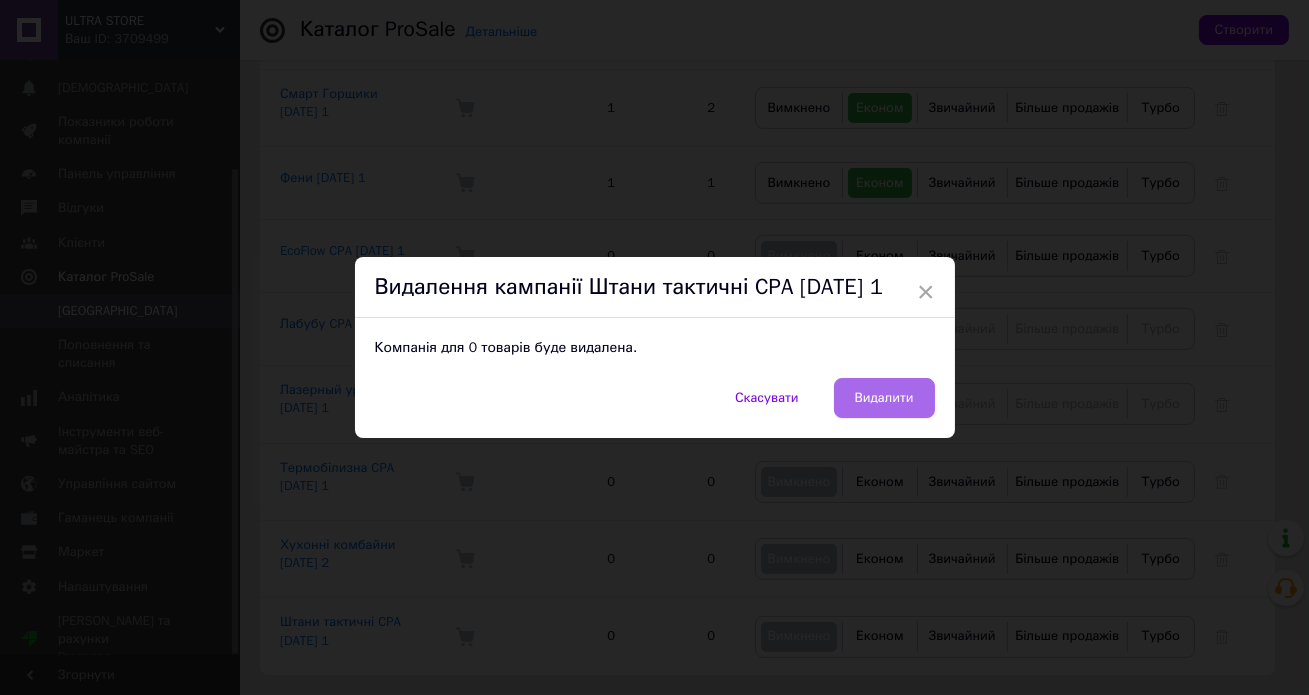 click on "Видалити" at bounding box center [884, 398] 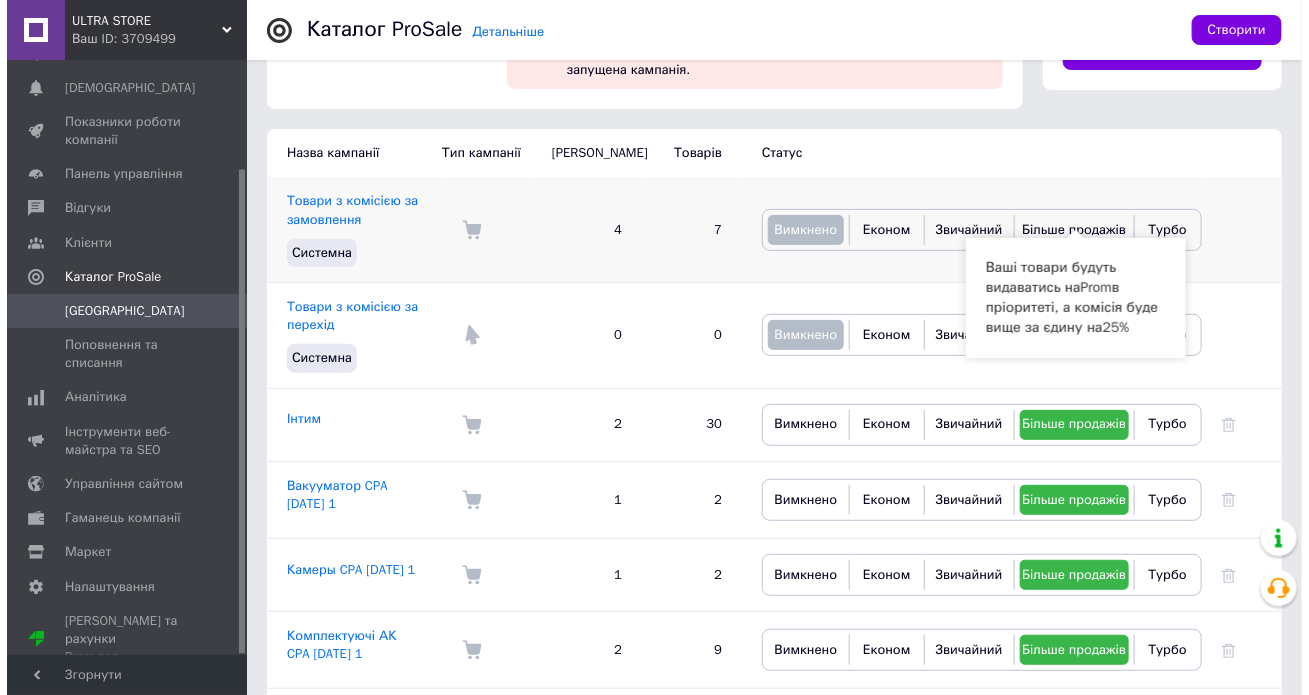 scroll, scrollTop: 0, scrollLeft: 0, axis: both 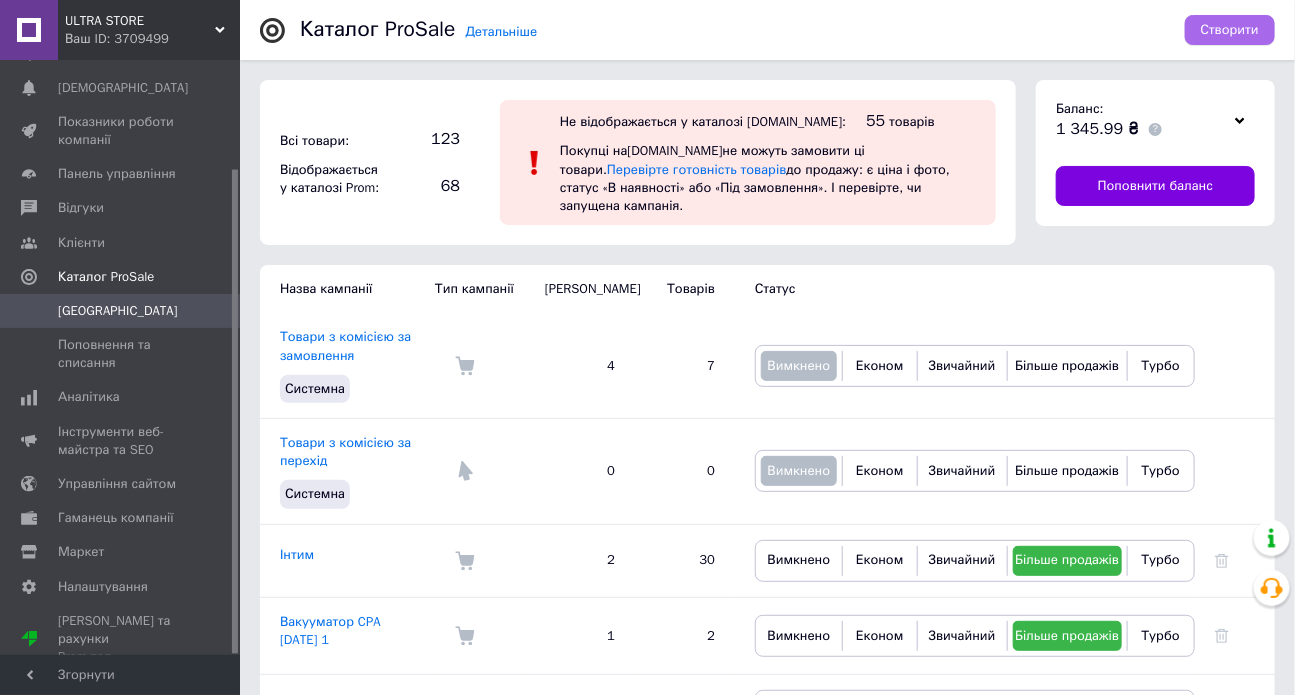 click on "Створити" at bounding box center (1230, 30) 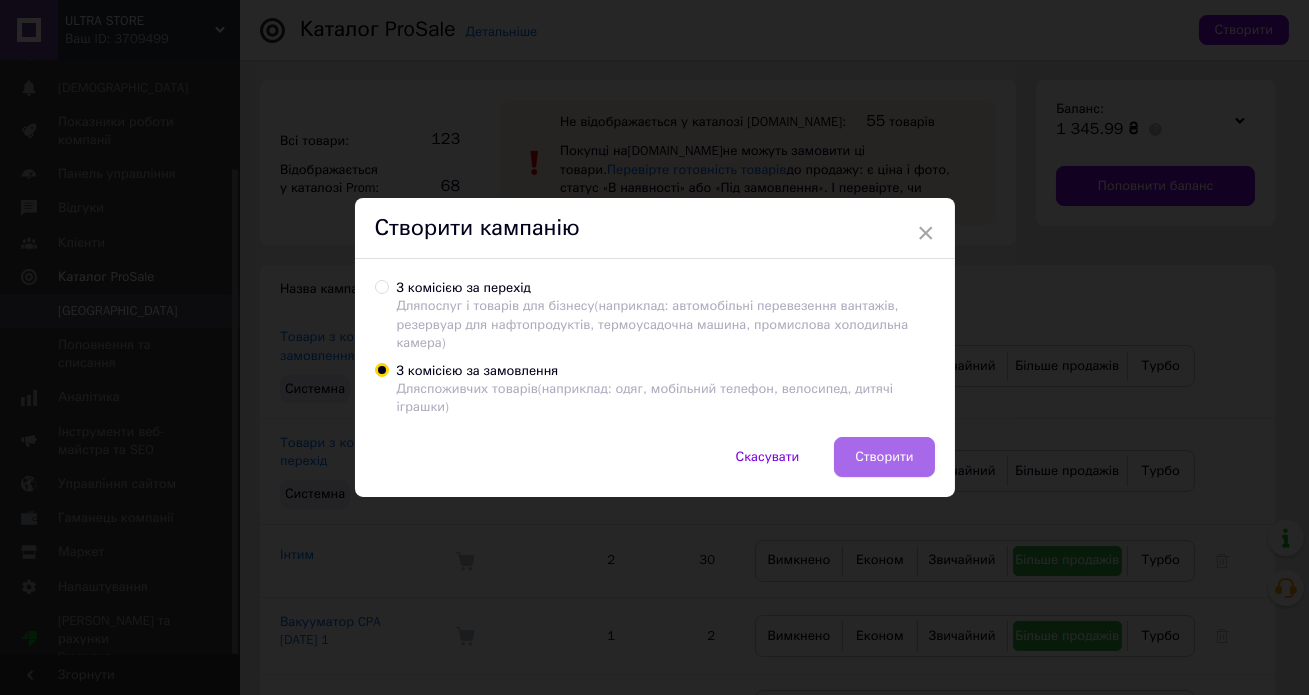 click on "Створити" at bounding box center [884, 457] 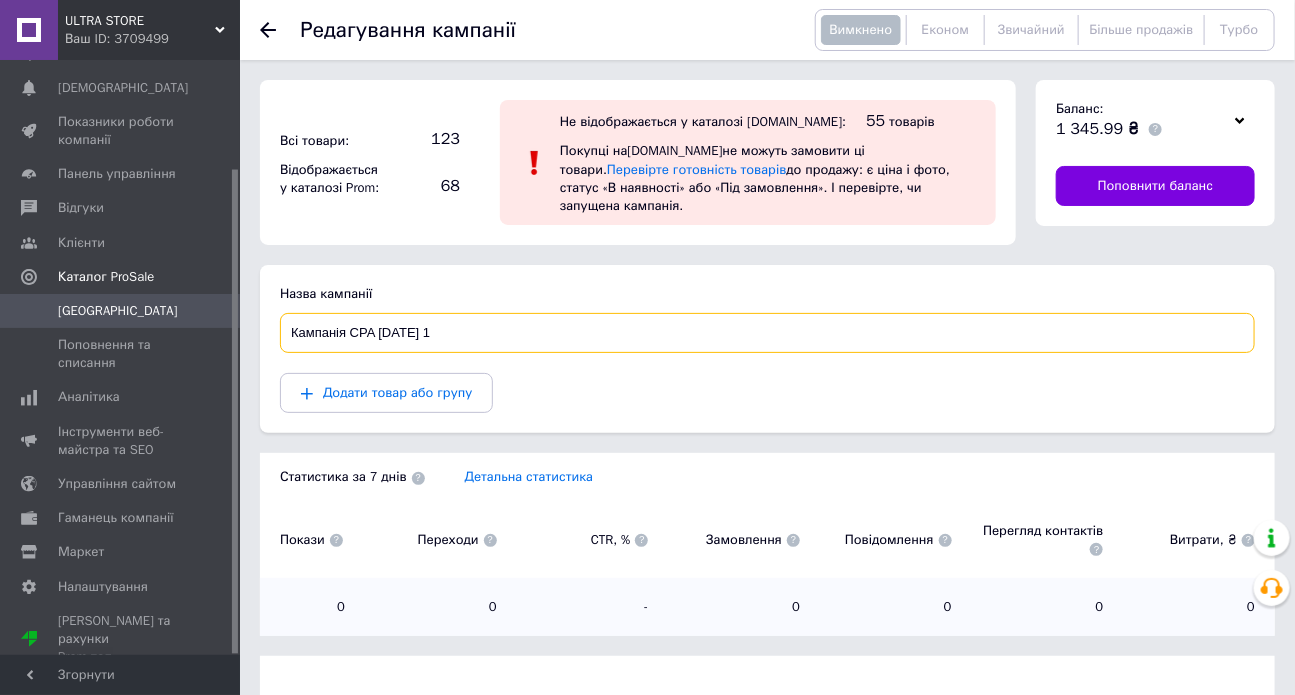 click on "Кампанія CPA 10.07.2025 1" at bounding box center (767, 333) 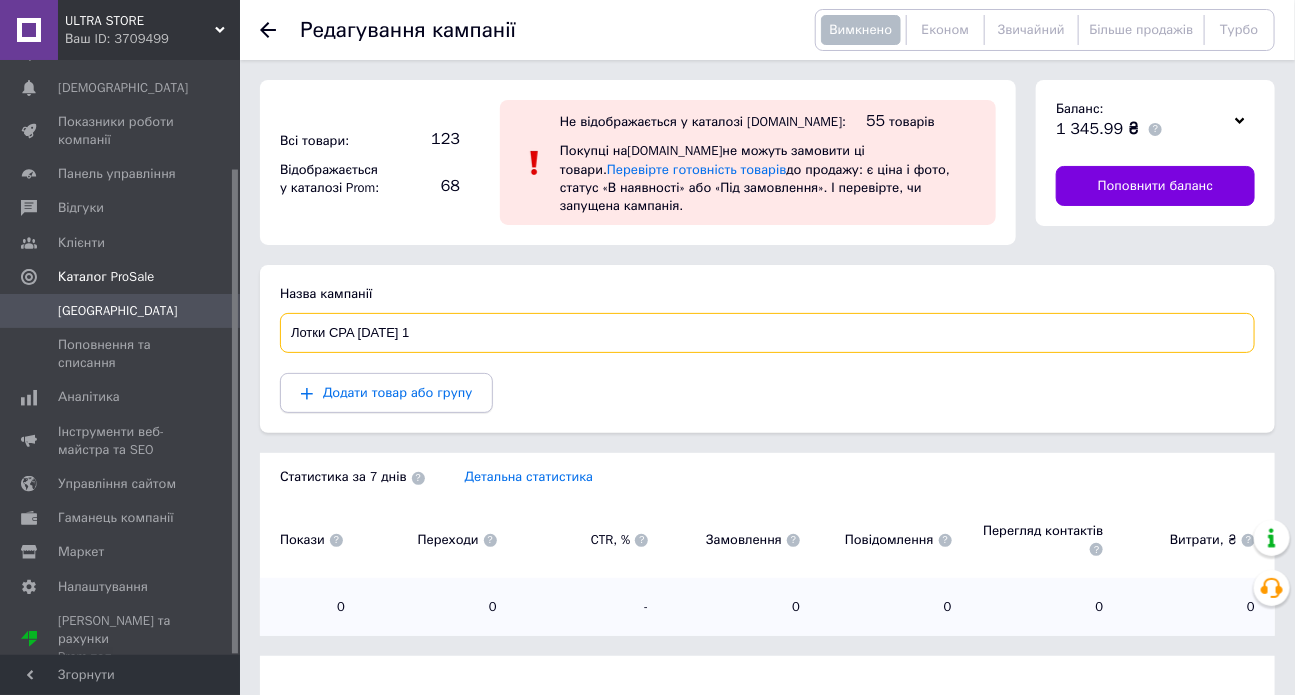 type on "Лотки CPA 10.07.2025 1" 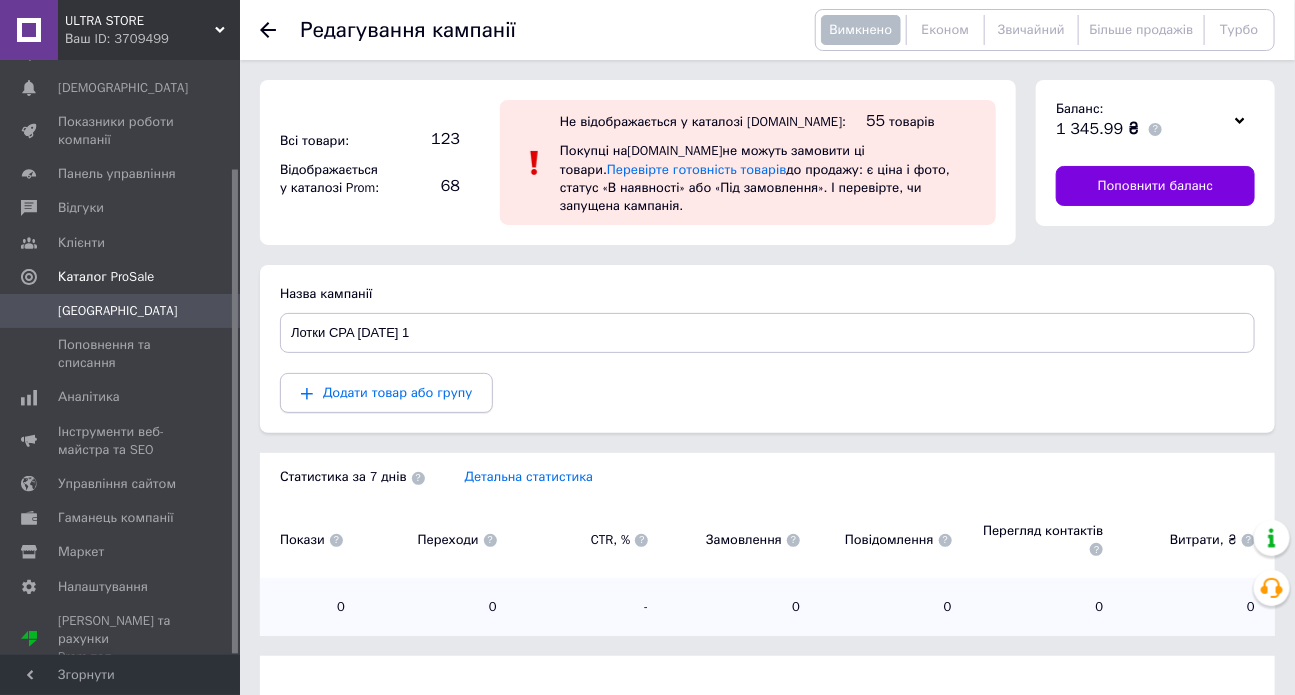 click on "Додати товар або групу" at bounding box center [397, 392] 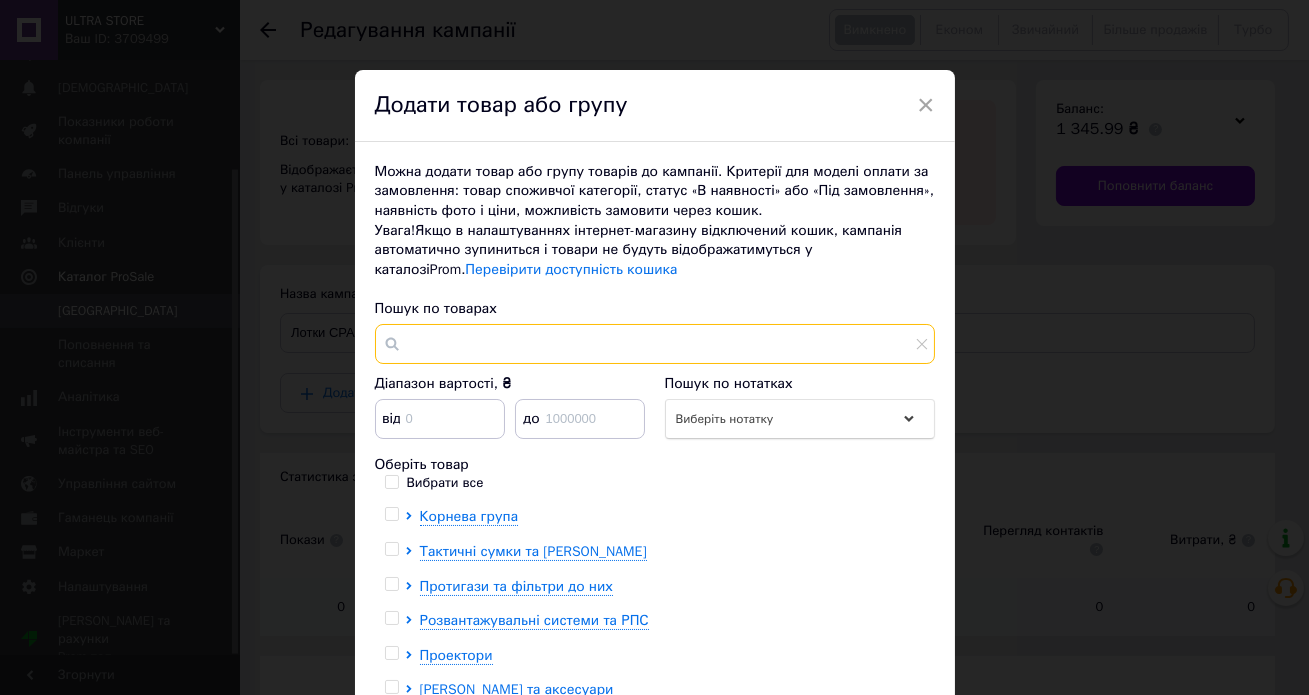 click at bounding box center [655, 344] 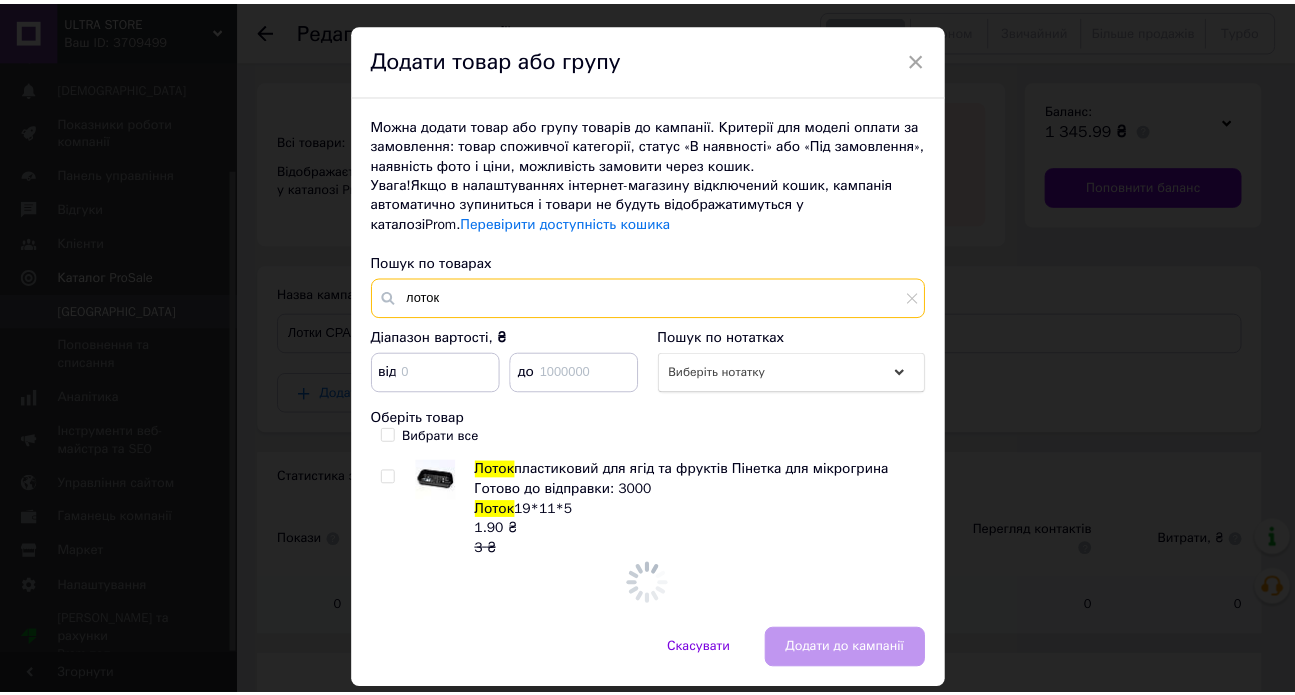 scroll, scrollTop: 49, scrollLeft: 0, axis: vertical 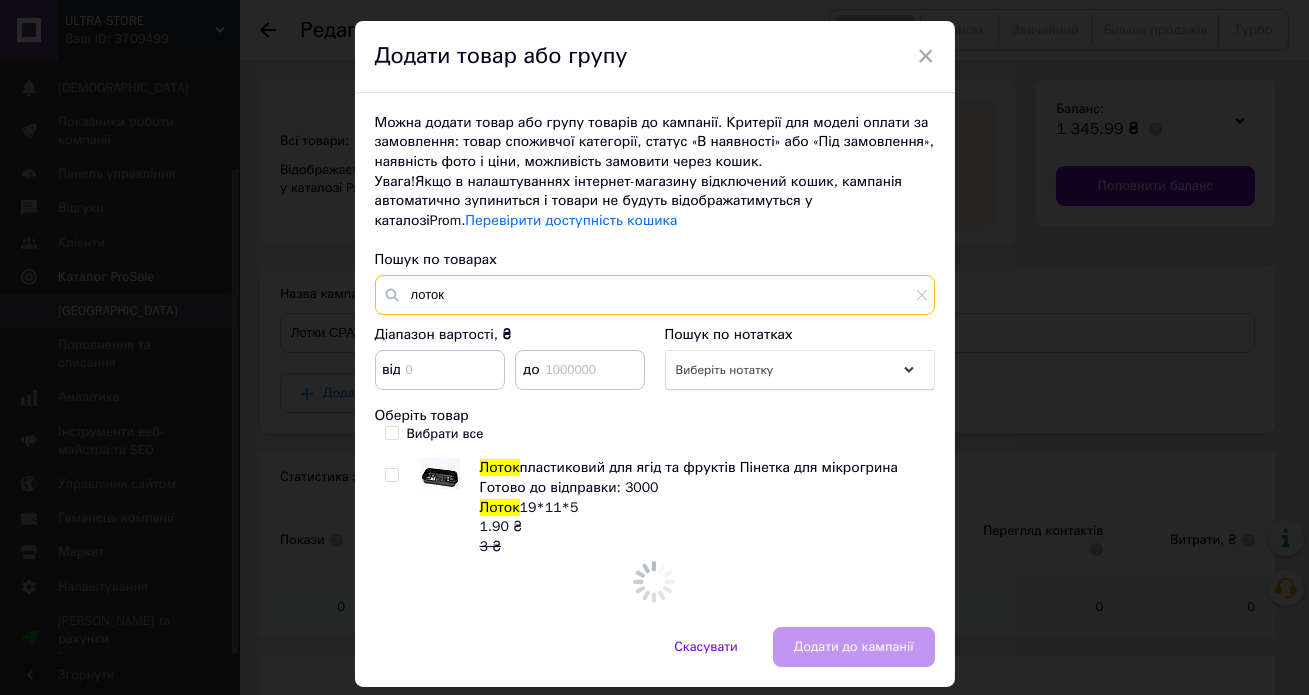 type on "лоток" 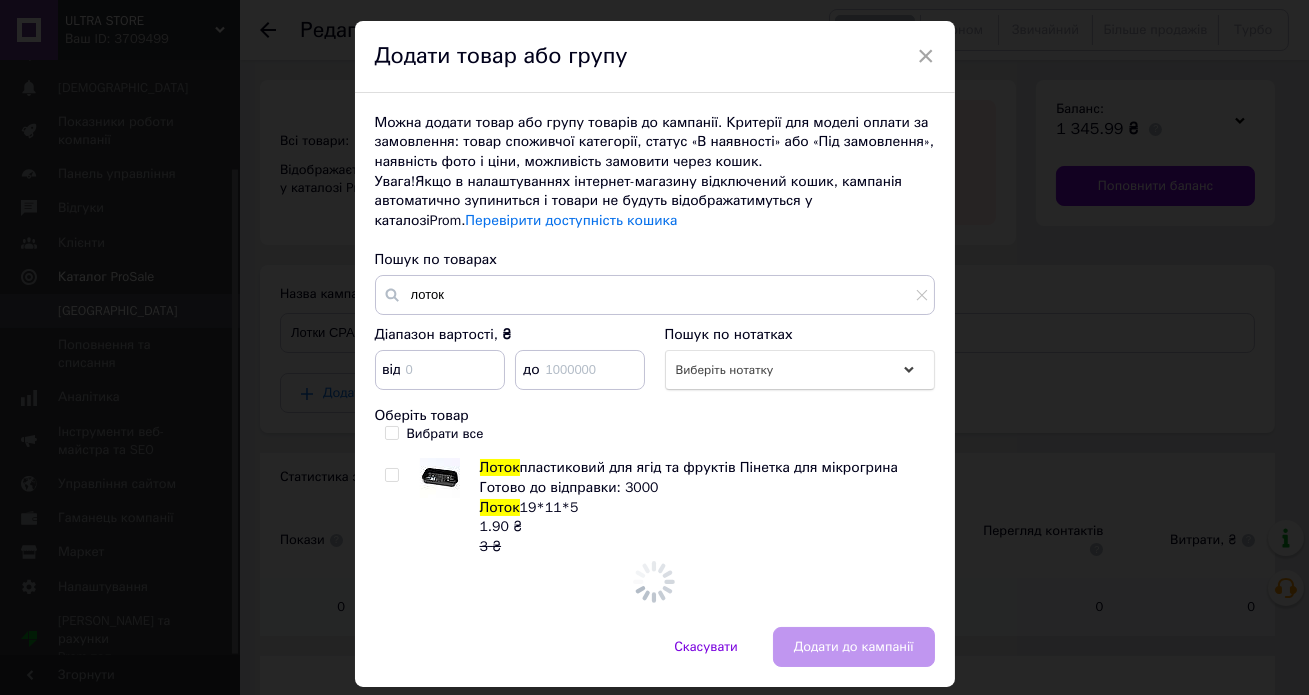 click at bounding box center [391, 475] 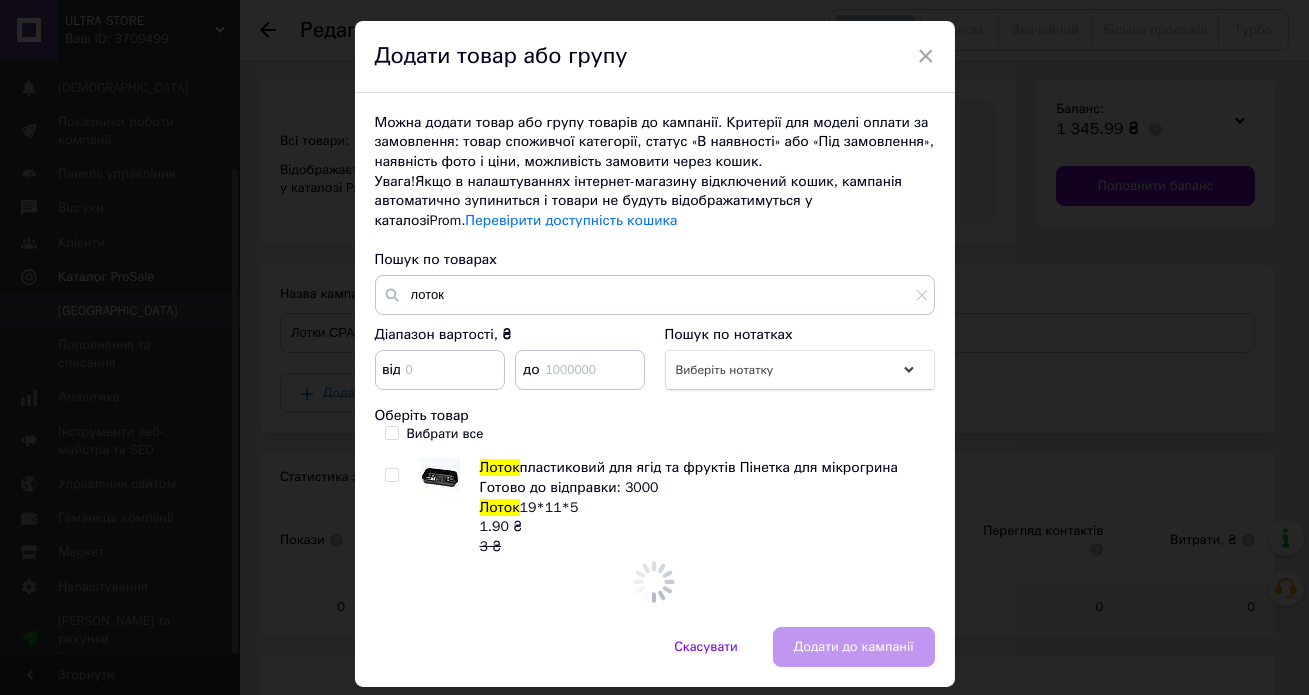 checkbox on "true" 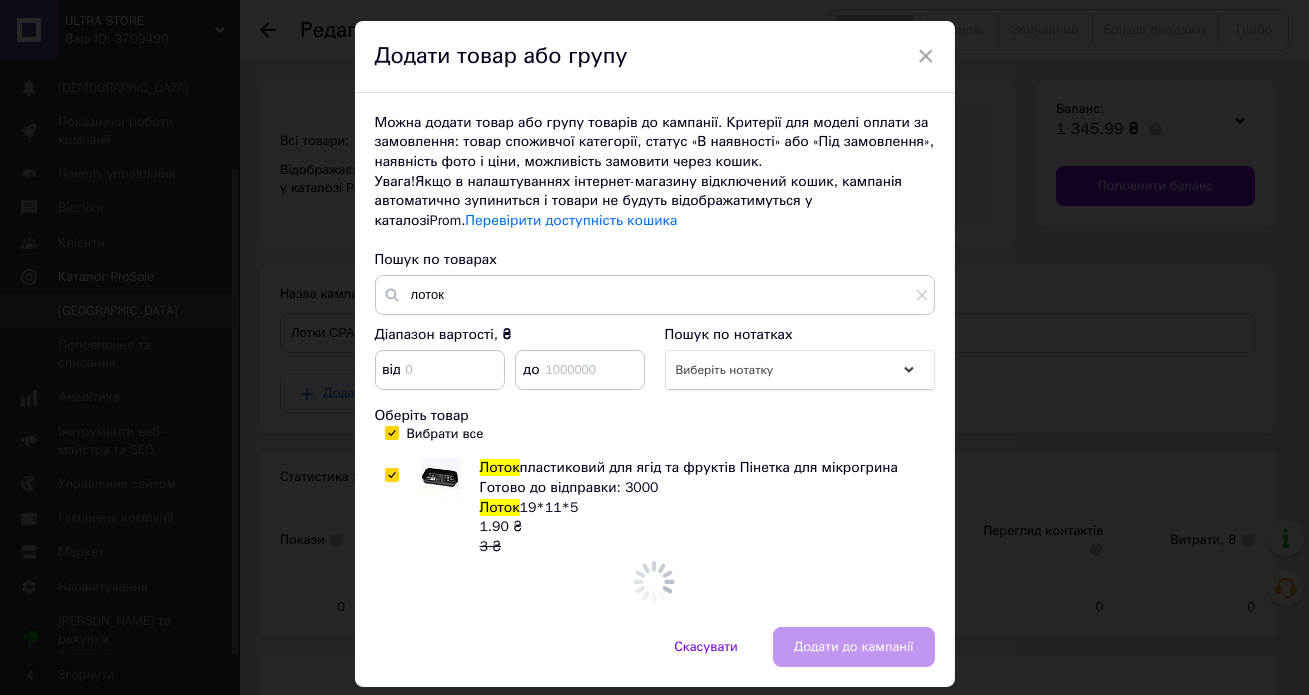 checkbox on "true" 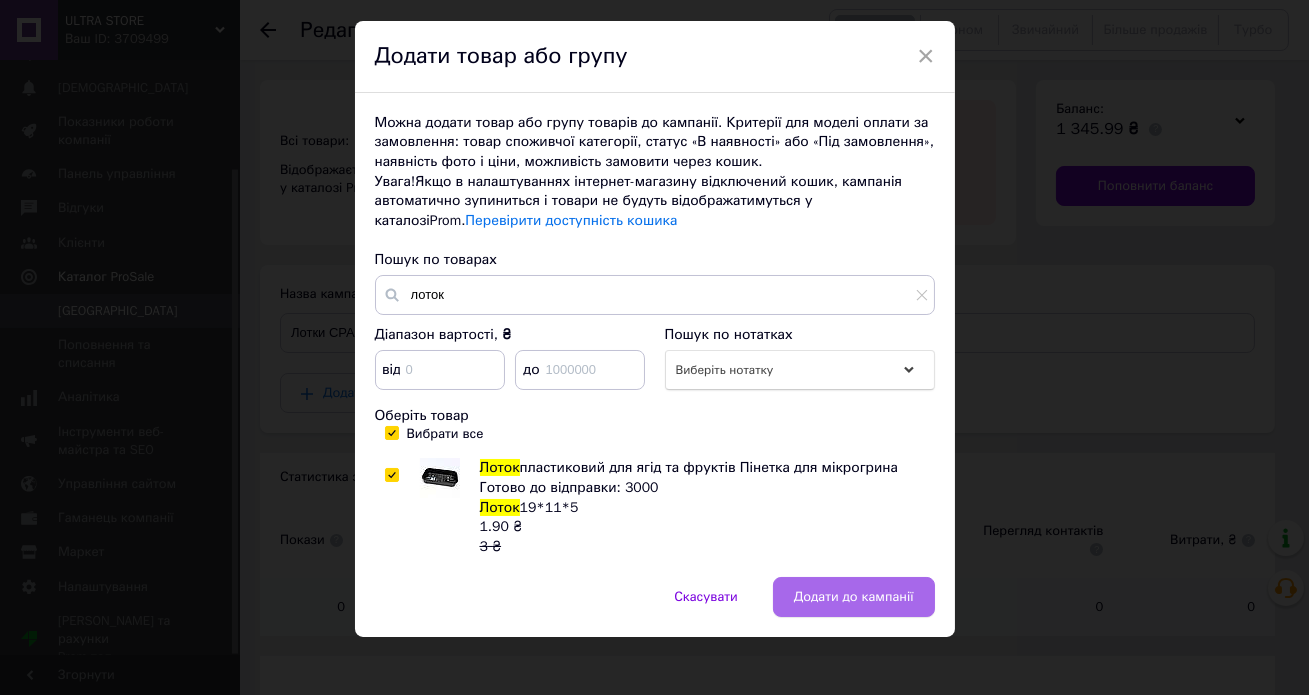 click on "Додати до кампанії" at bounding box center (854, 597) 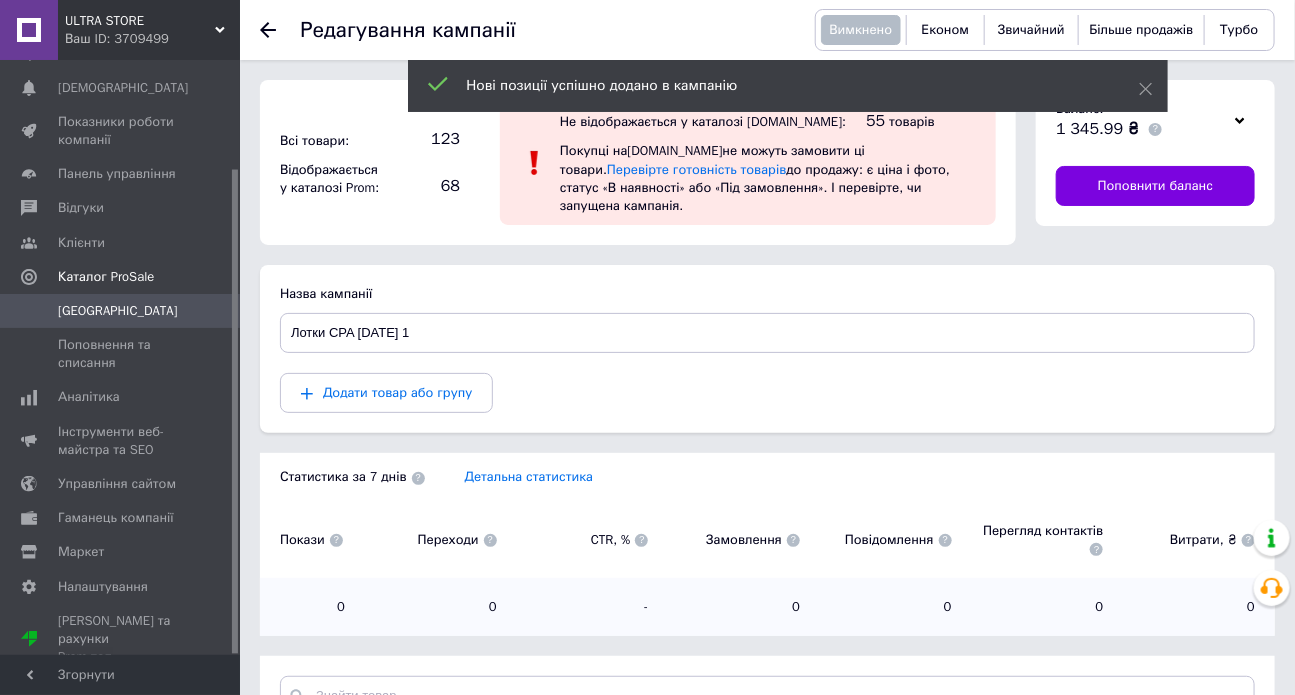 click on "Кампанії" at bounding box center (121, 311) 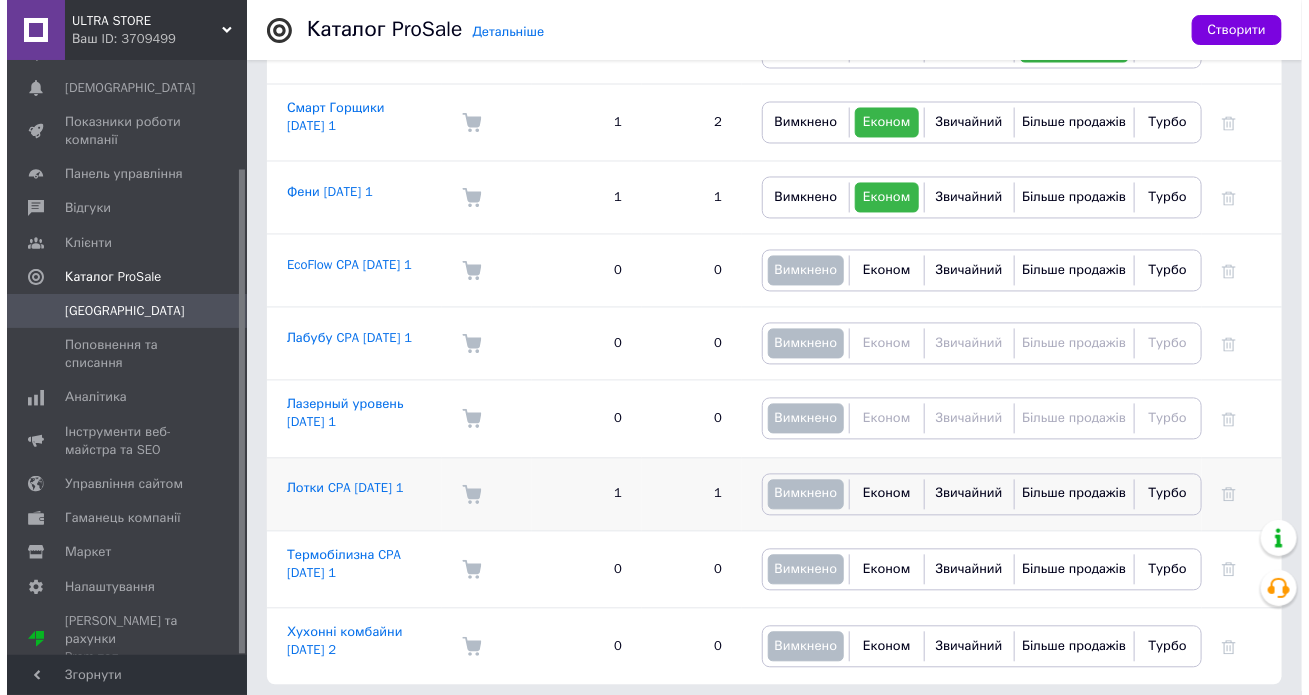 scroll, scrollTop: 1366, scrollLeft: 0, axis: vertical 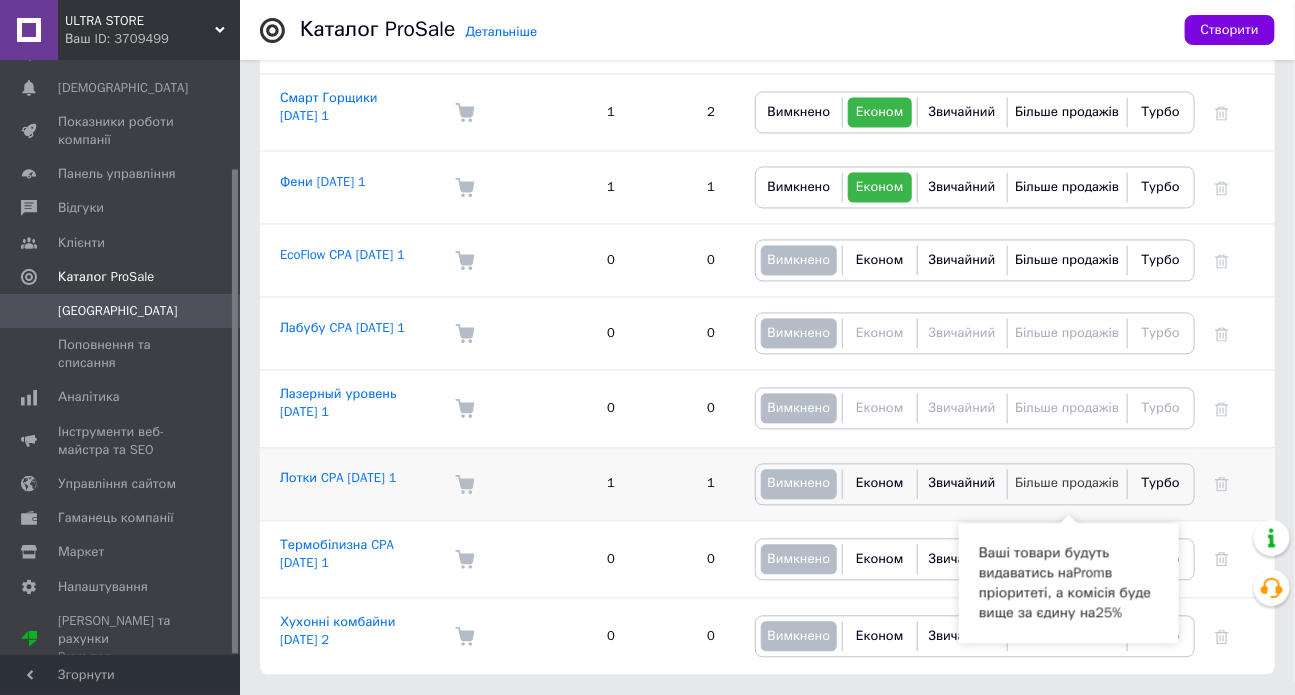 click on "Більше продажів" at bounding box center [1067, 483] 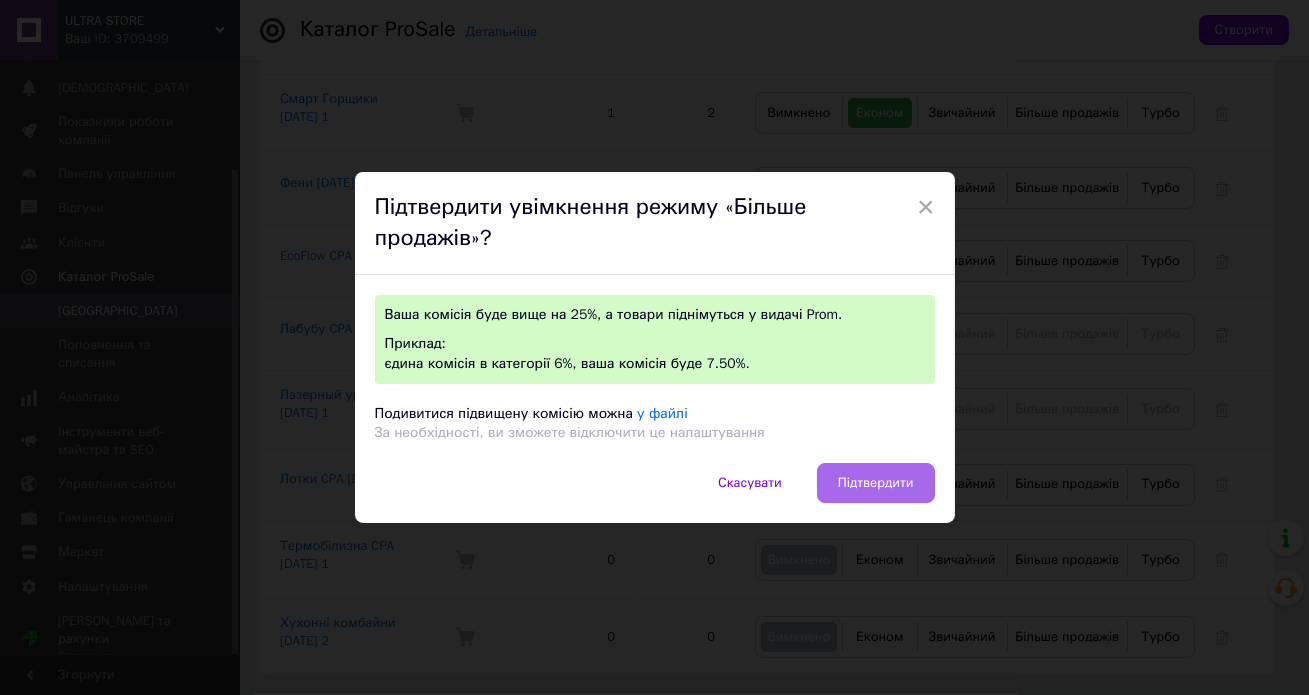 click on "Підтвердити" at bounding box center [876, 483] 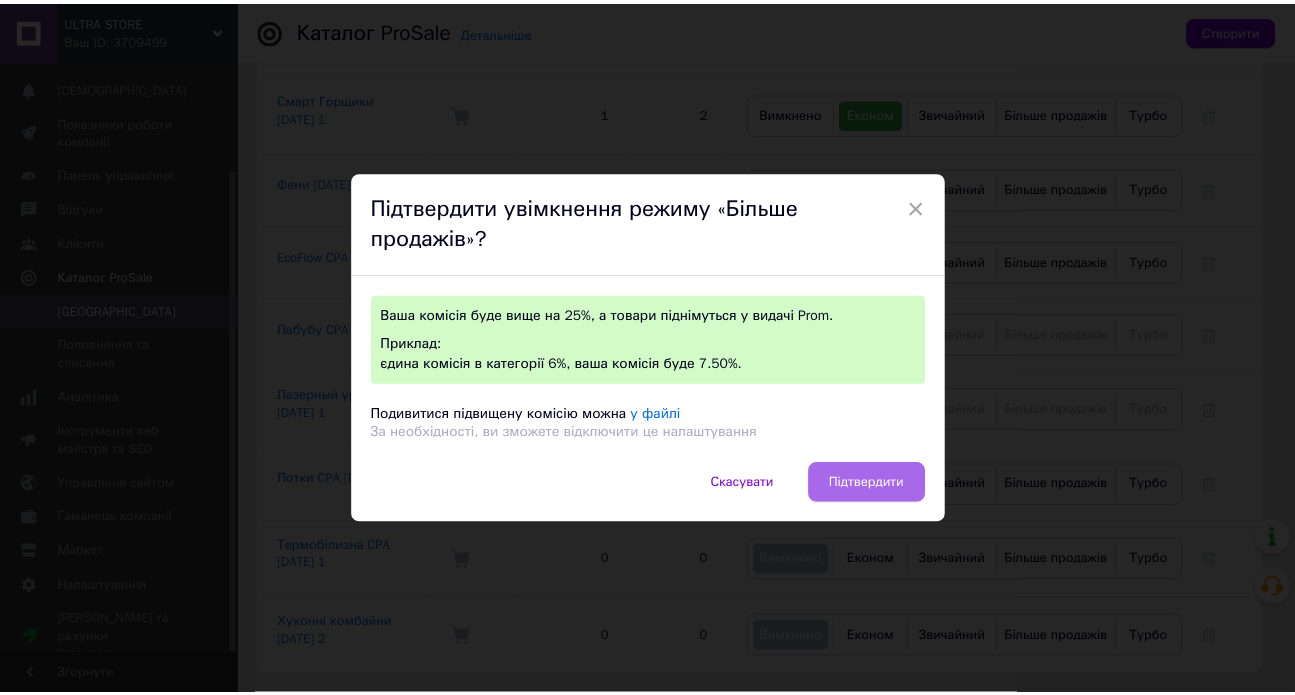 scroll, scrollTop: 1348, scrollLeft: 0, axis: vertical 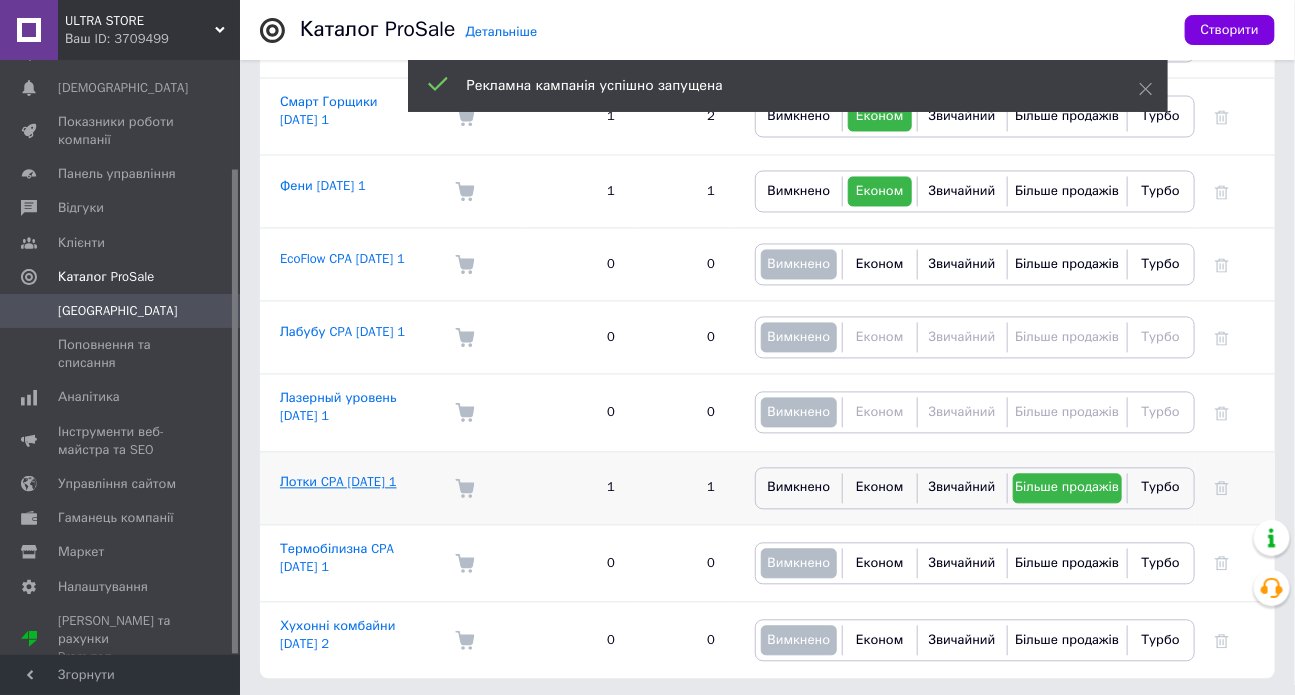 click on "Лотки CPA 10.07.2025 1" at bounding box center [338, 482] 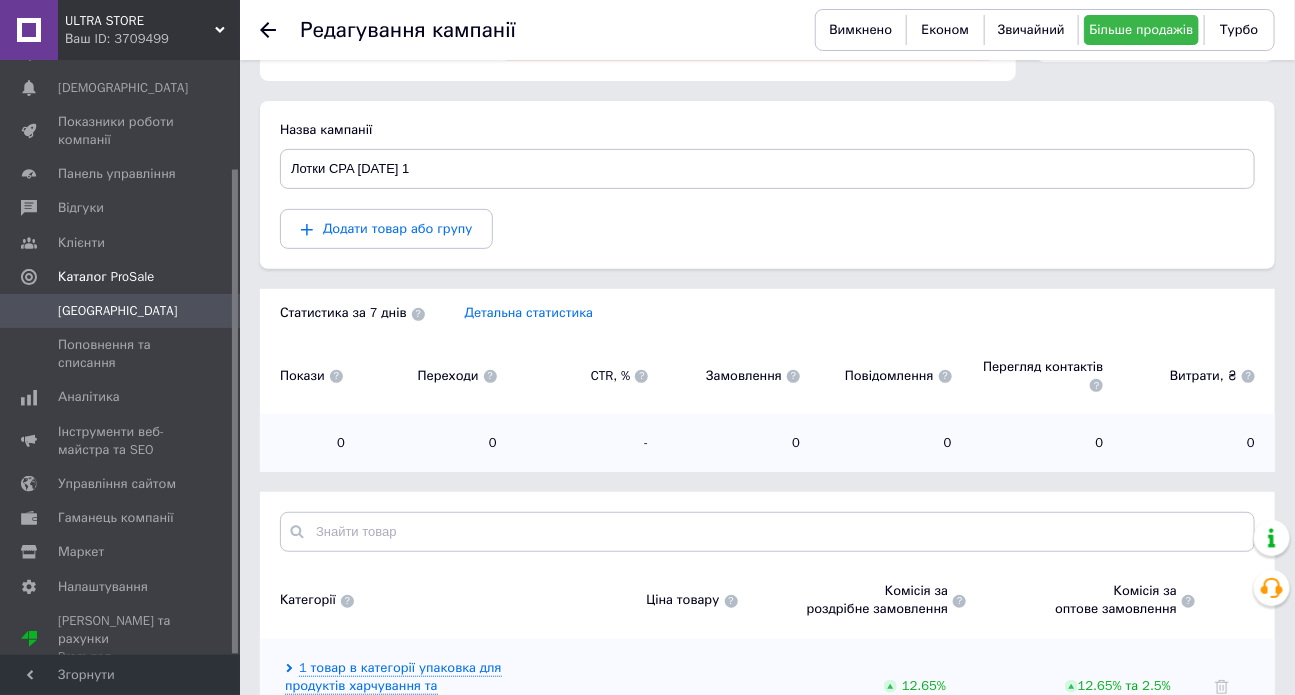 scroll, scrollTop: 0, scrollLeft: 0, axis: both 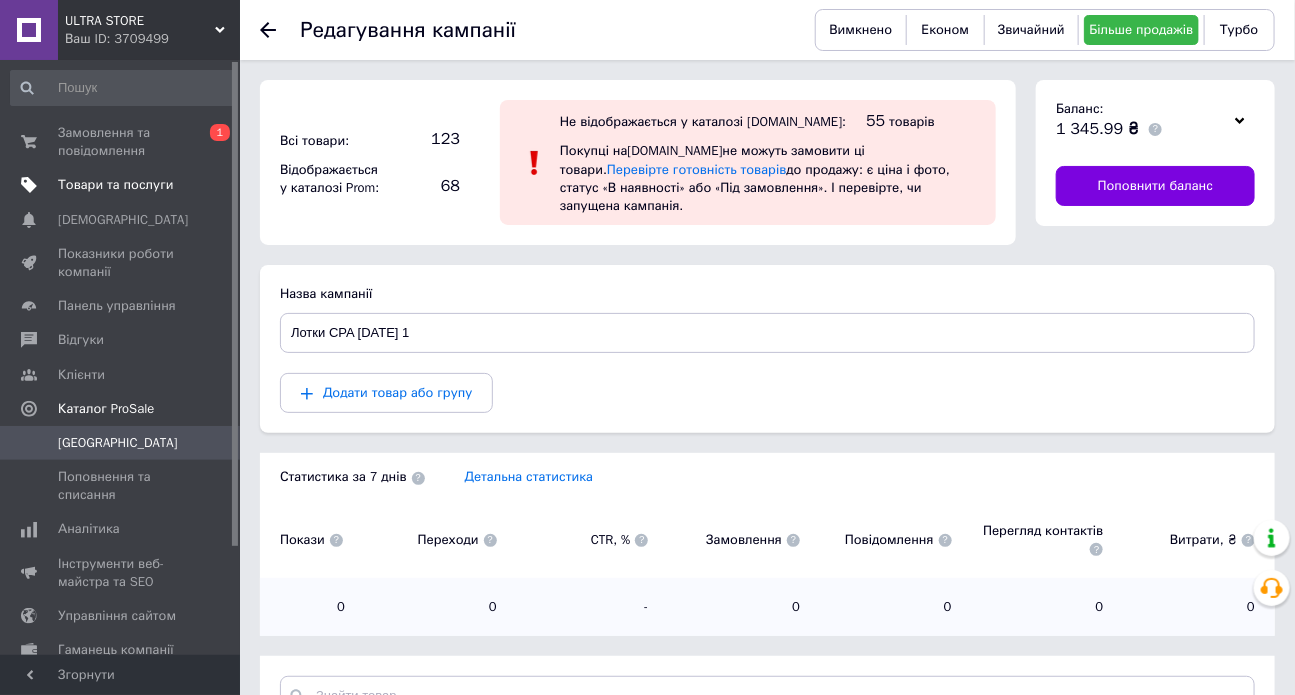 click on "Товари та послуги" at bounding box center [115, 185] 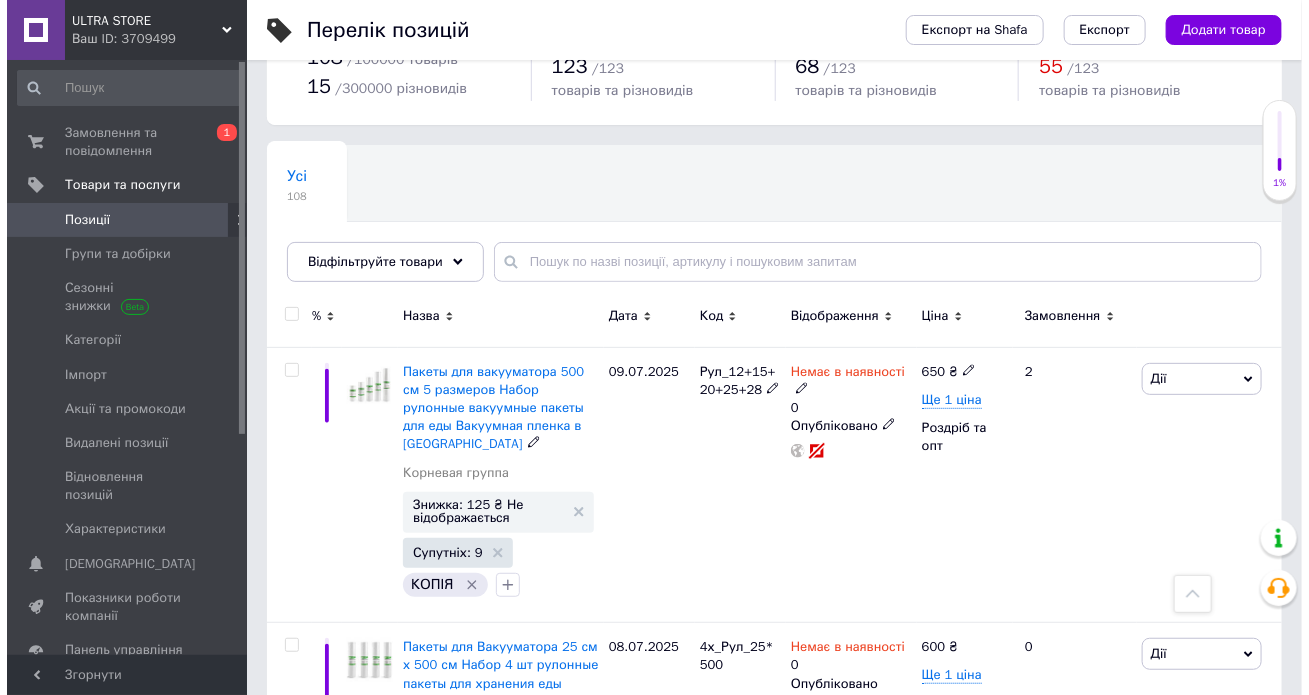 scroll, scrollTop: 0, scrollLeft: 0, axis: both 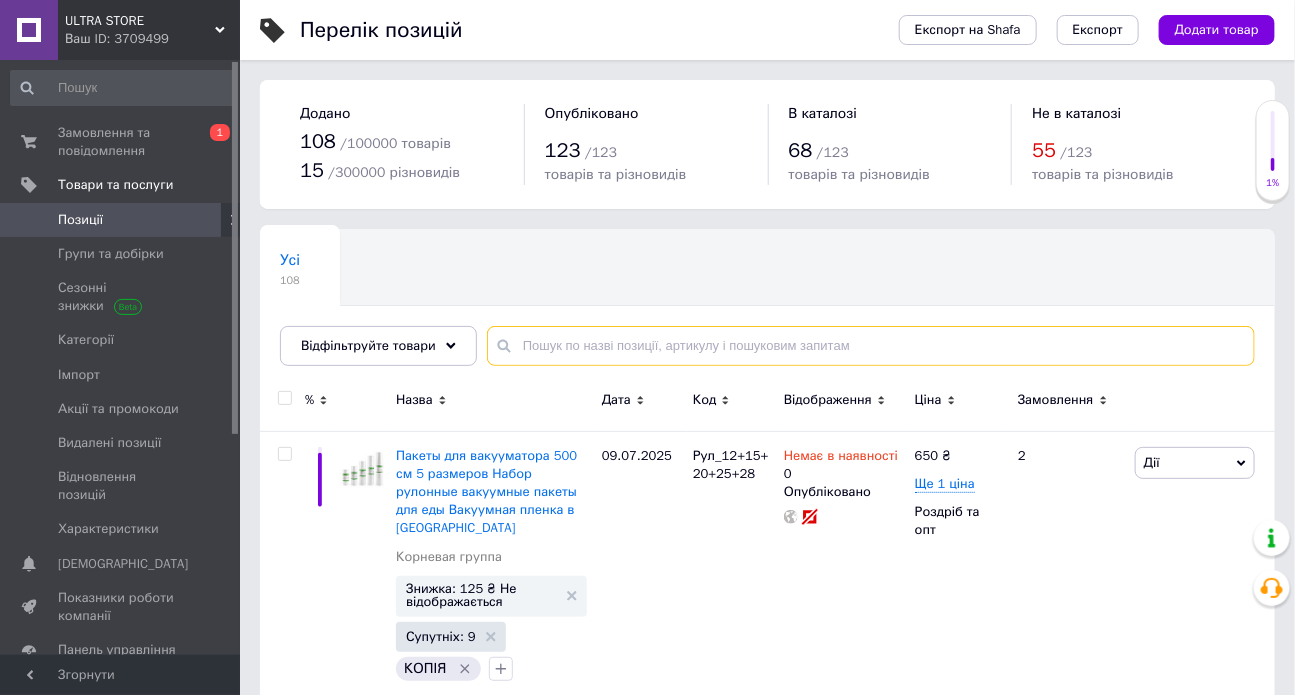 click at bounding box center (871, 346) 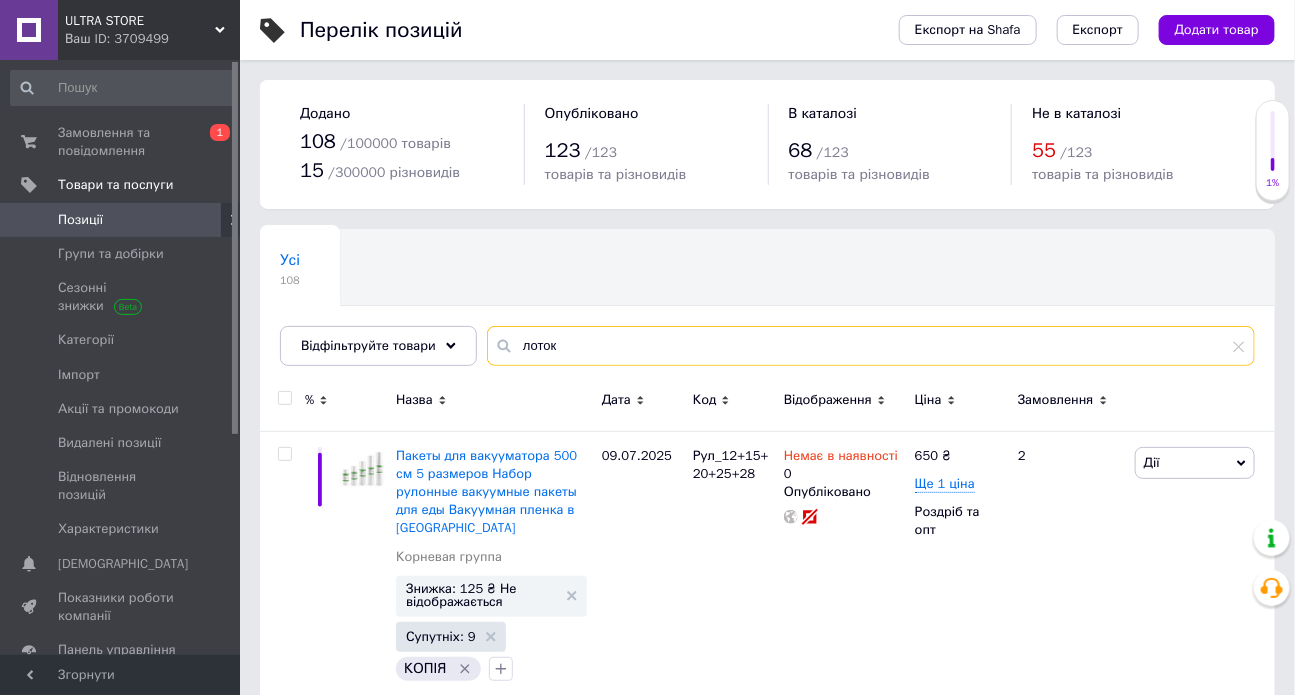 type on "лоток" 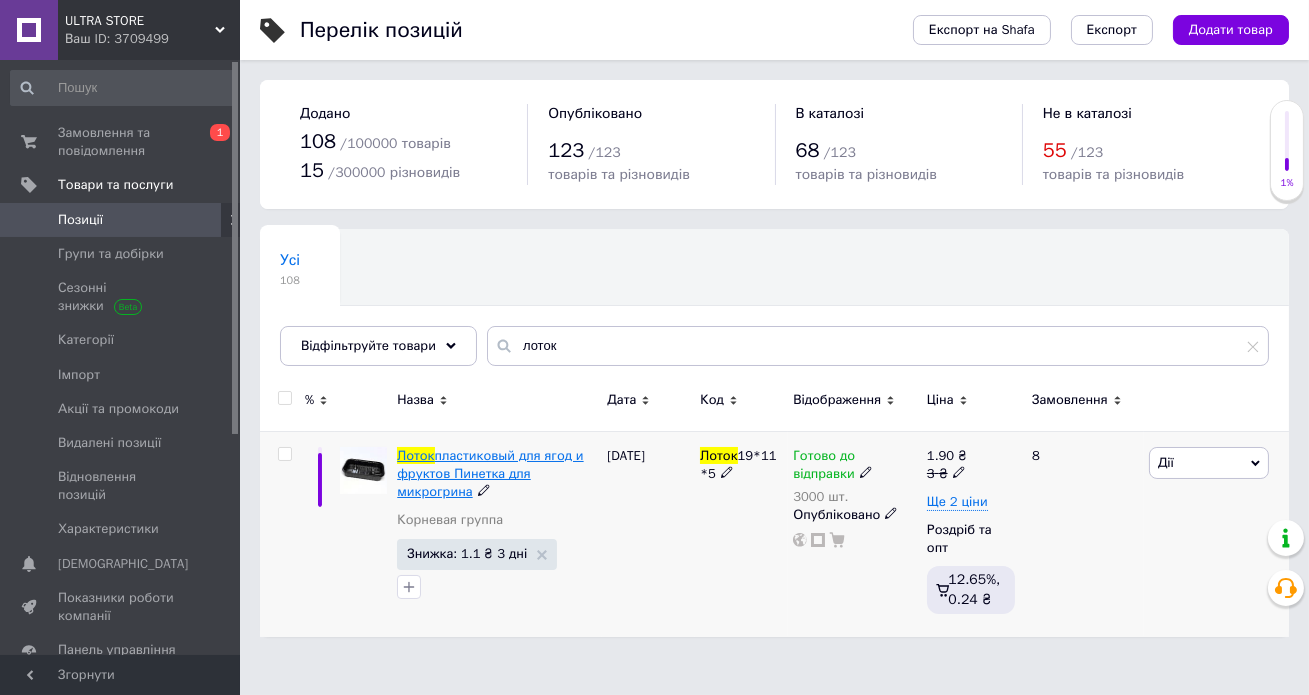 click on "пластиковый для ягод и фруктов Пинетка для микрогрина" at bounding box center (490, 473) 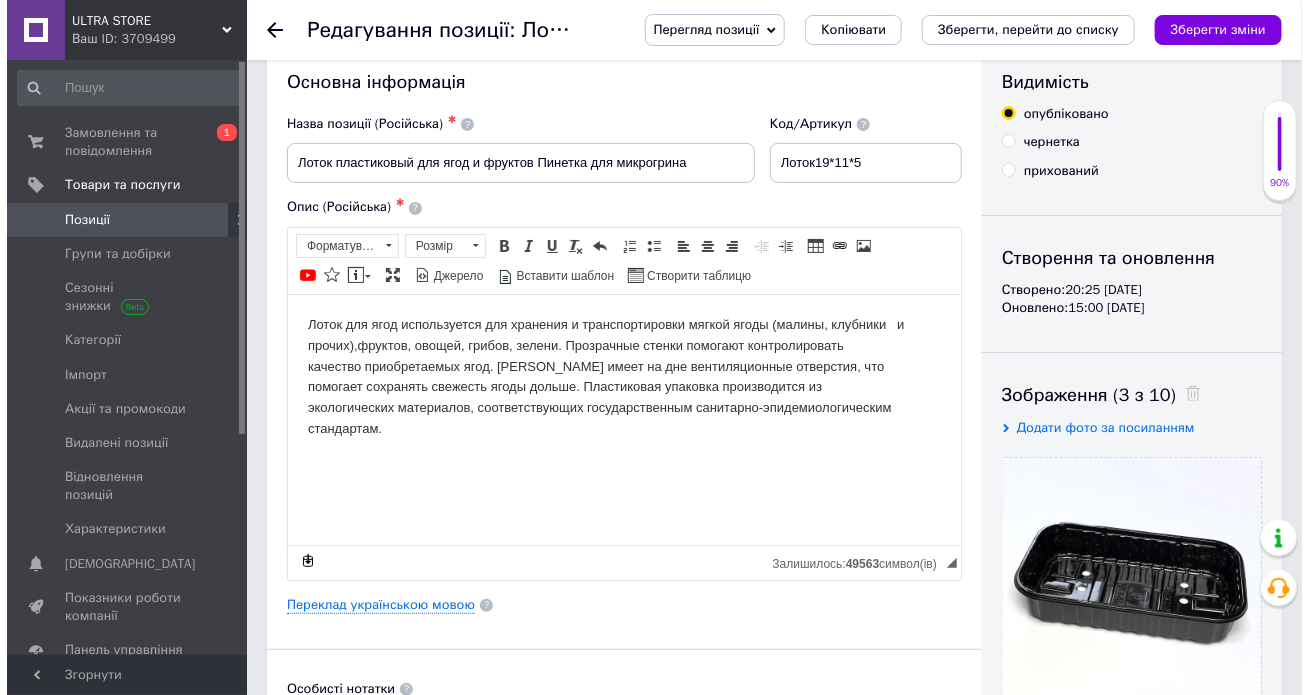 scroll, scrollTop: 0, scrollLeft: 0, axis: both 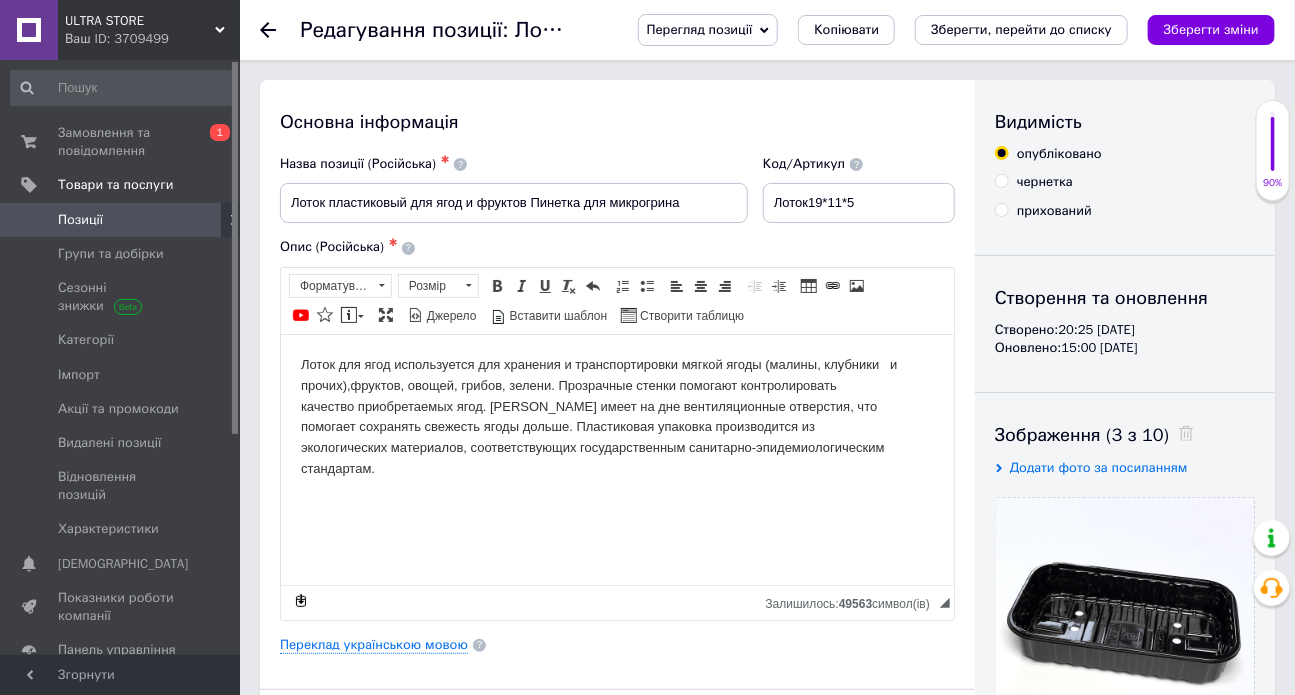 click on "Позиції" at bounding box center [121, 220] 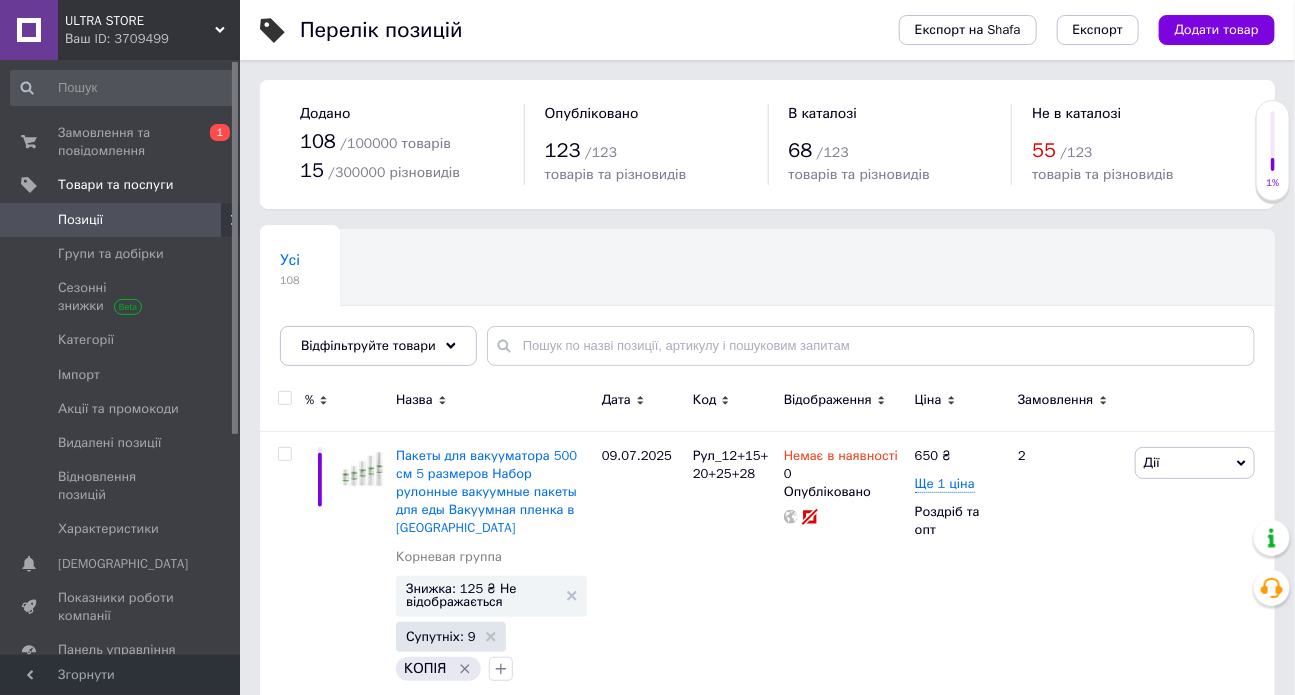 click on "Позиції" at bounding box center (121, 220) 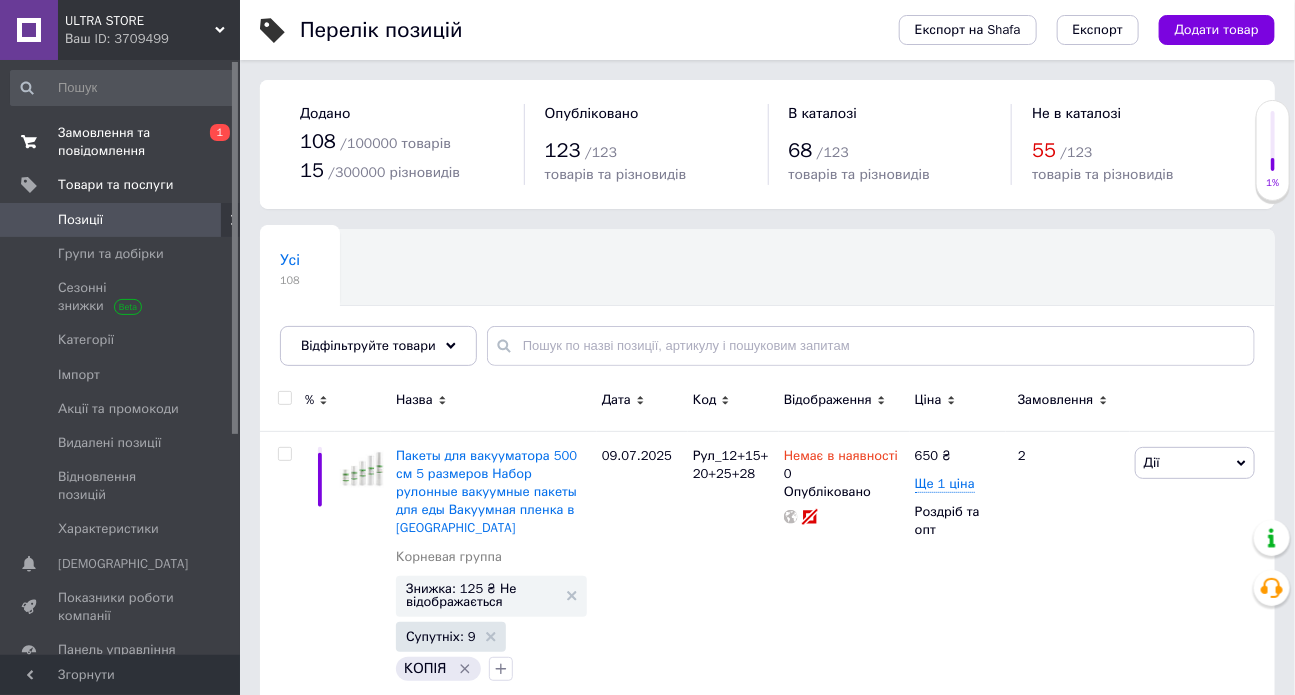 click on "Замовлення та повідомлення" at bounding box center [121, 142] 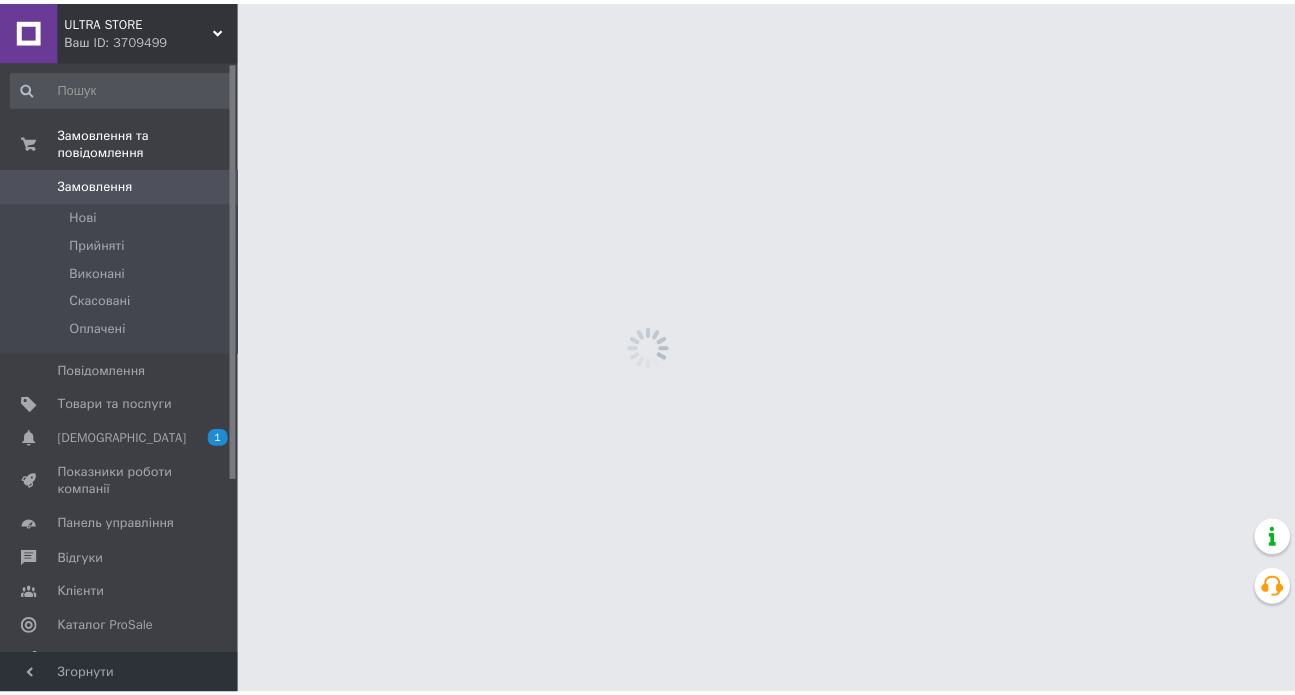 scroll, scrollTop: 0, scrollLeft: 0, axis: both 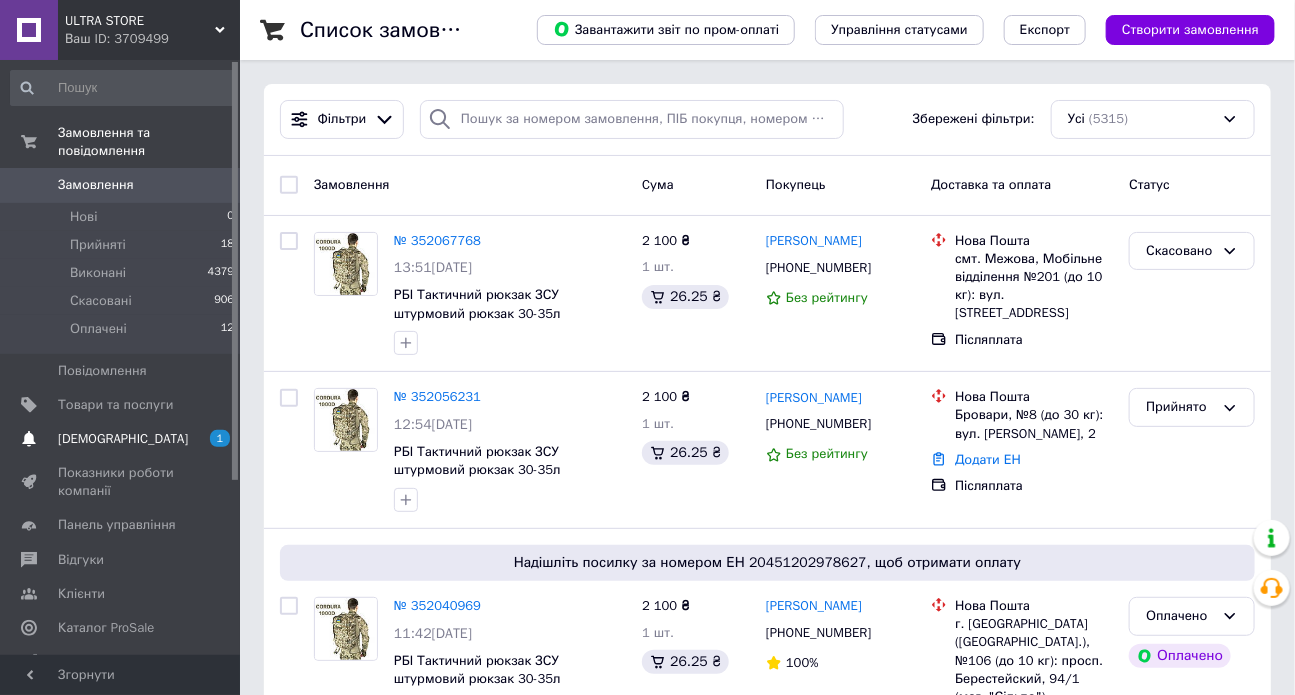 click on "[DEMOGRAPHIC_DATA]" at bounding box center [123, 439] 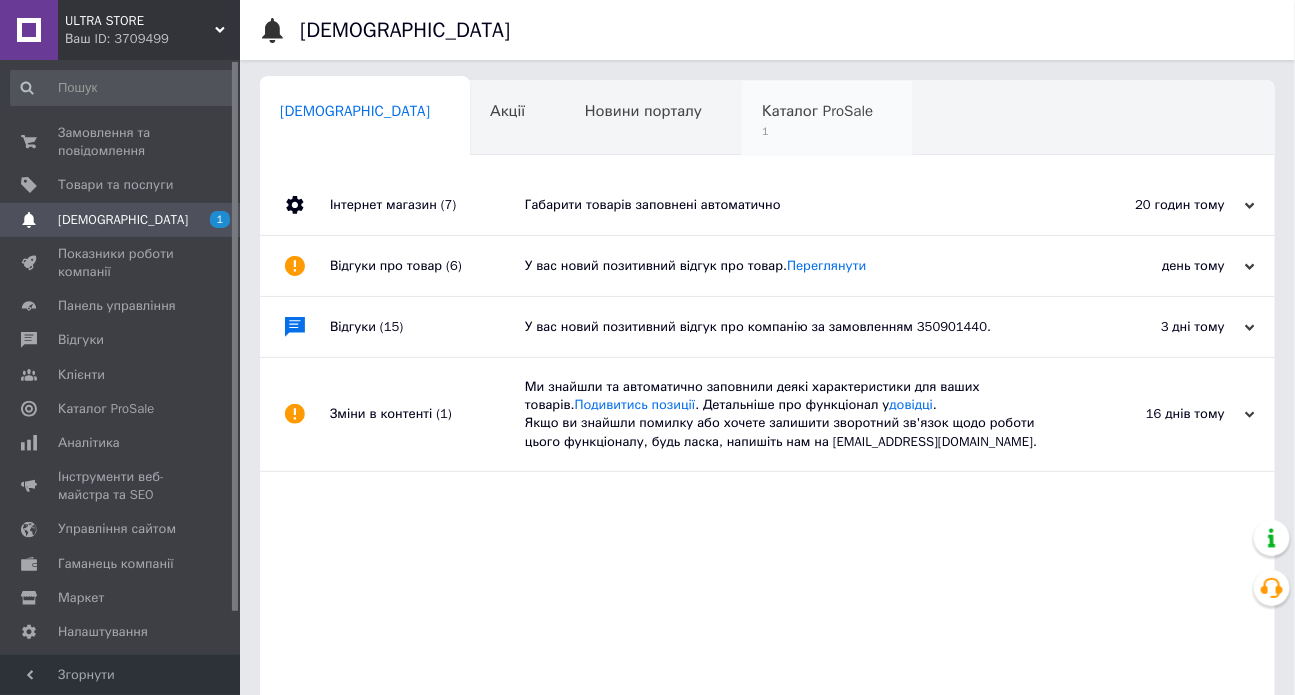 click on "1" at bounding box center (817, 131) 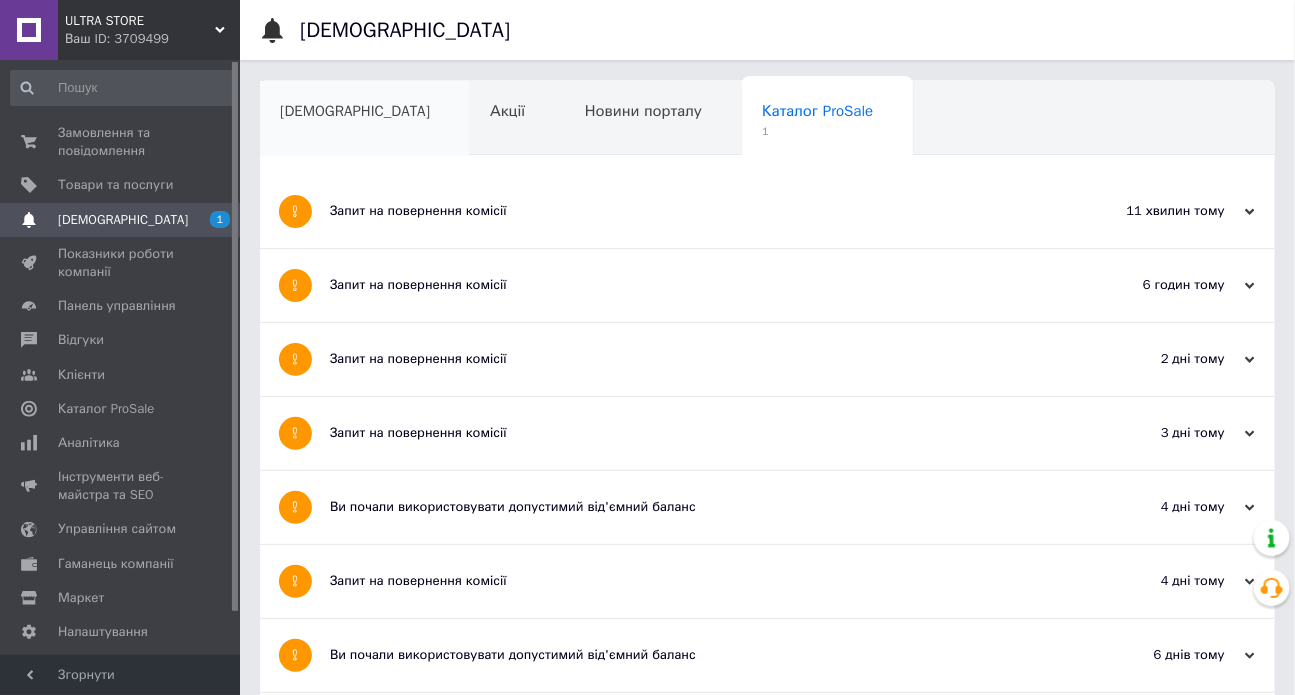 click on "[DEMOGRAPHIC_DATA]" at bounding box center (365, 119) 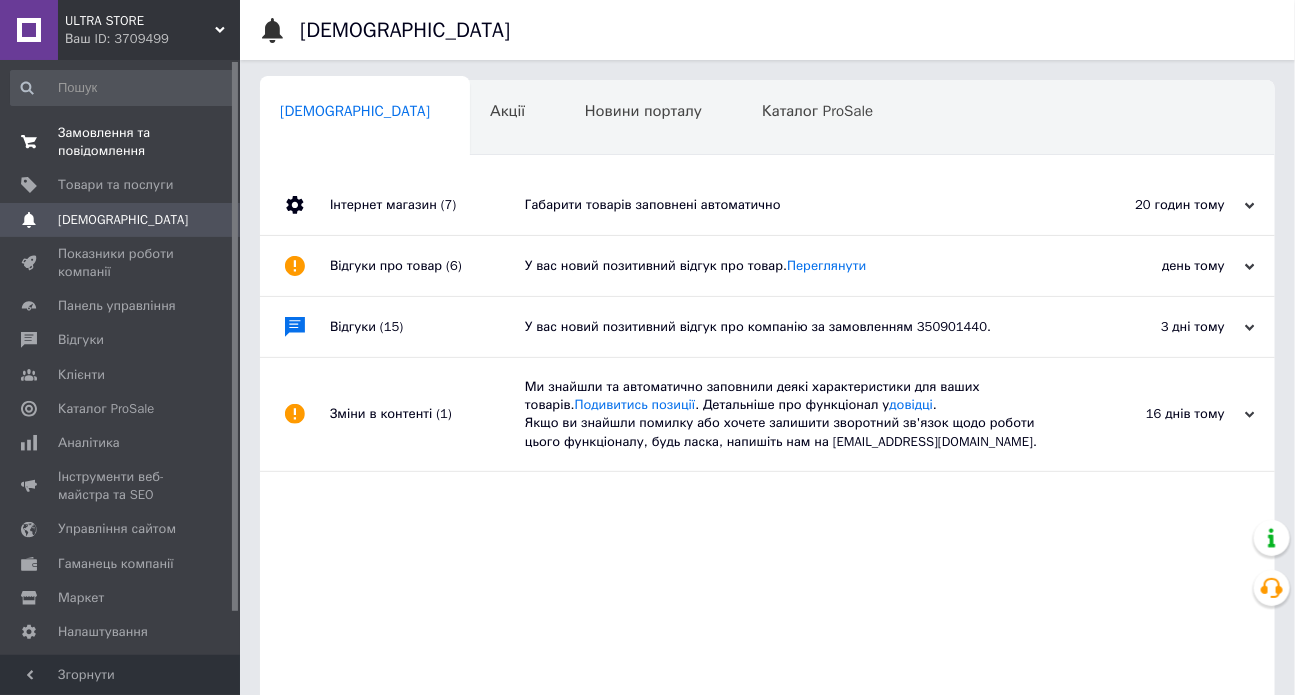 click on "Замовлення та повідомлення" at bounding box center (121, 142) 